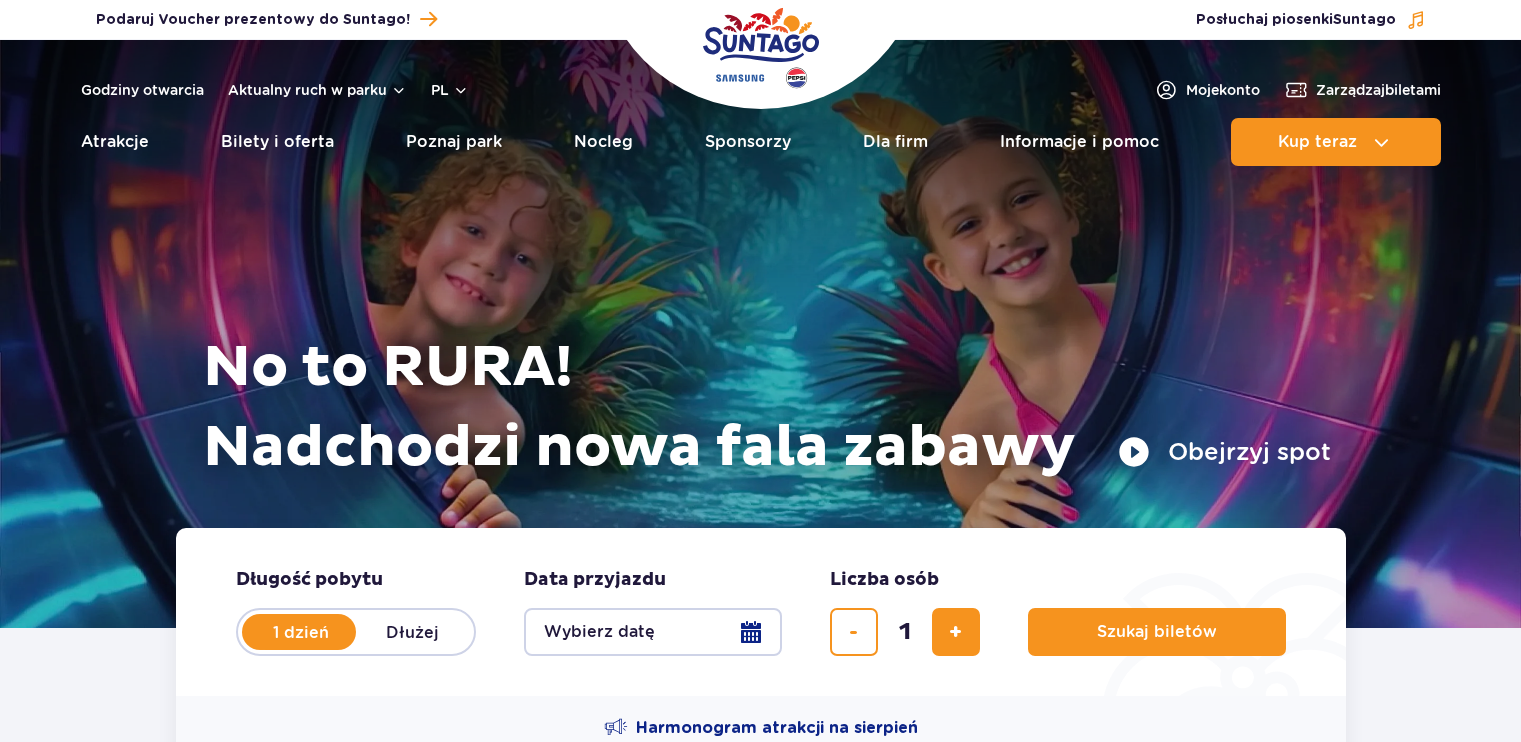 scroll, scrollTop: 0, scrollLeft: 0, axis: both 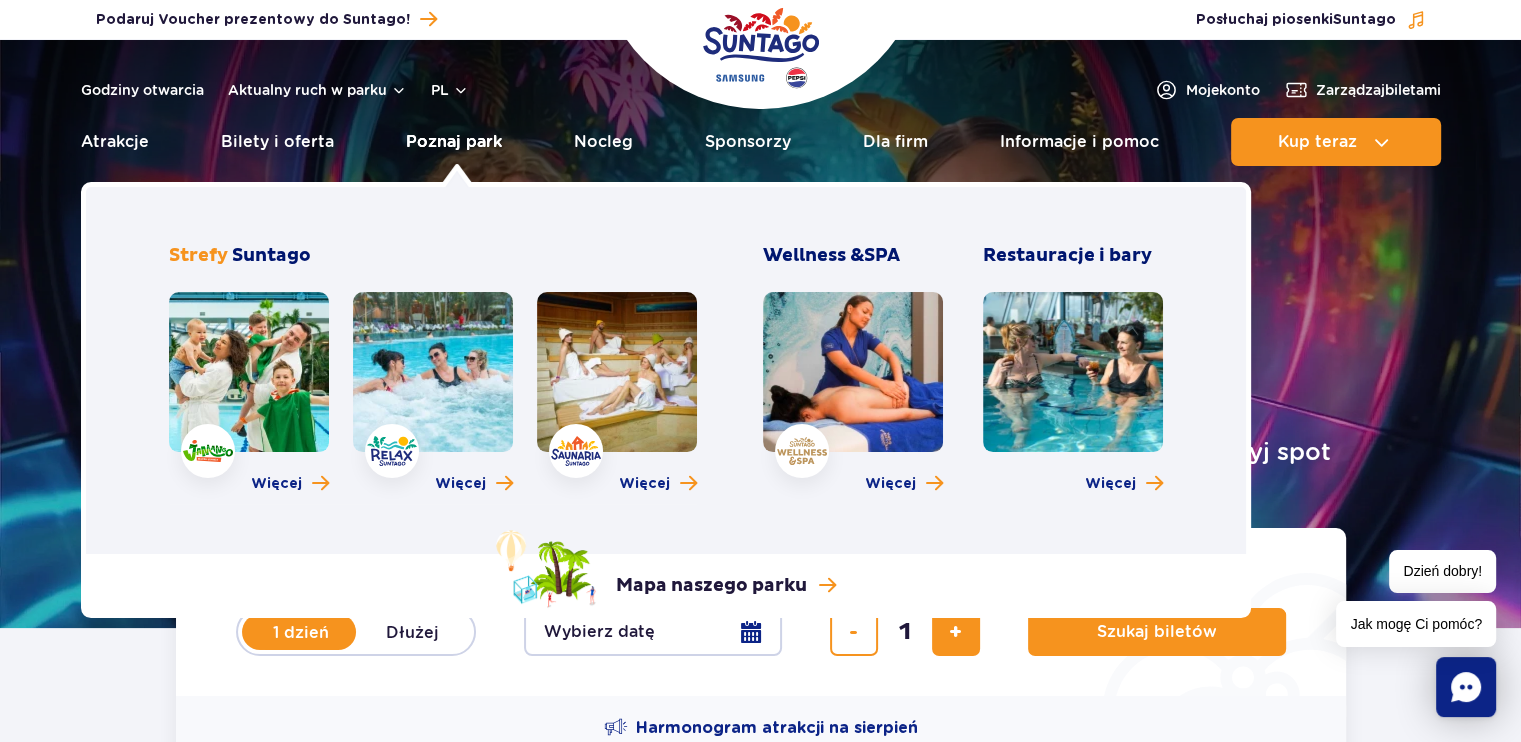 click on "Poznaj park" at bounding box center (454, 142) 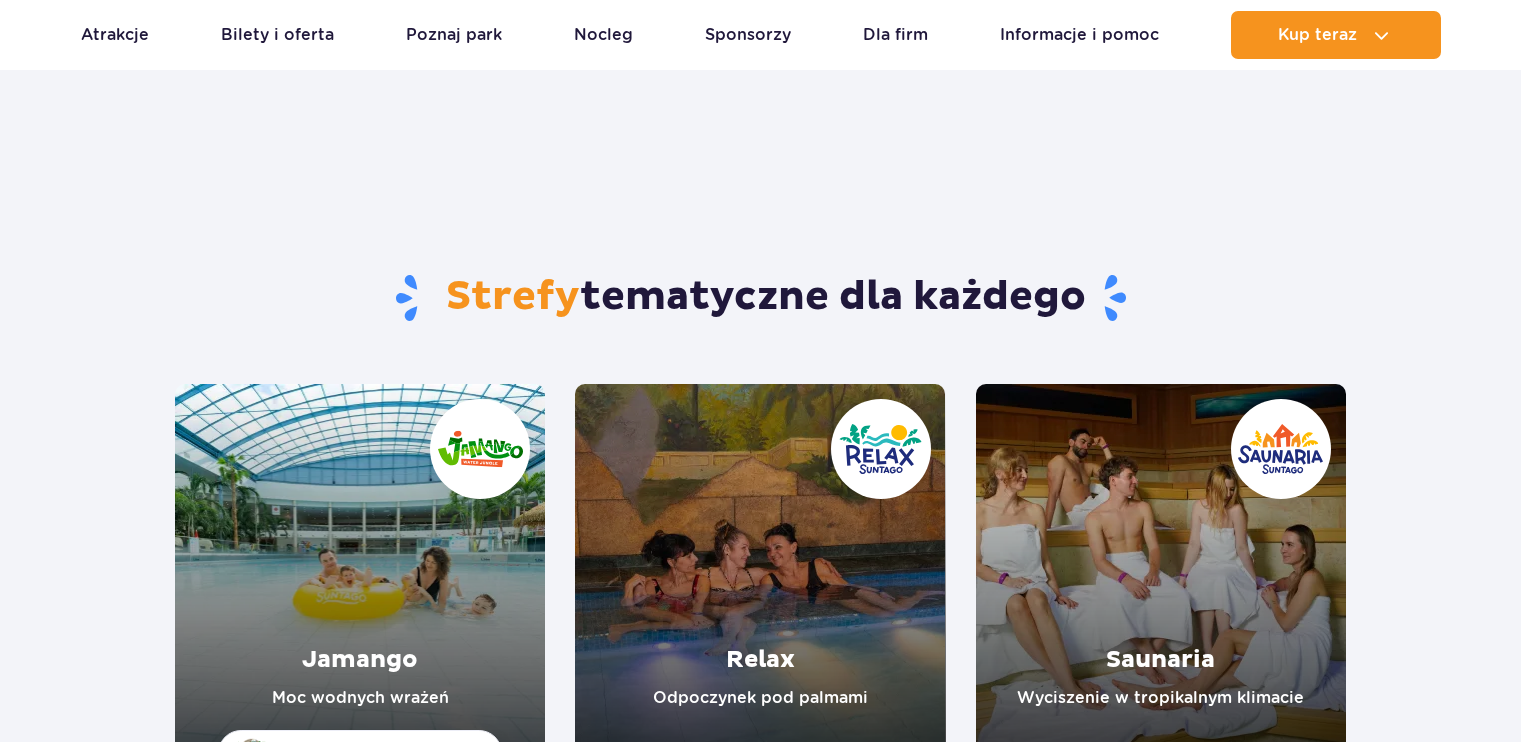 scroll, scrollTop: 600, scrollLeft: 0, axis: vertical 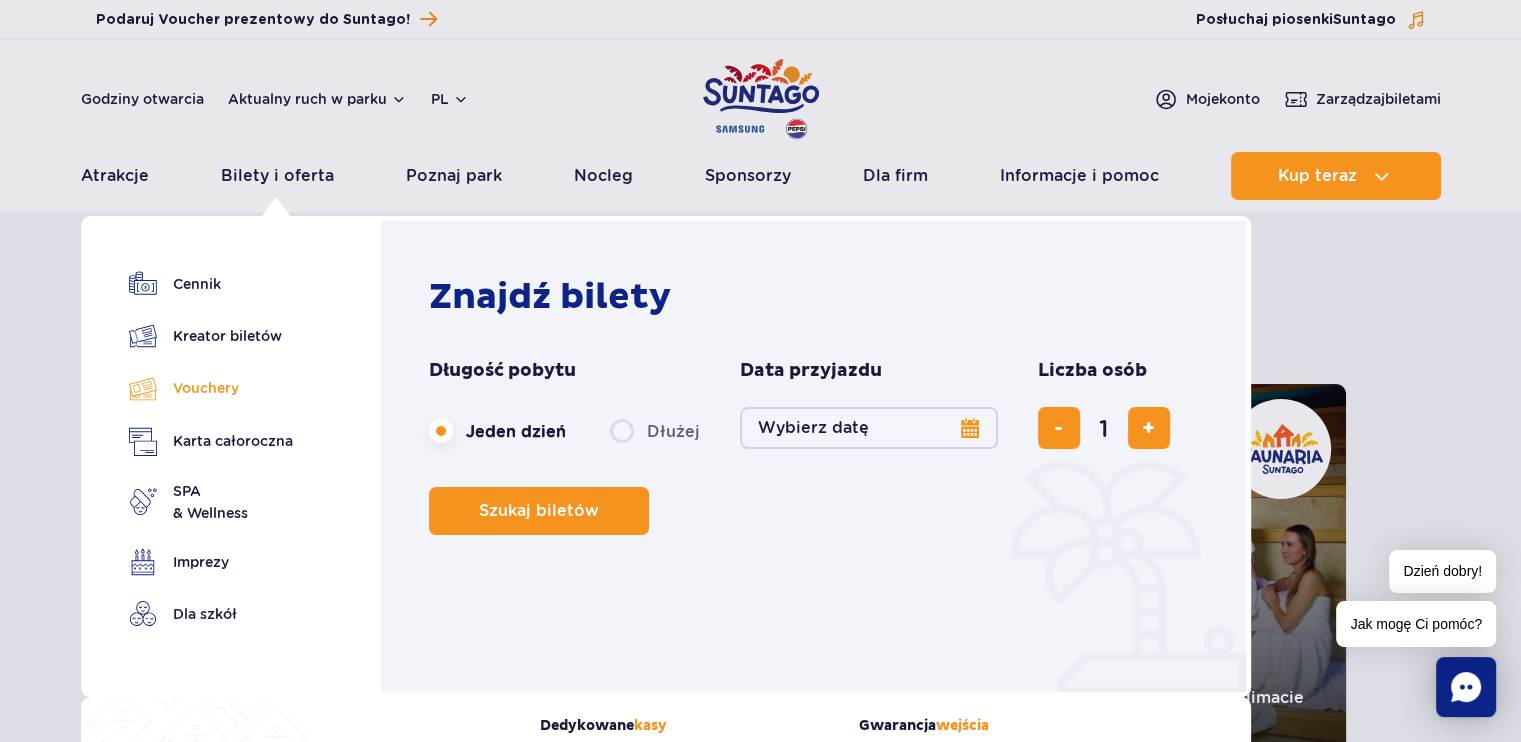 click on "Vouchery" at bounding box center [211, 388] 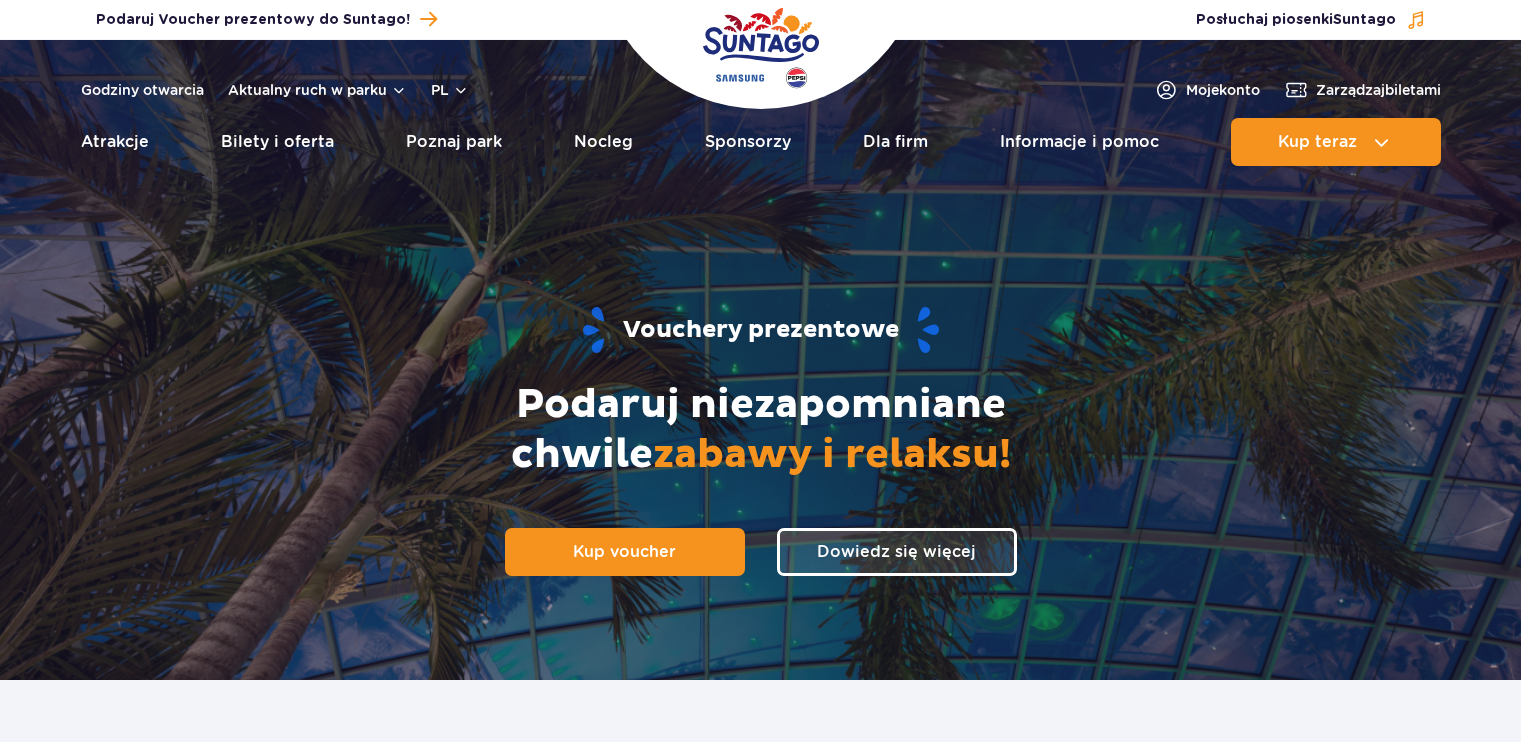 scroll, scrollTop: 0, scrollLeft: 0, axis: both 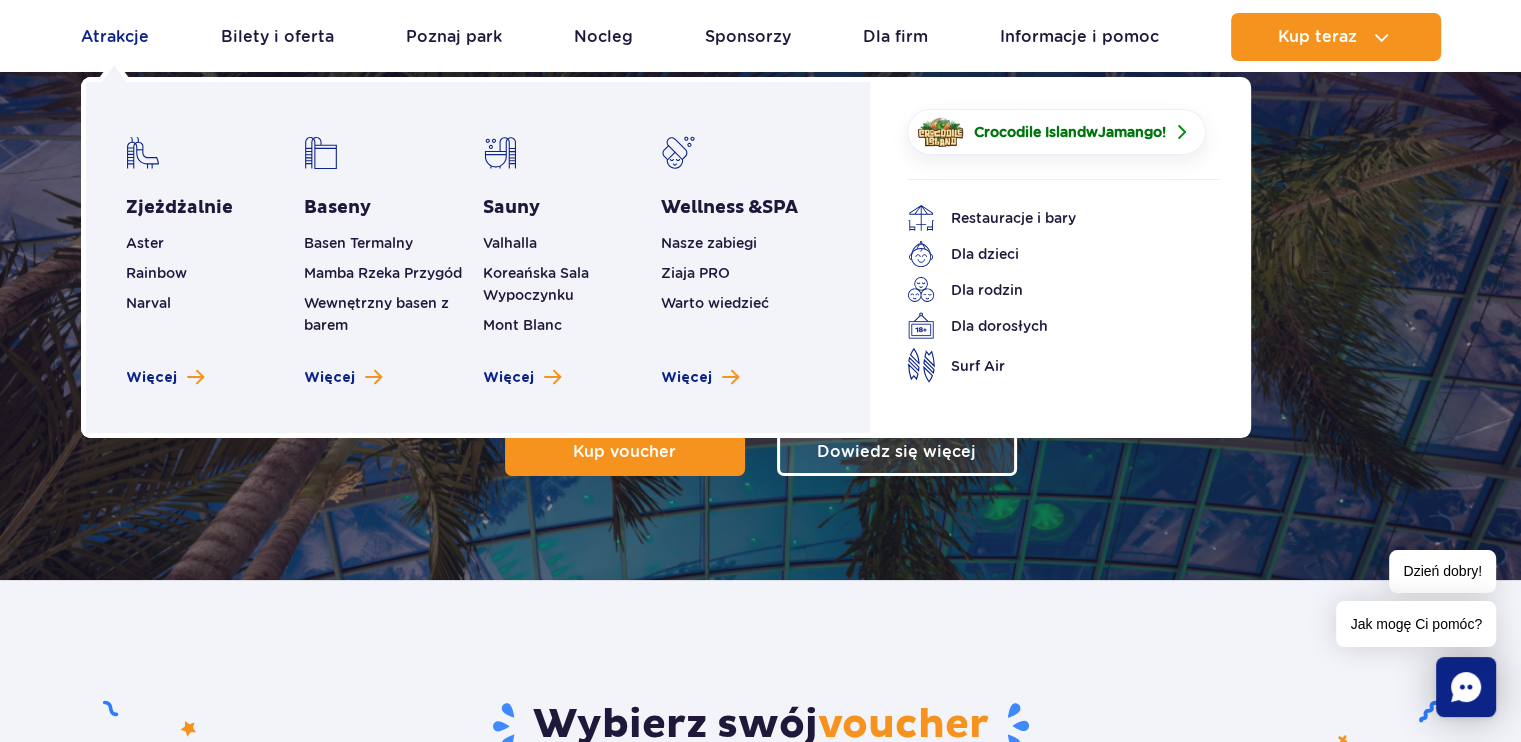 click on "Atrakcje" at bounding box center (115, 37) 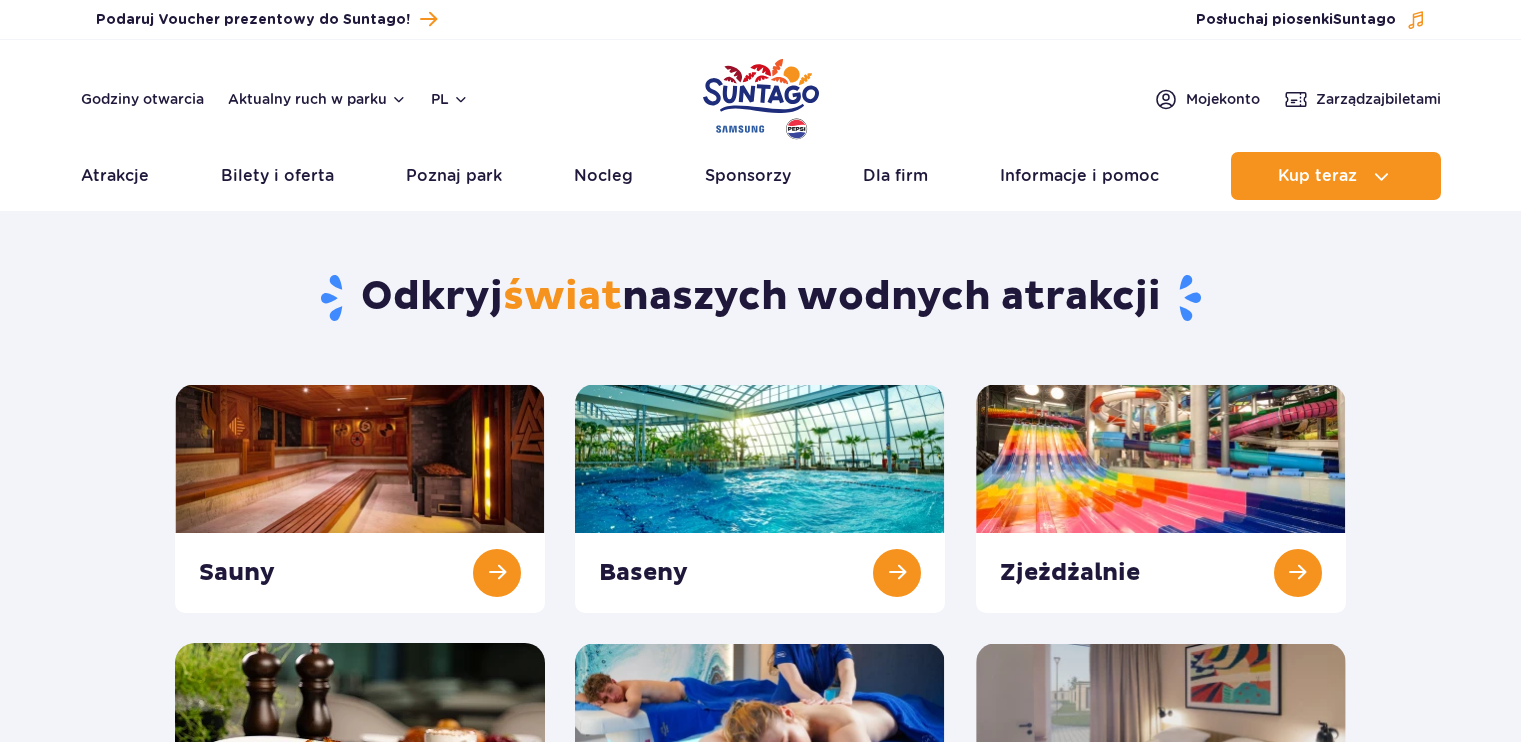scroll, scrollTop: 0, scrollLeft: 0, axis: both 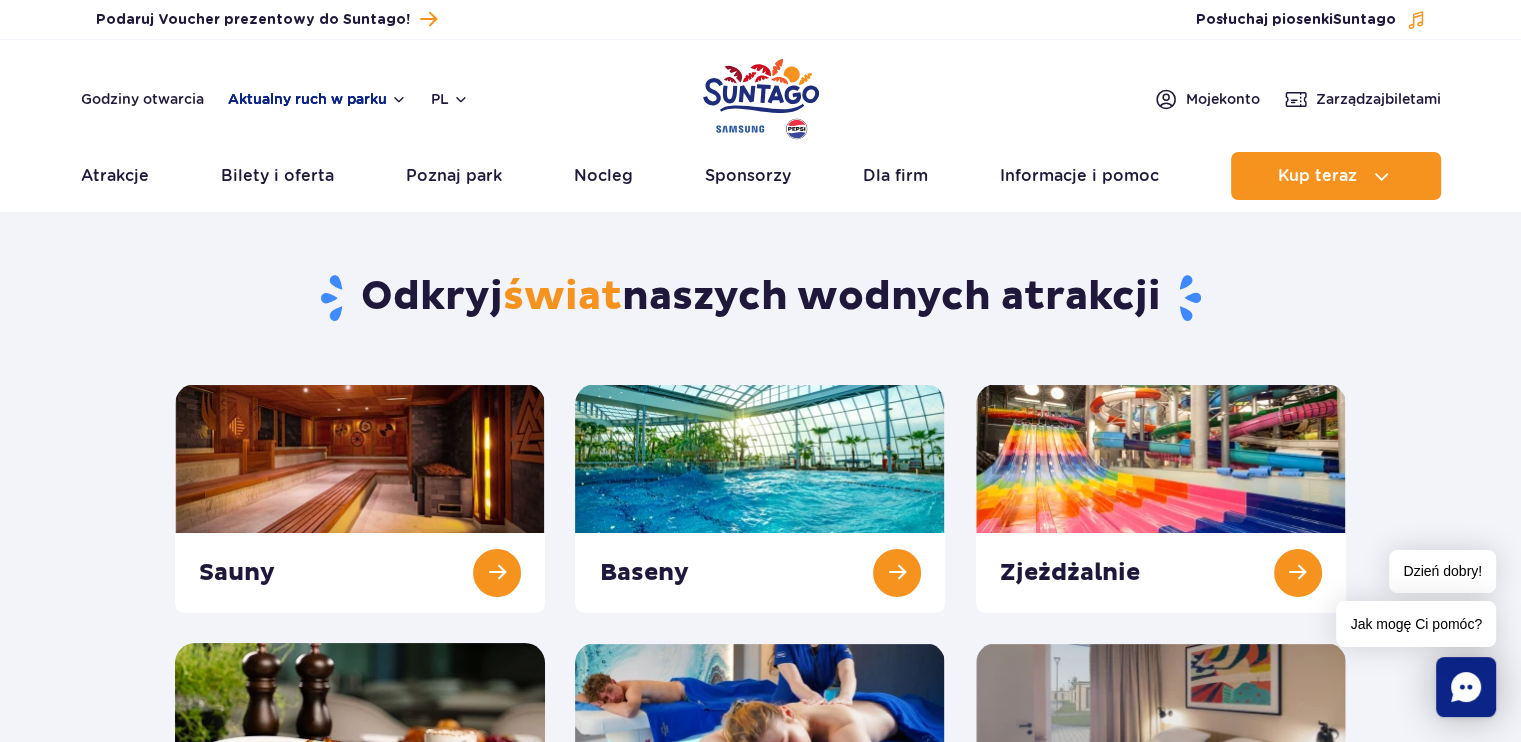 click on "Aktualny ruch w parku" at bounding box center [317, 99] 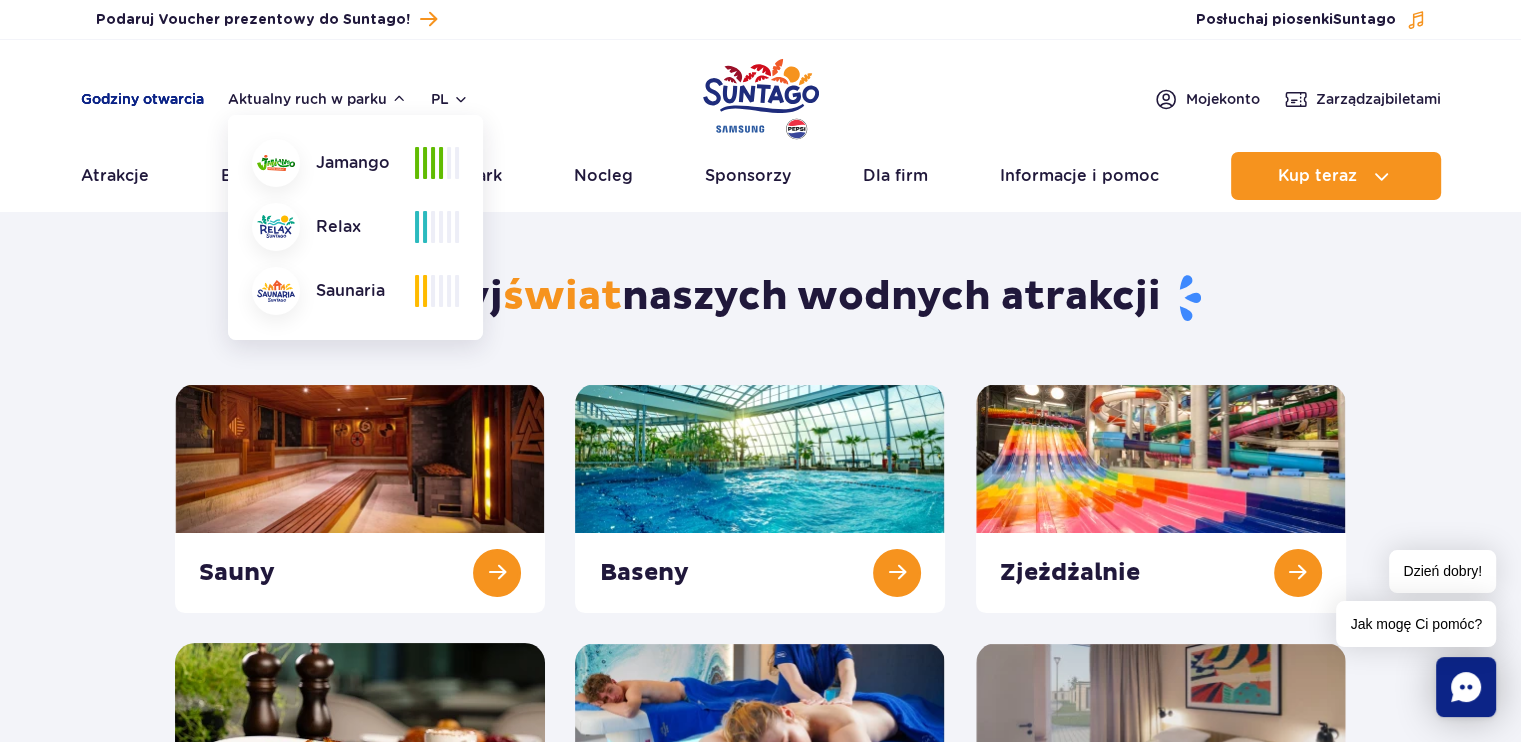 click on "Godziny otwarcia" at bounding box center (142, 99) 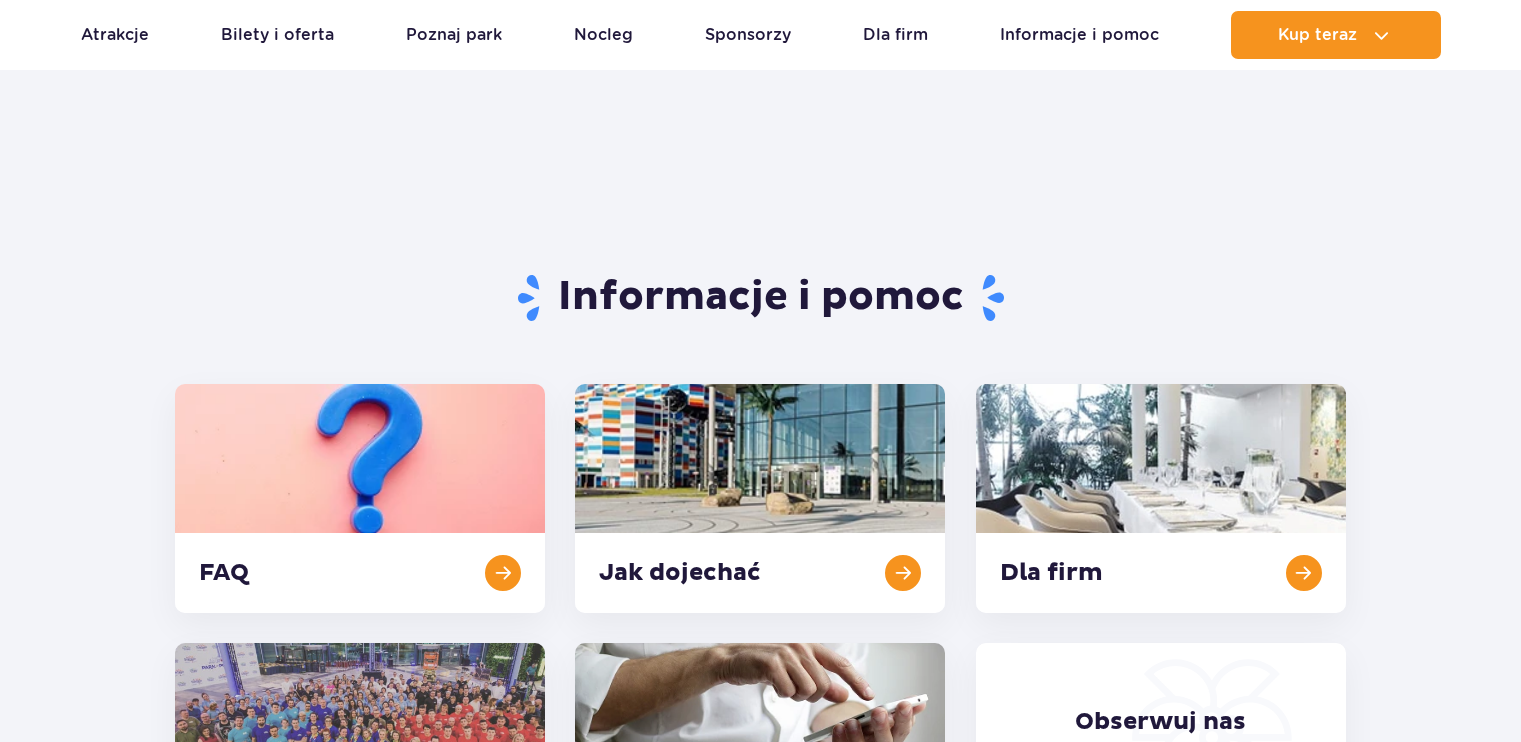 scroll, scrollTop: 825, scrollLeft: 0, axis: vertical 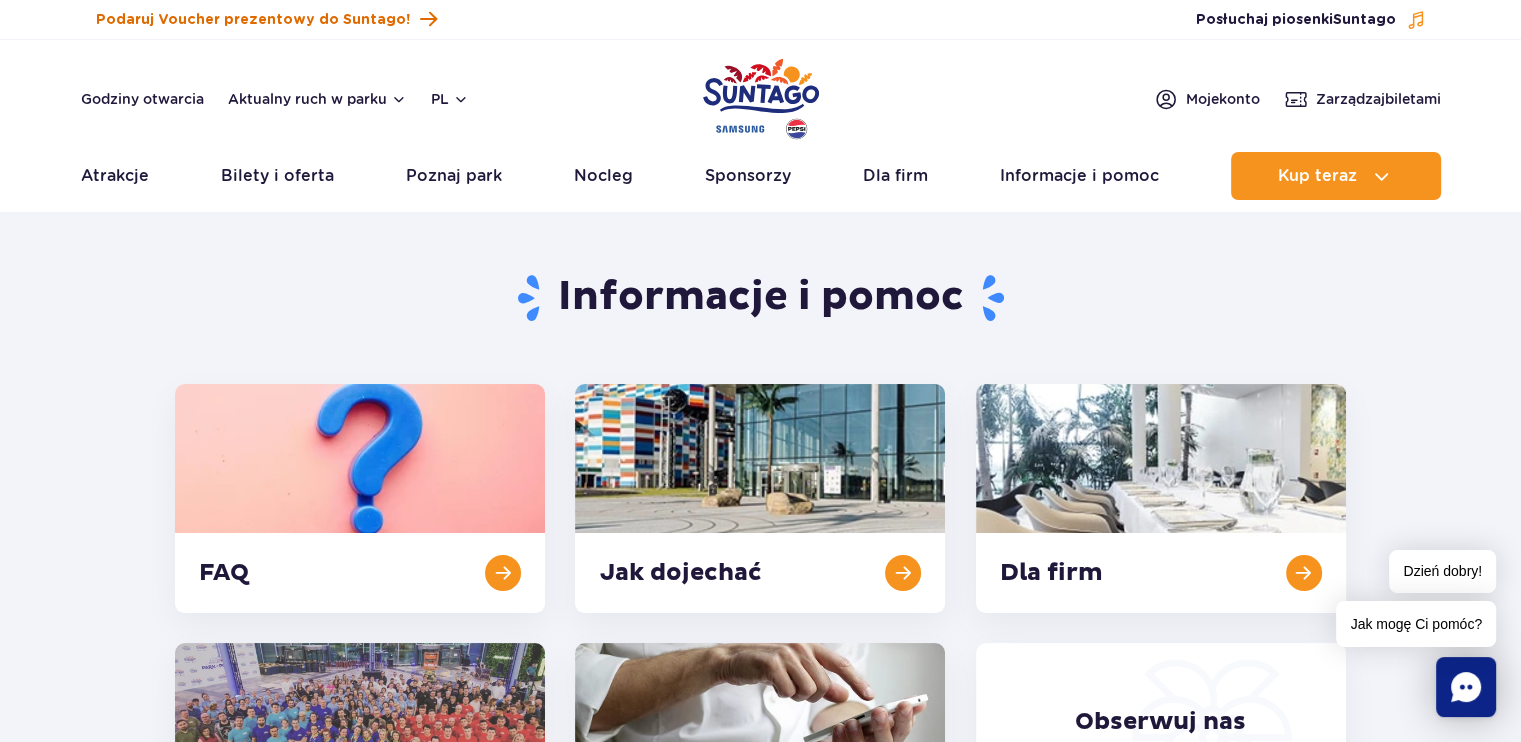 click on "Podaruj Voucher prezentowy do Suntago!" at bounding box center [253, 20] 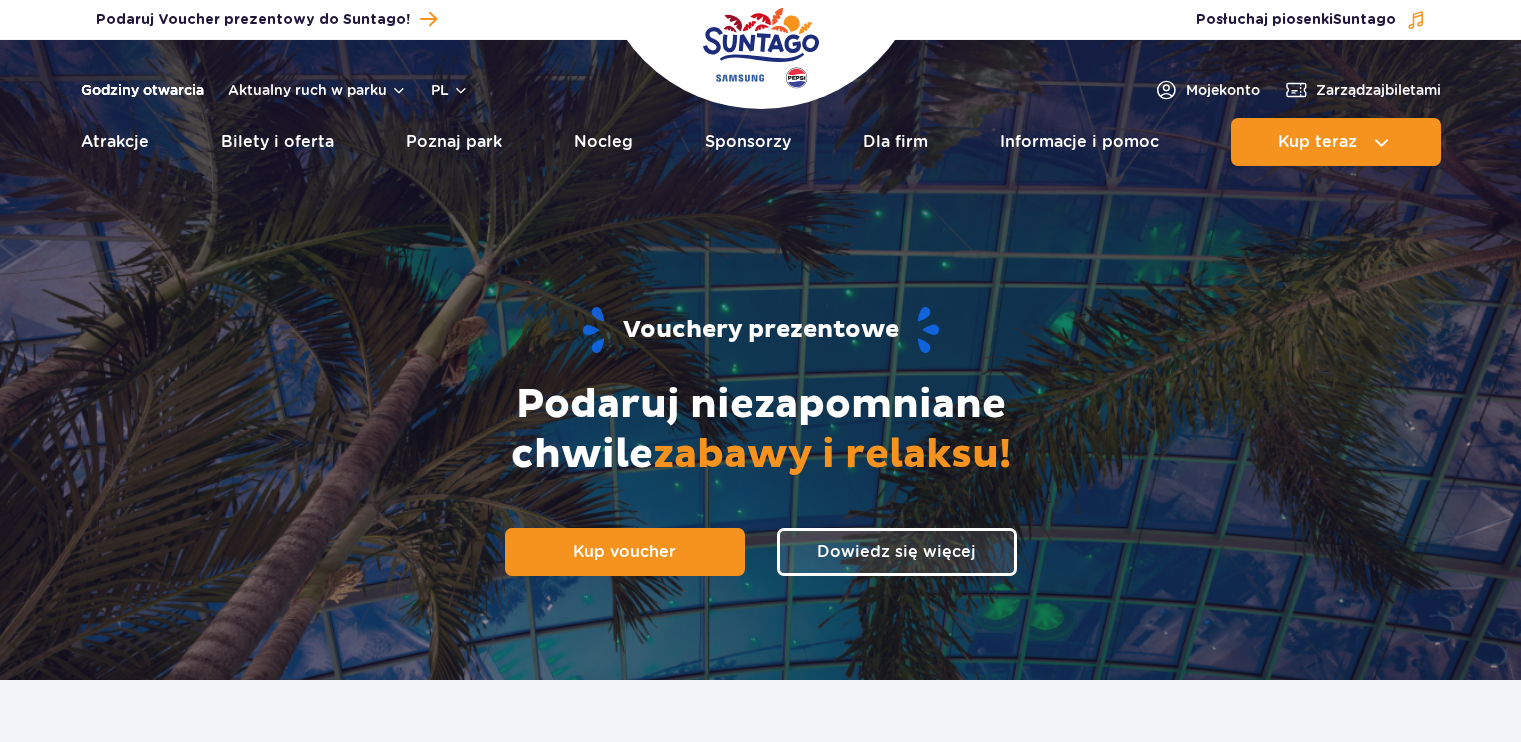scroll, scrollTop: 0, scrollLeft: 0, axis: both 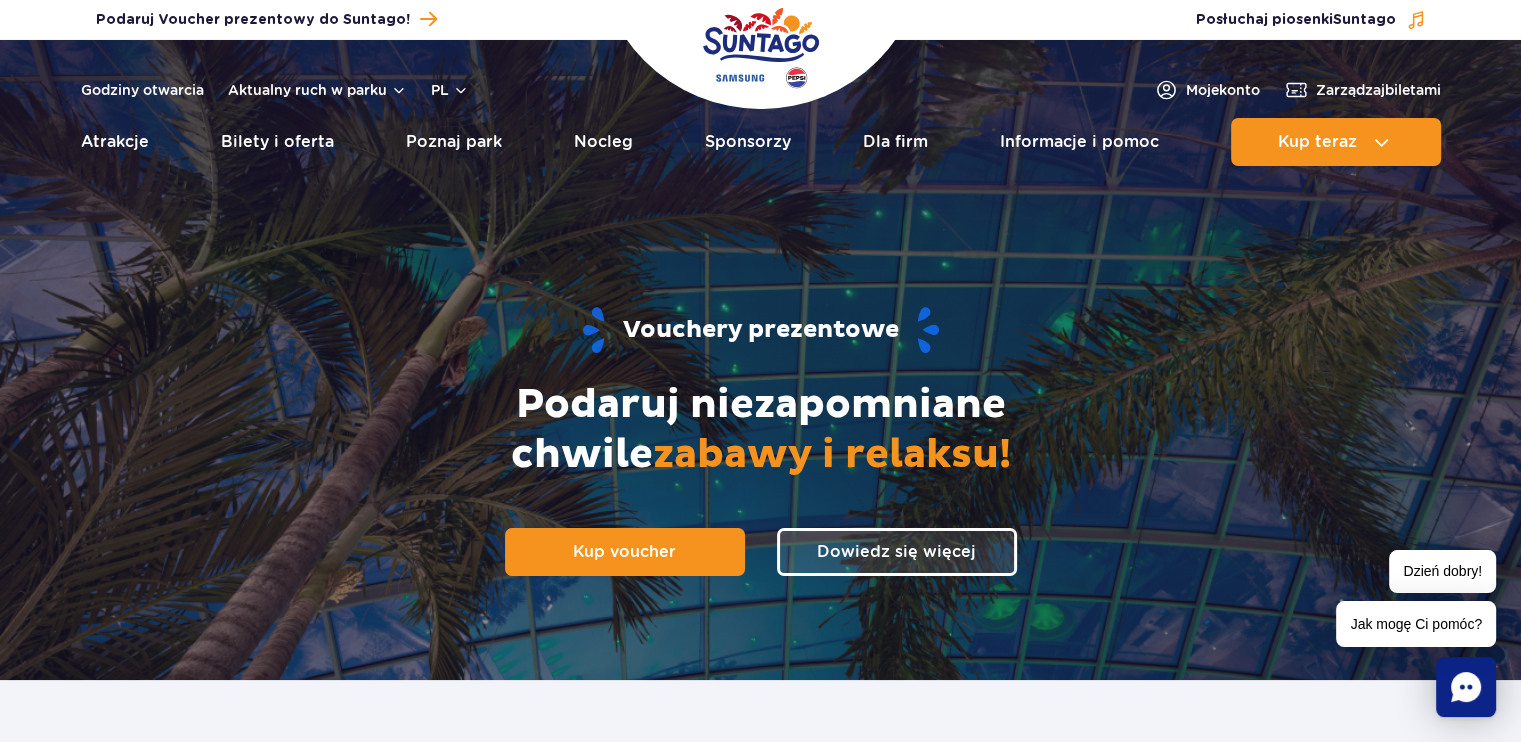 click at bounding box center (761, 48) 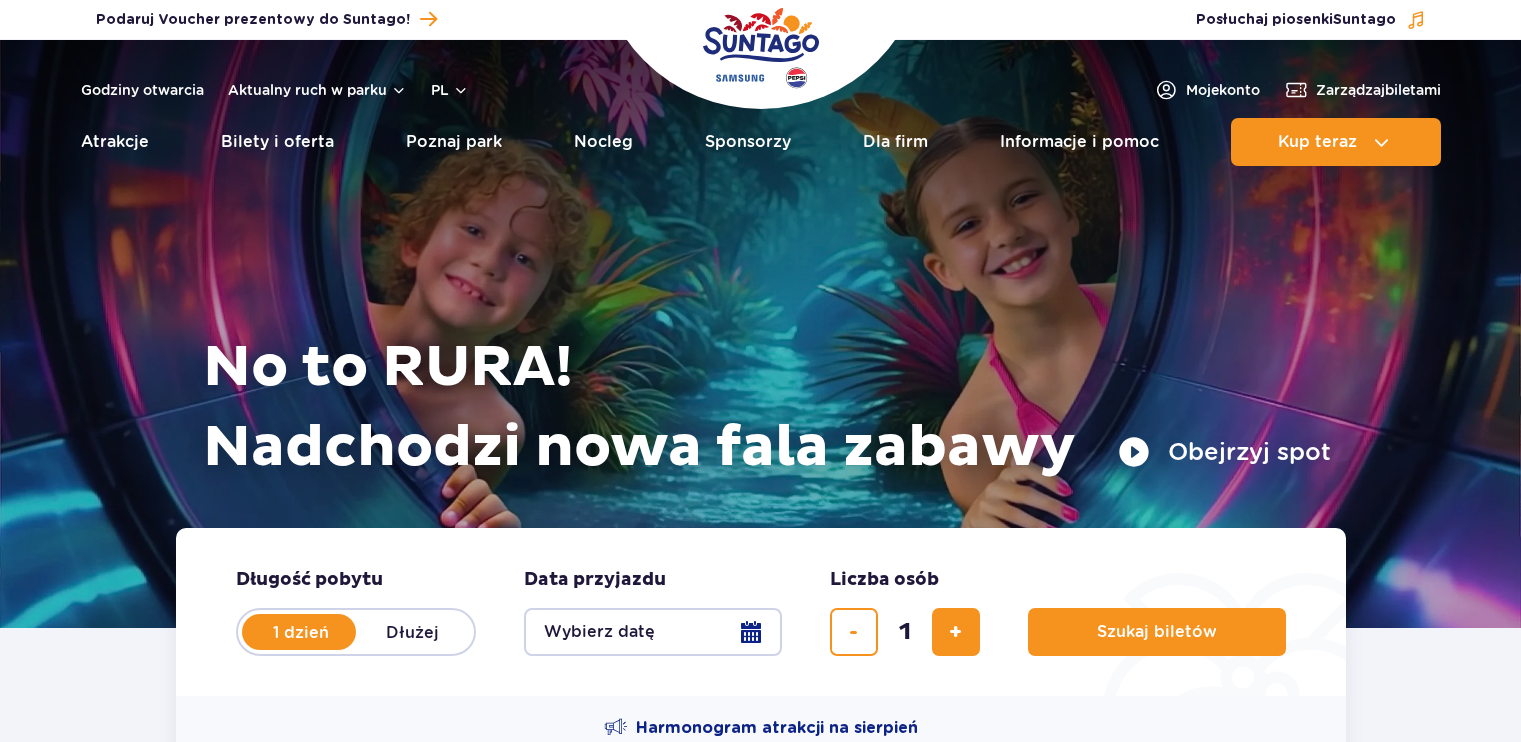 scroll, scrollTop: 0, scrollLeft: 0, axis: both 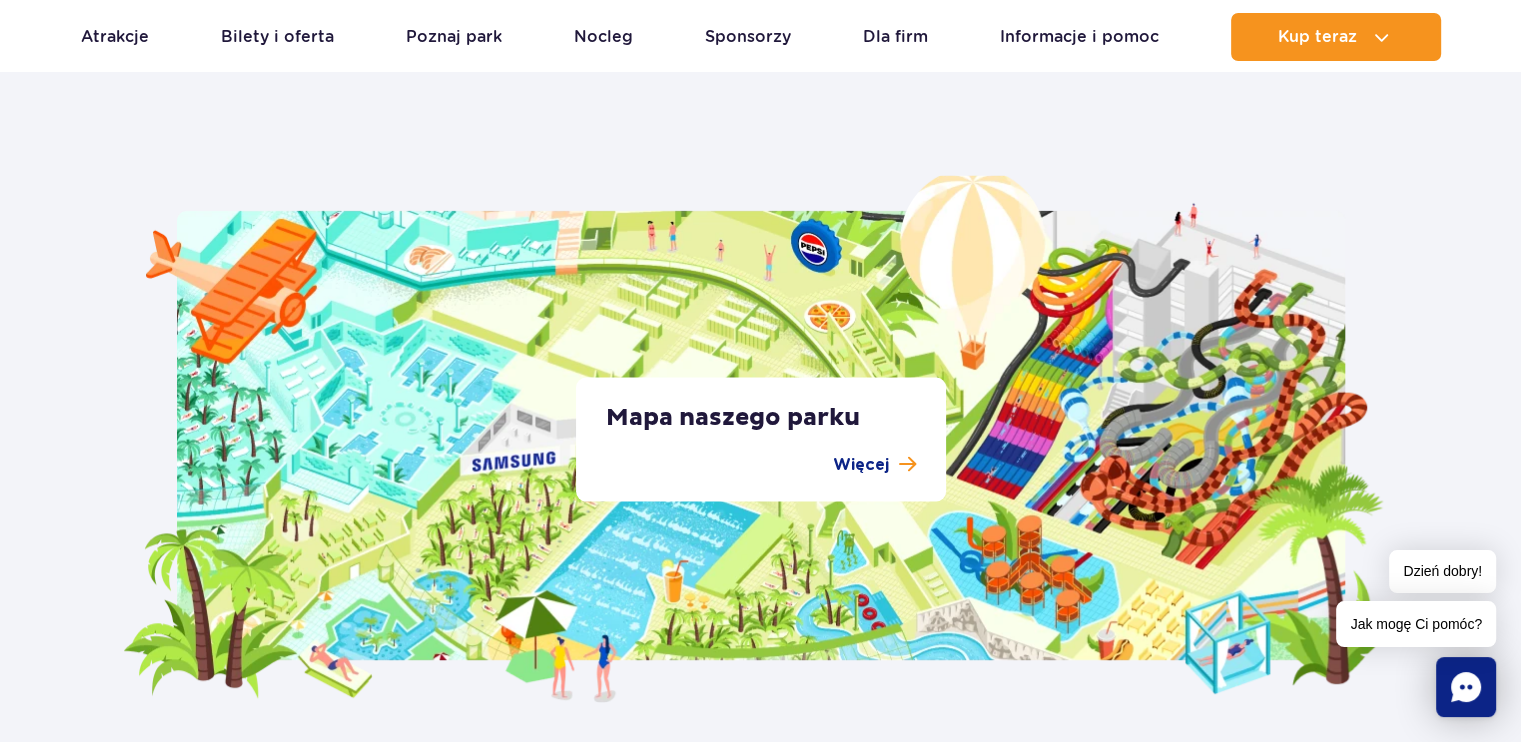 click on "Mapa naszego parku
Więcej" at bounding box center [761, 439] 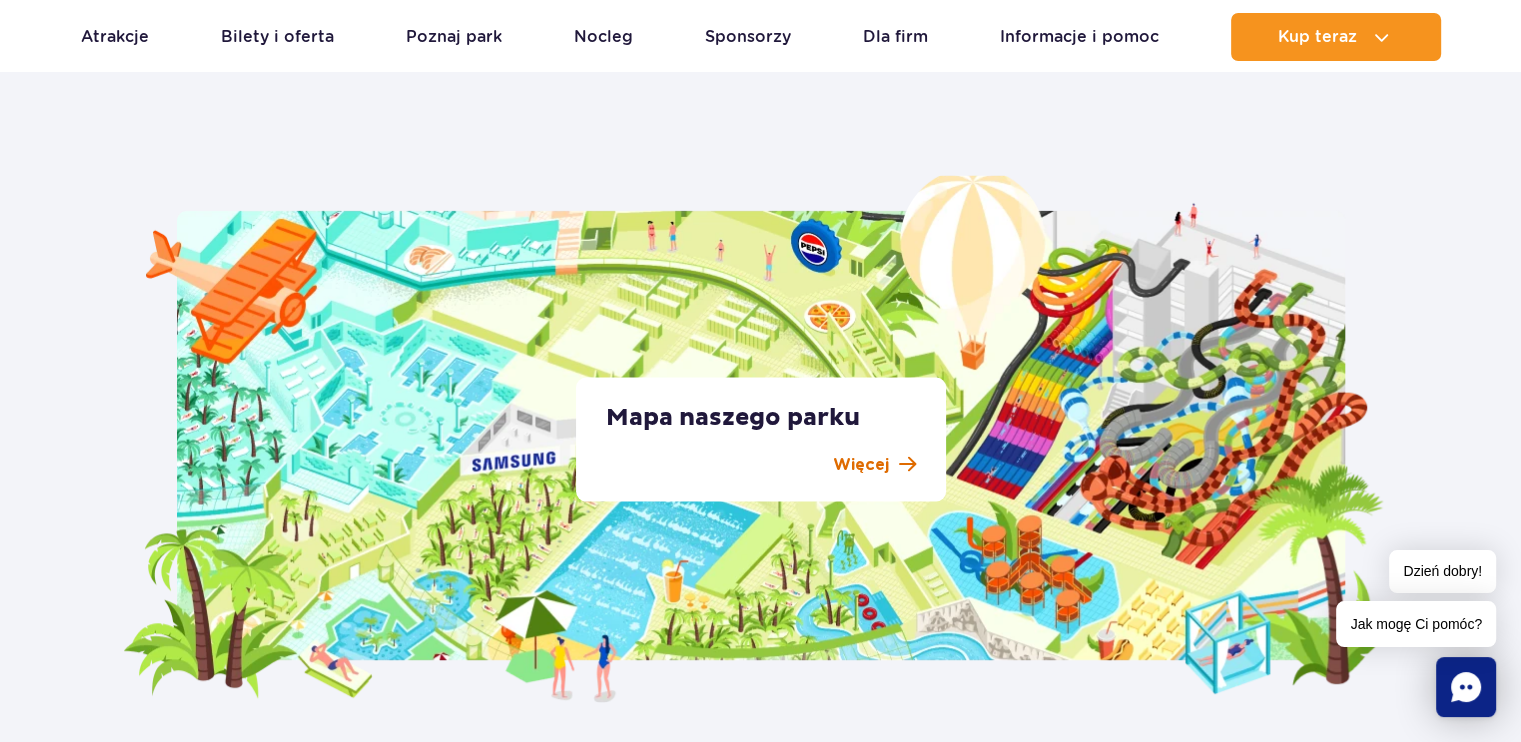 click on "Więcej" at bounding box center (761, 464) 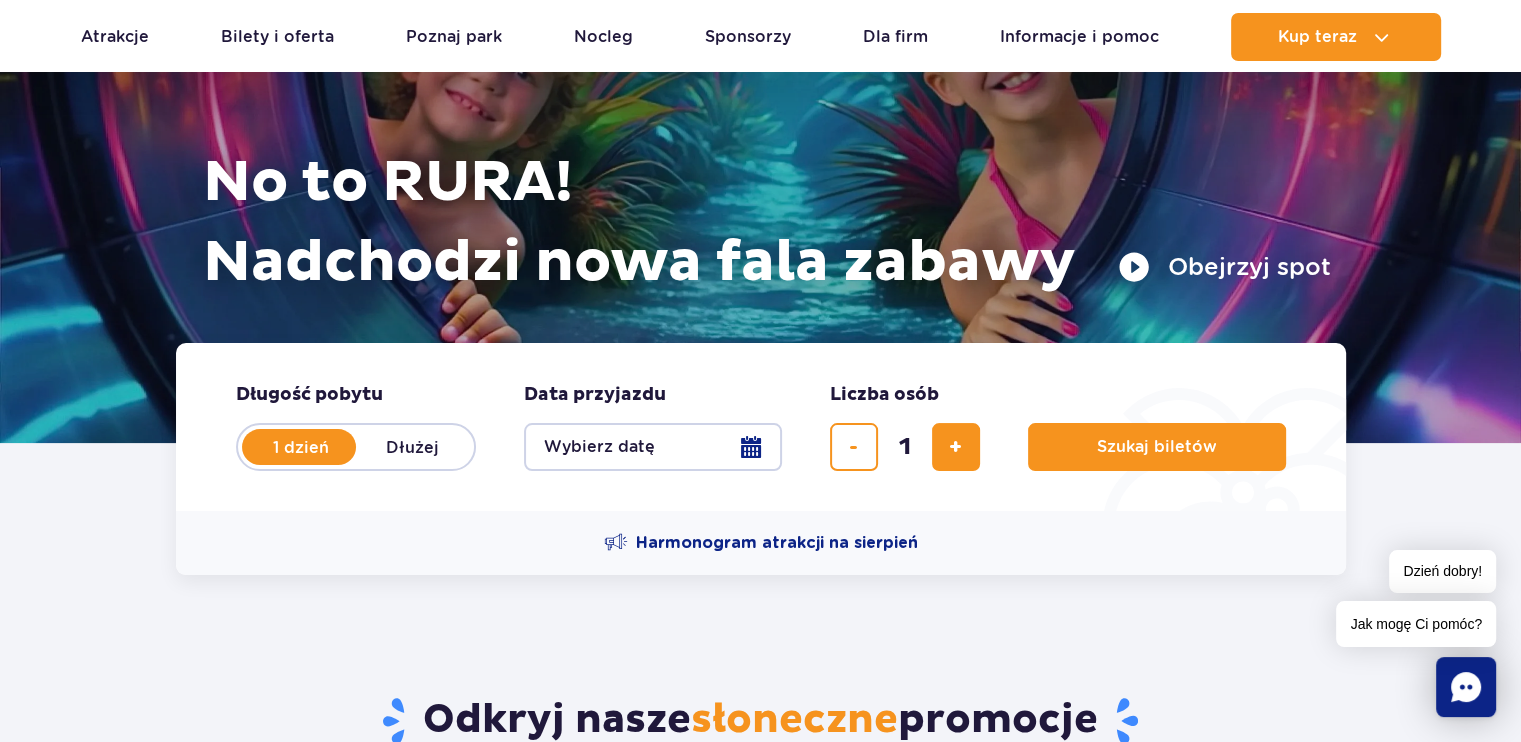 scroll, scrollTop: 0, scrollLeft: 0, axis: both 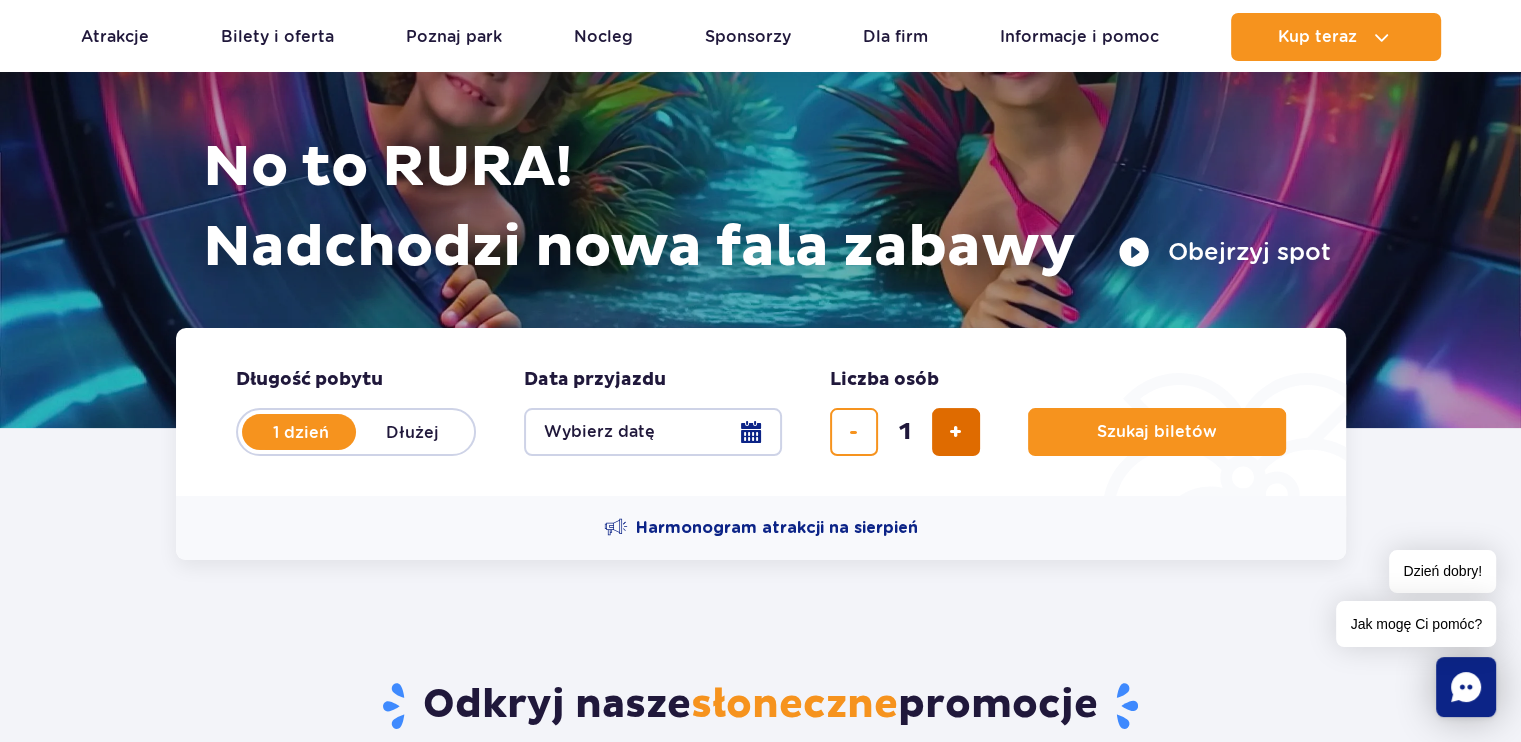 click at bounding box center (955, 432) 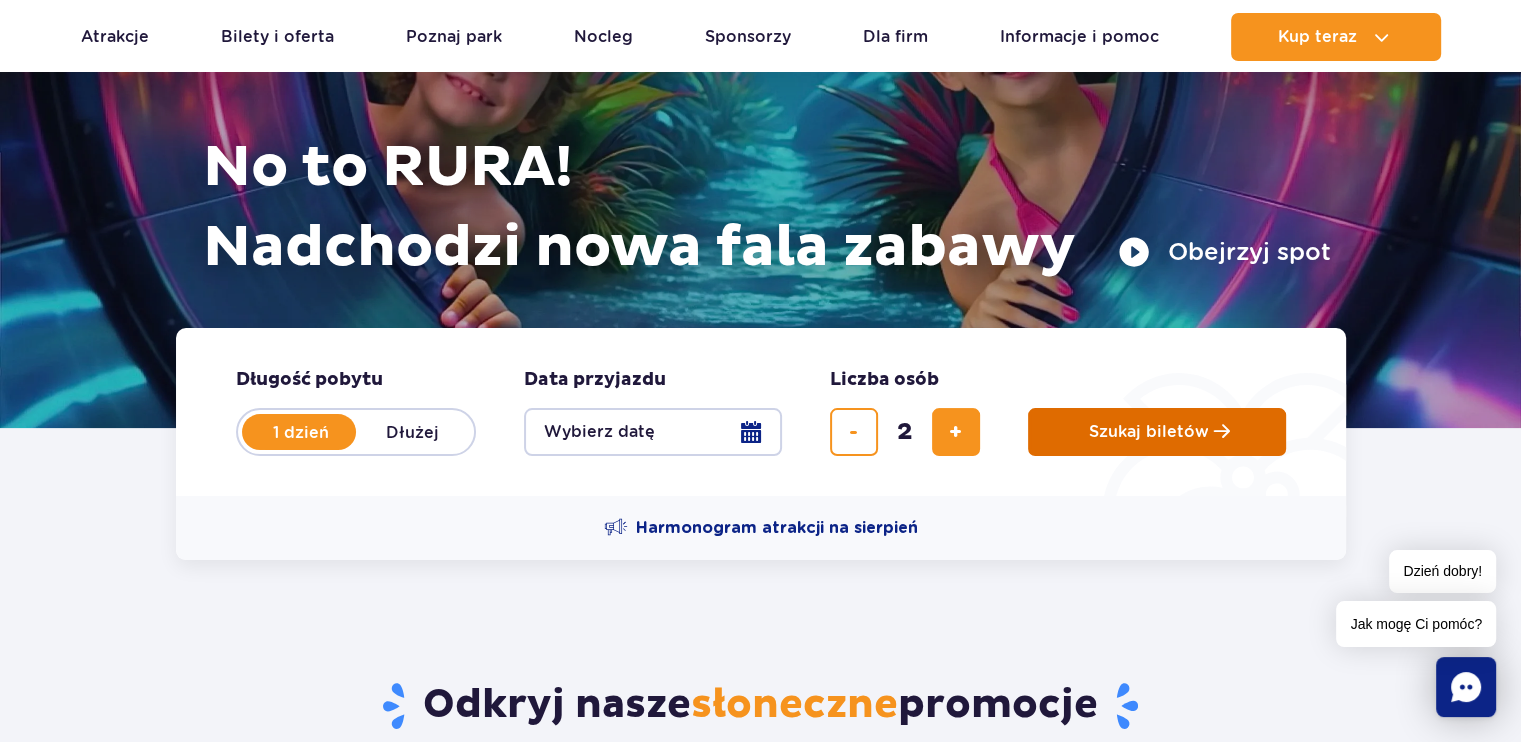 click on "Szukaj biletów" at bounding box center [1149, 432] 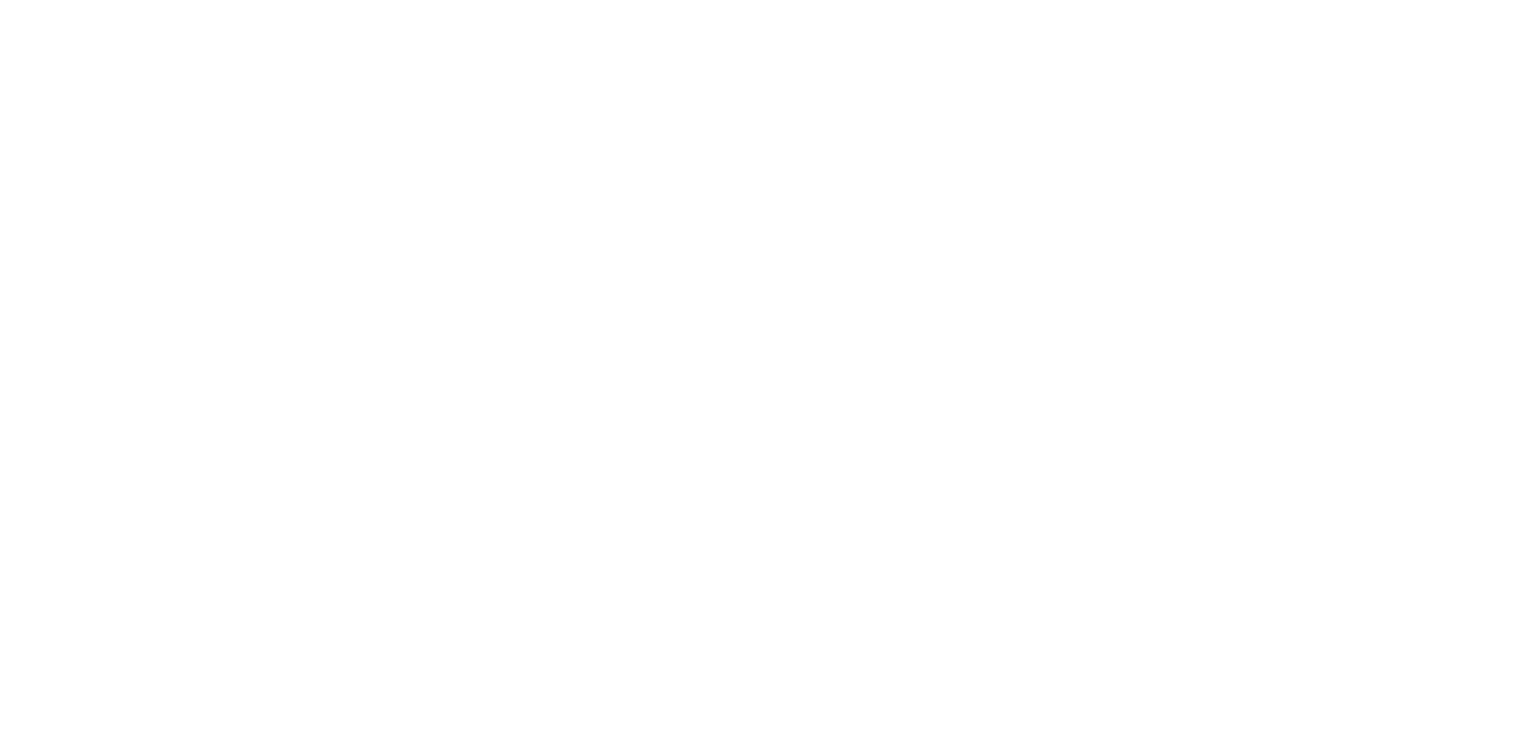 scroll, scrollTop: 0, scrollLeft: 0, axis: both 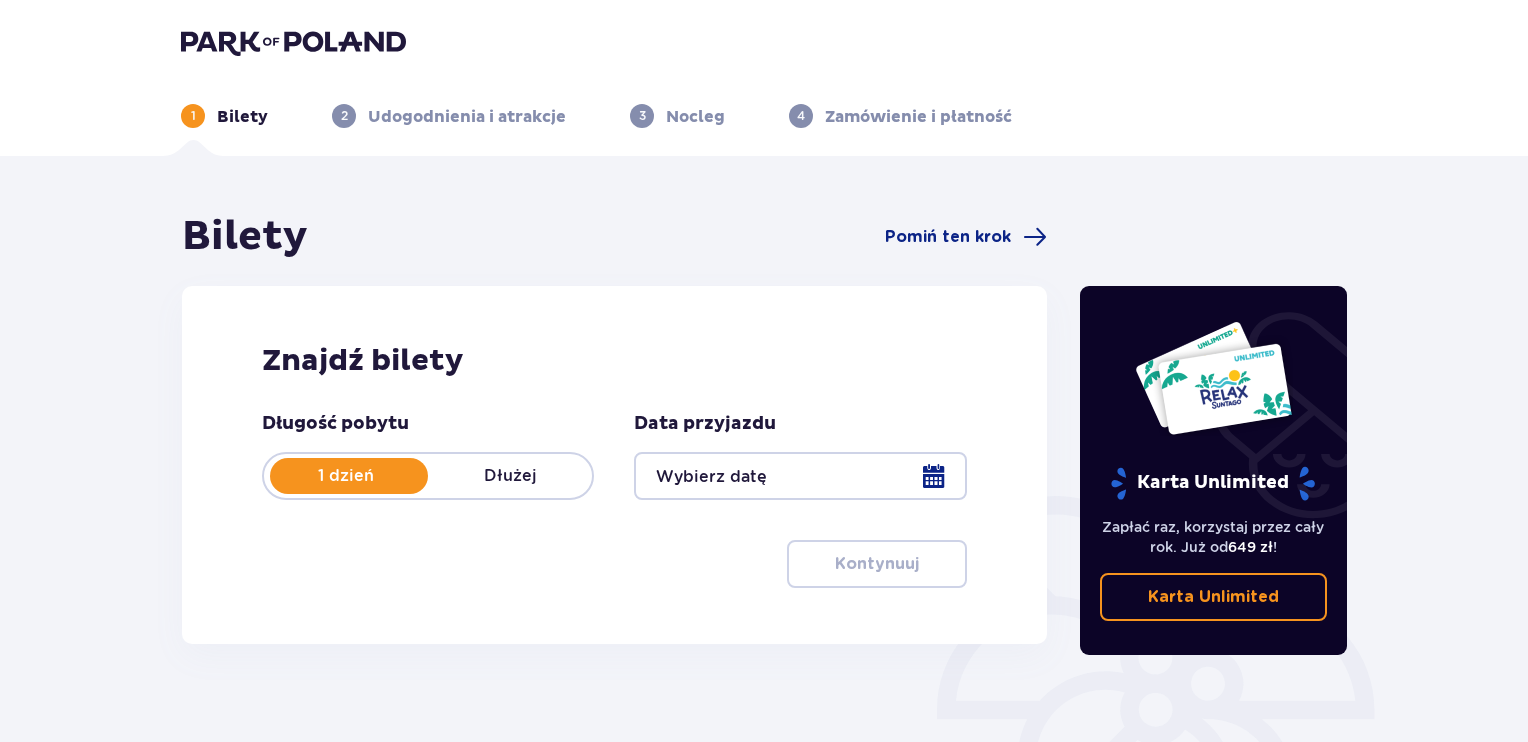 click at bounding box center [800, 476] 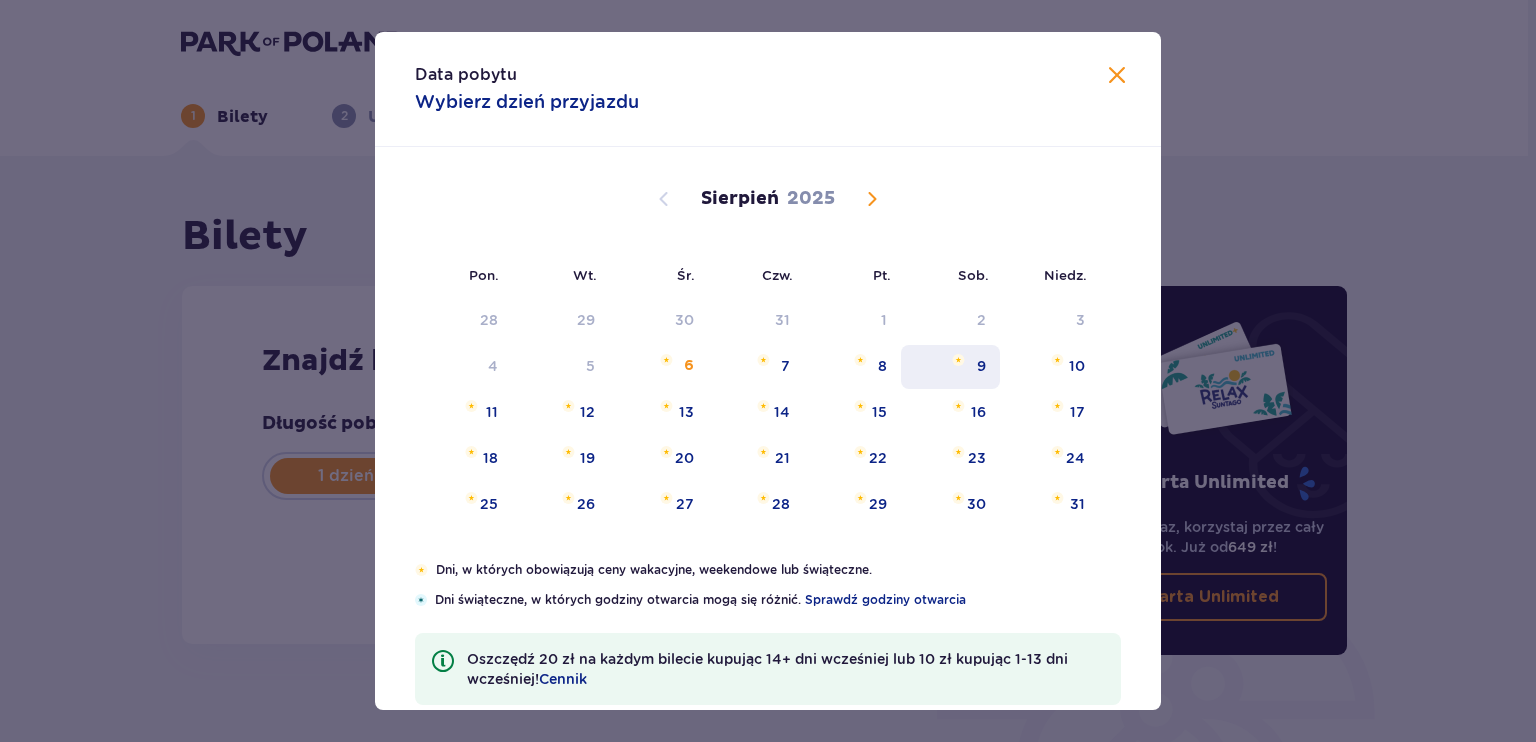 click on "9" at bounding box center [950, 367] 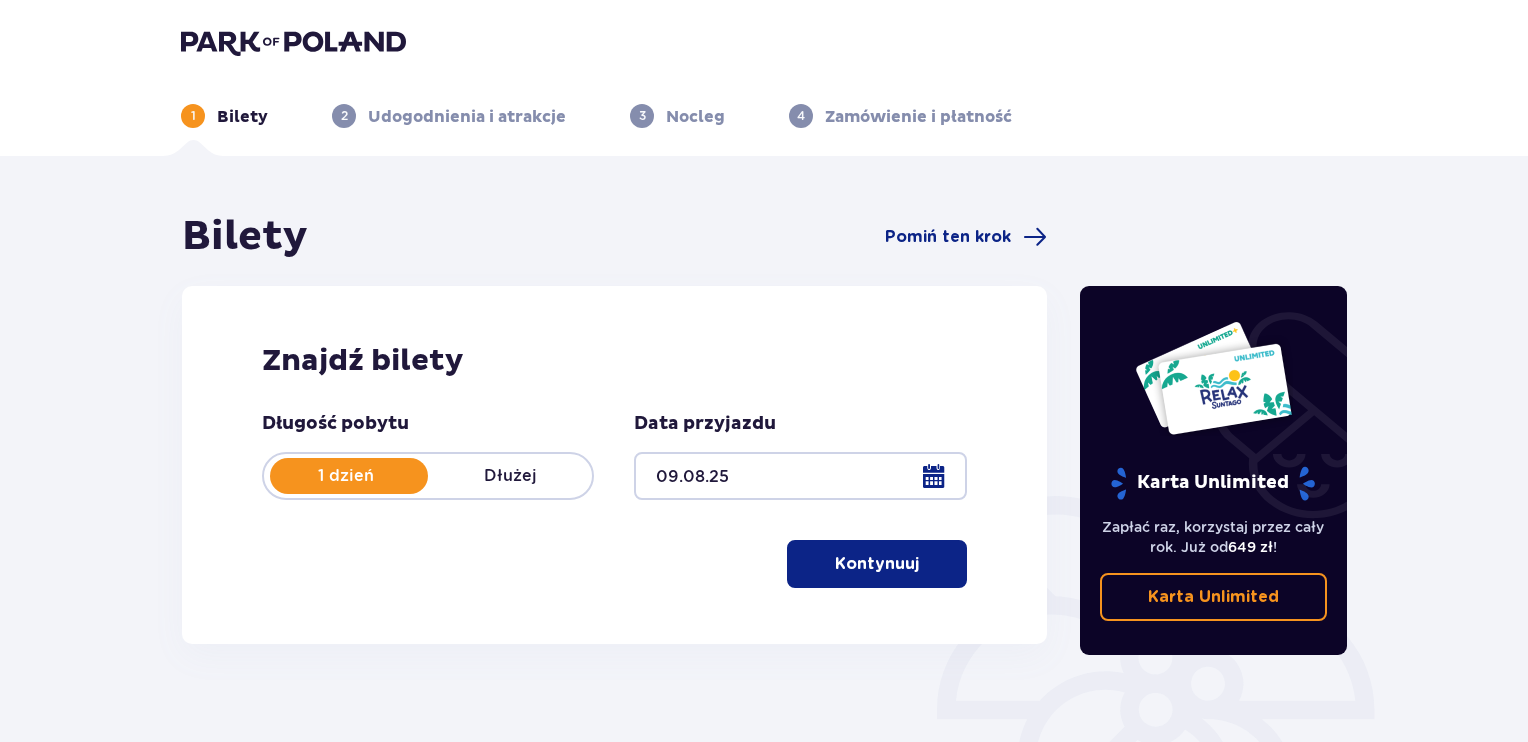 click on "Kontynuuj" at bounding box center [877, 564] 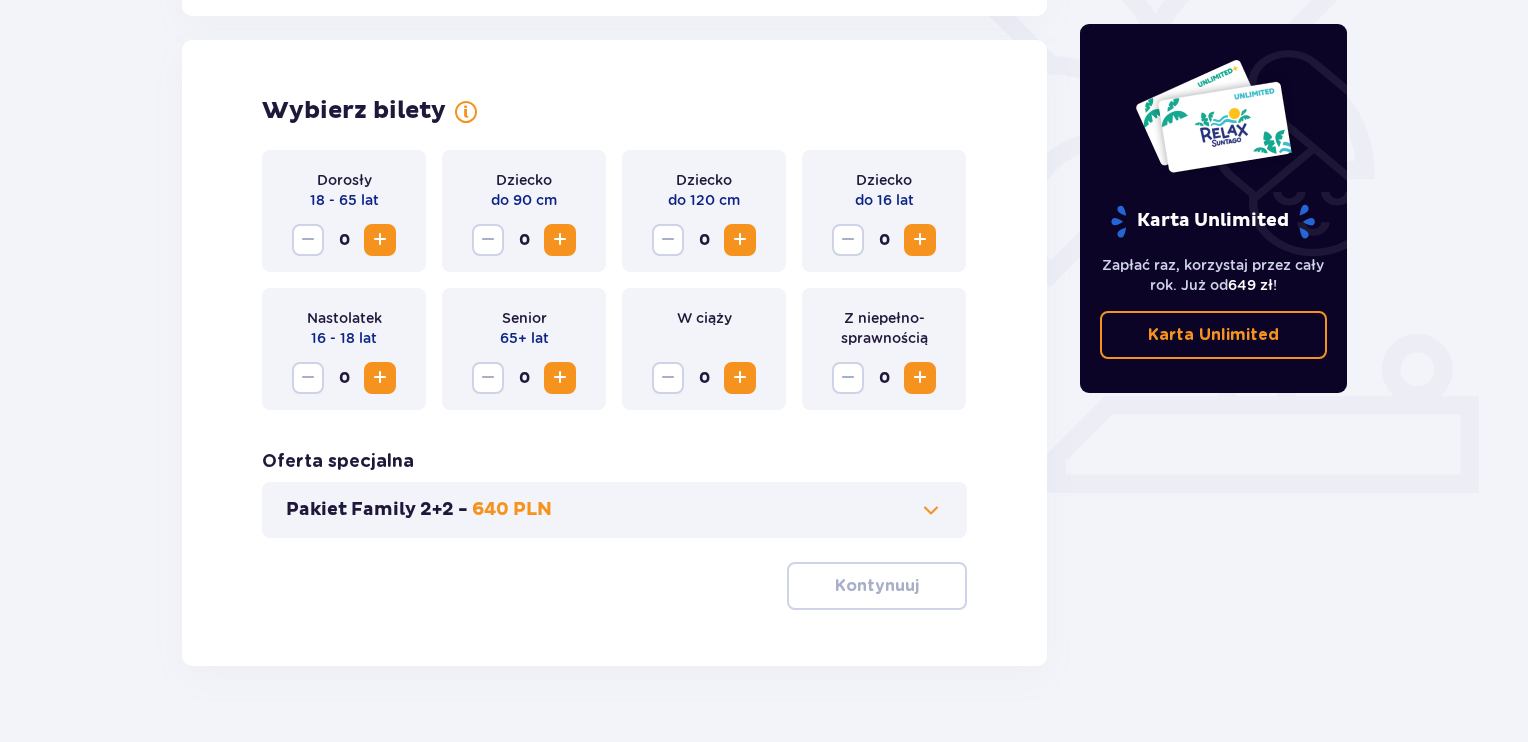 scroll, scrollTop: 556, scrollLeft: 0, axis: vertical 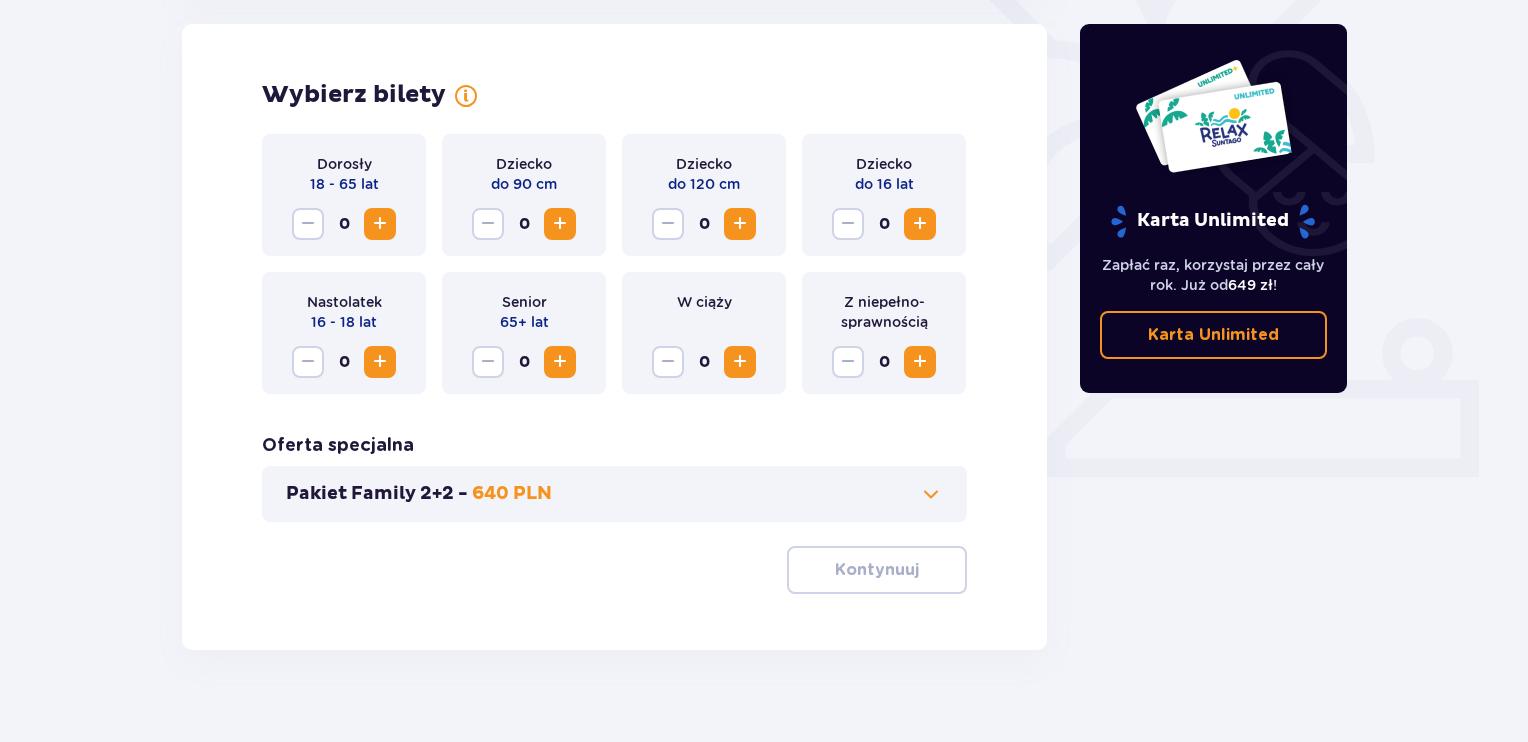 click at bounding box center [380, 224] 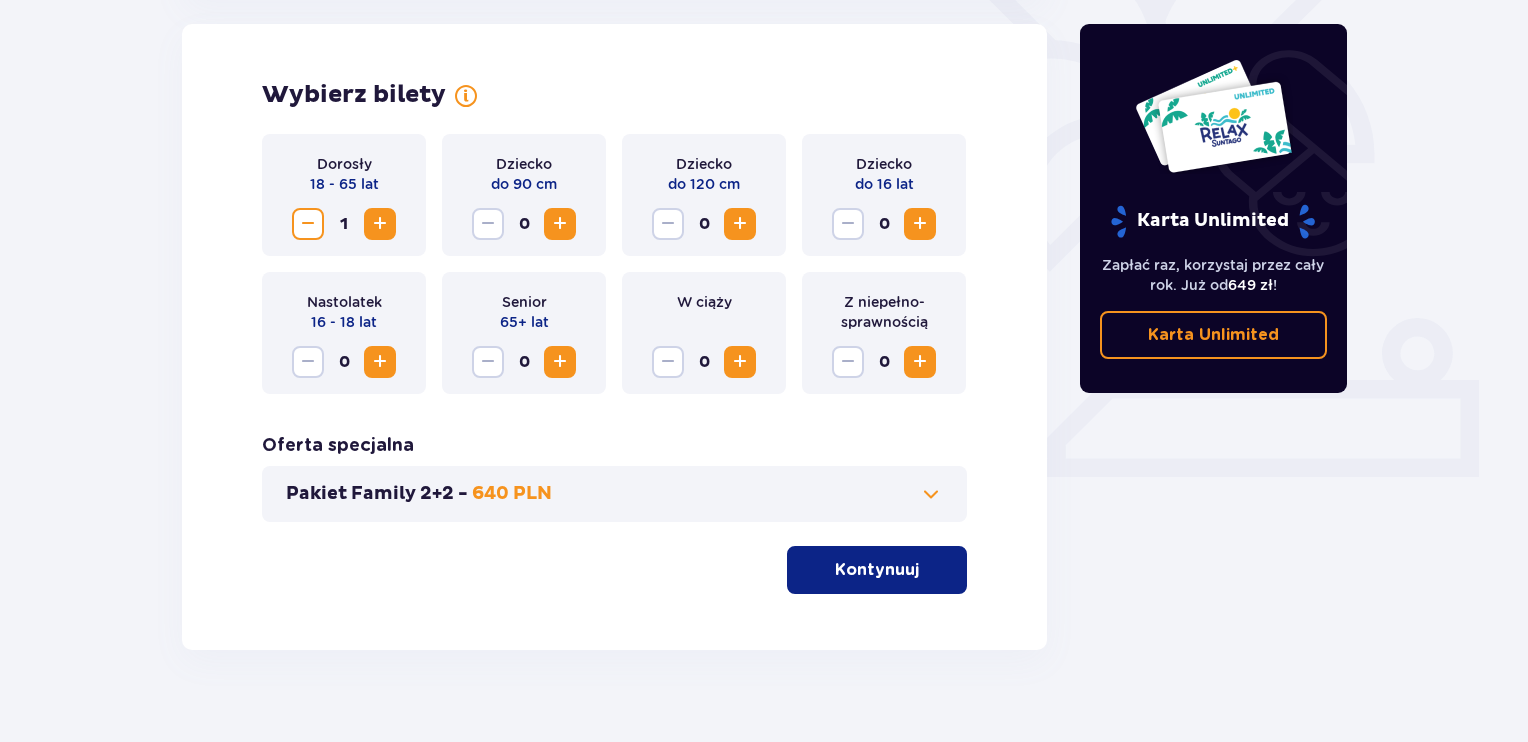 scroll, scrollTop: 584, scrollLeft: 0, axis: vertical 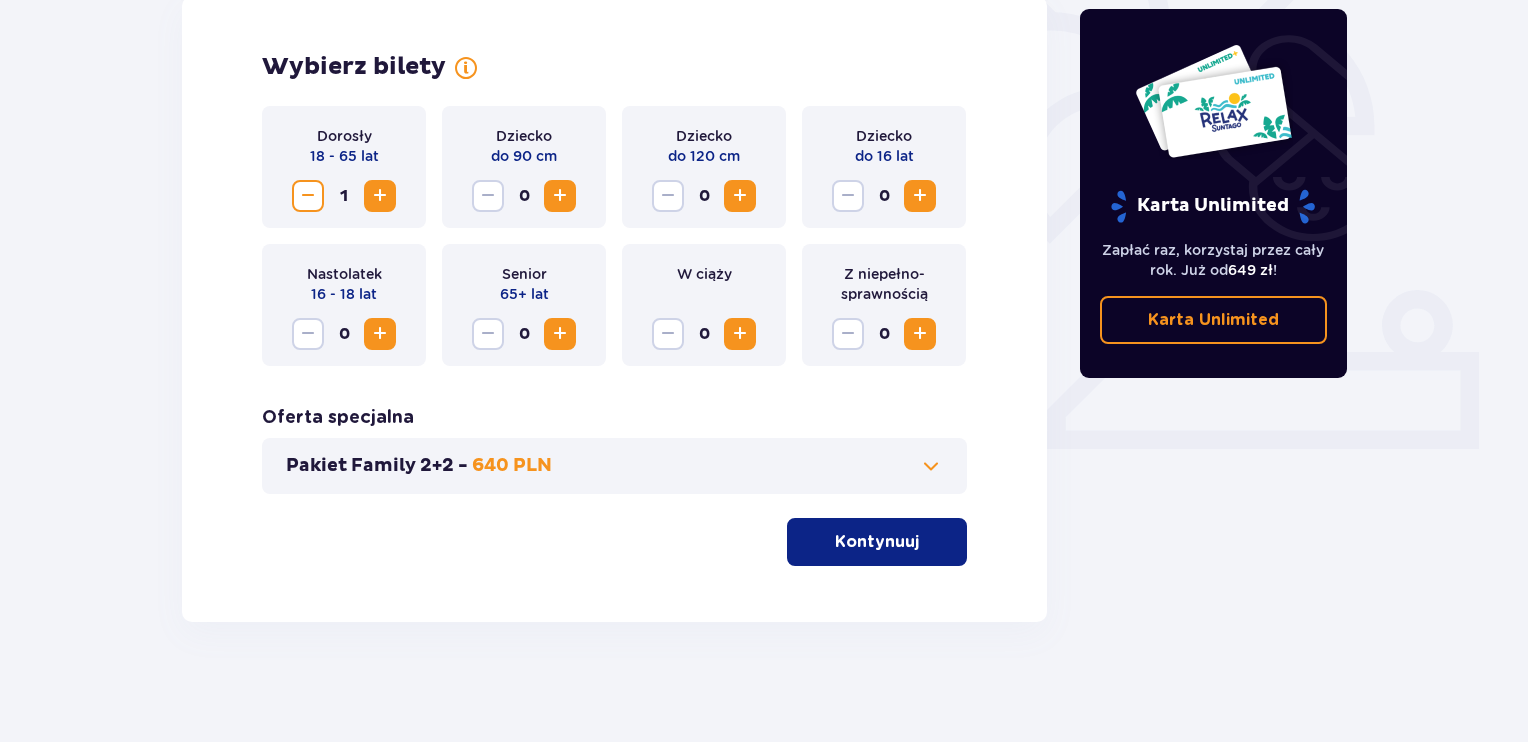 click on "Kontynuuj" at bounding box center (877, 542) 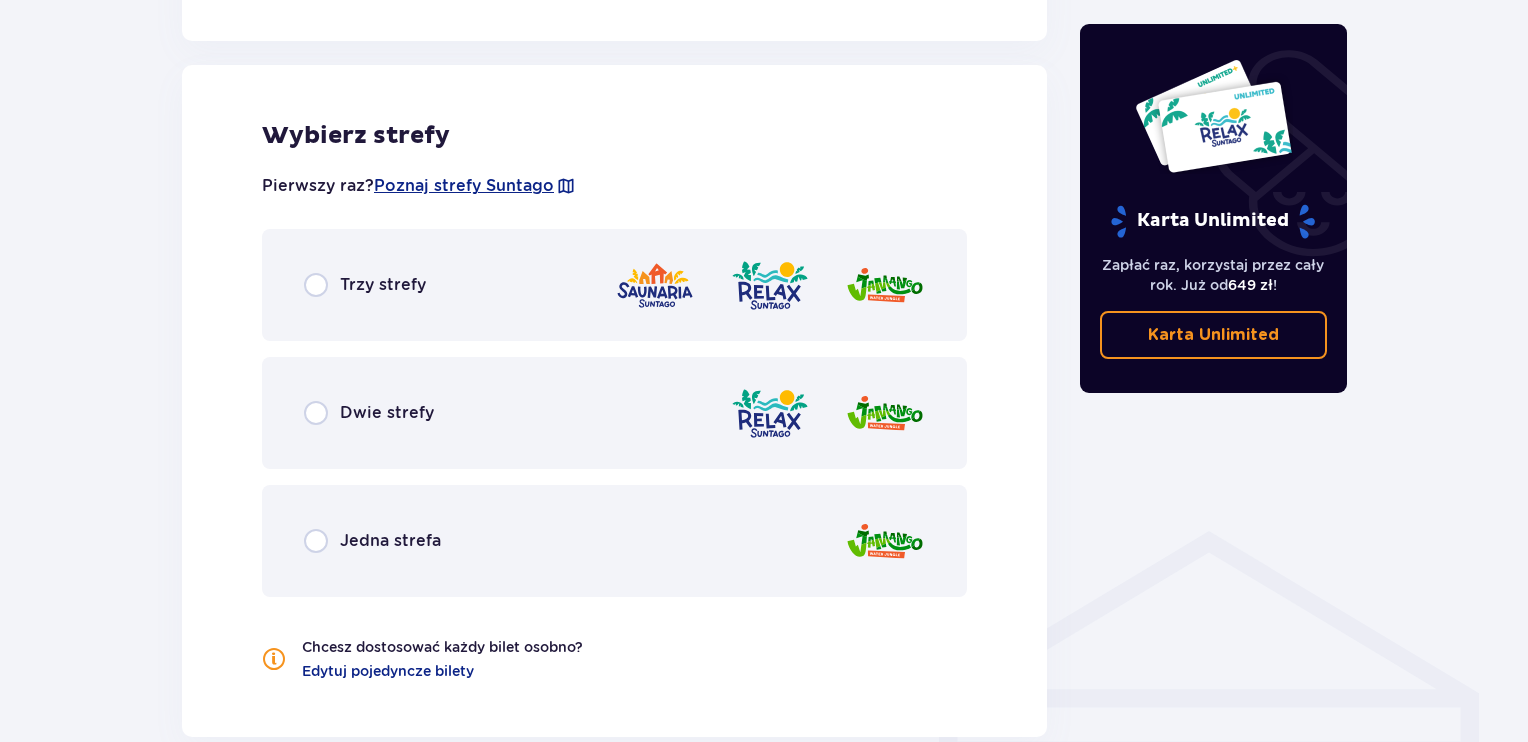 scroll, scrollTop: 1110, scrollLeft: 0, axis: vertical 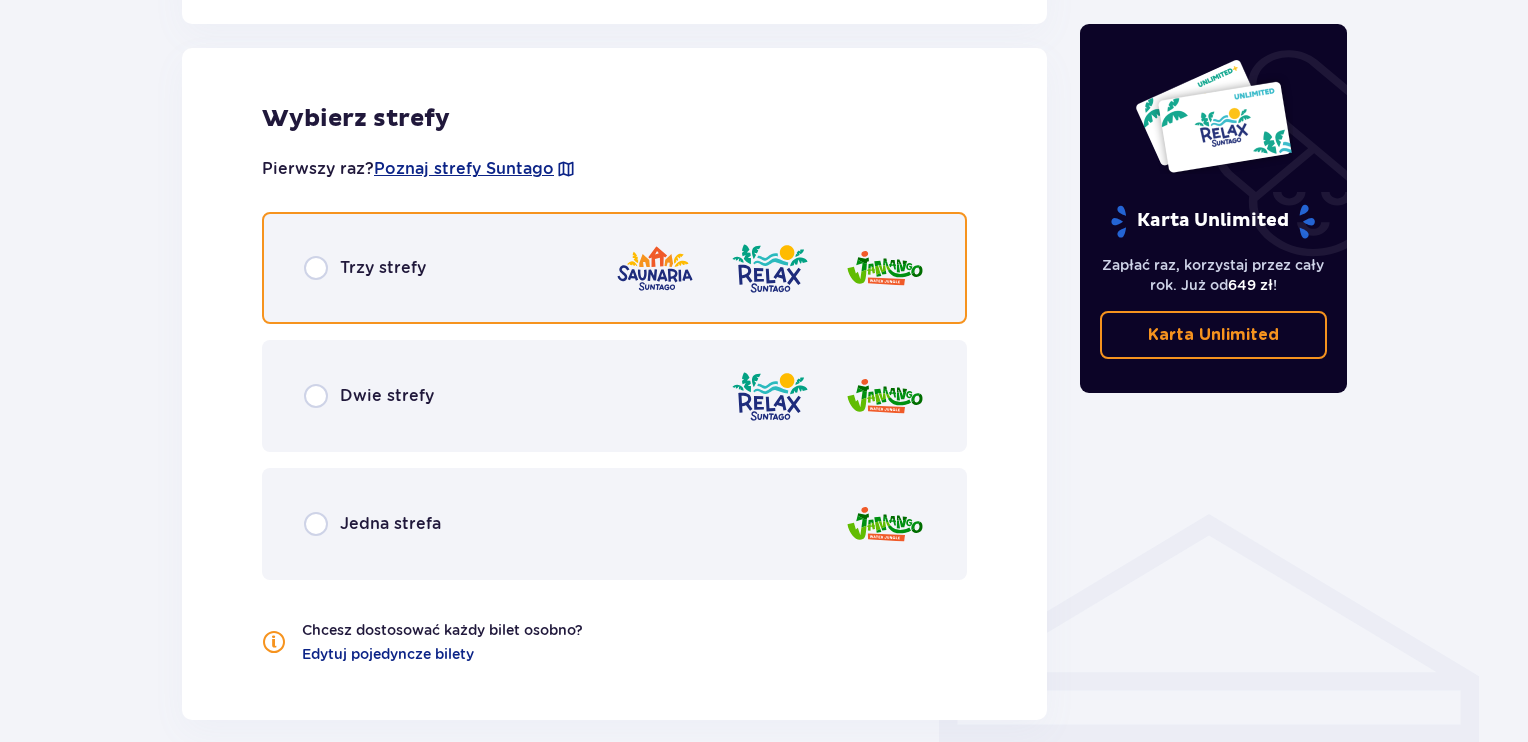 click at bounding box center (316, 268) 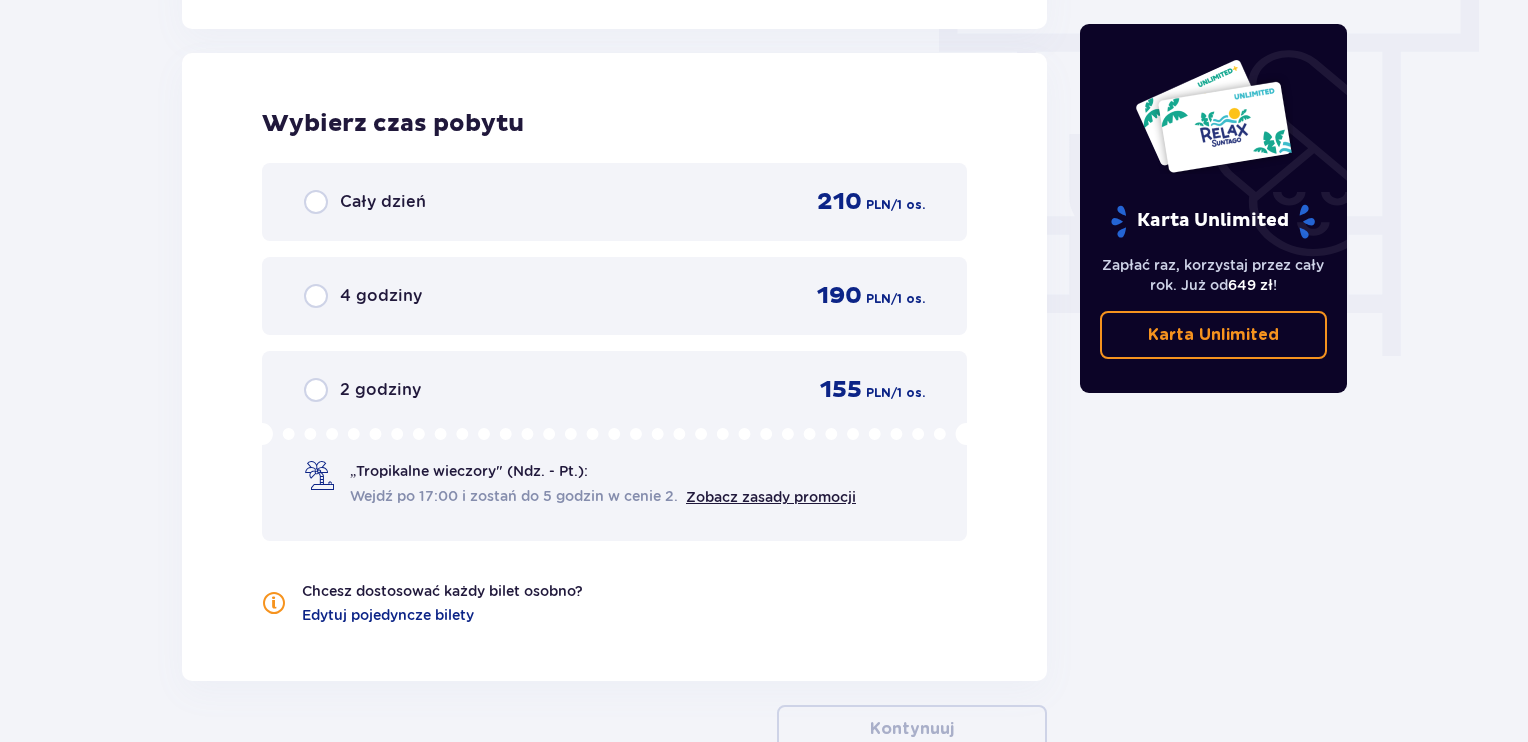scroll, scrollTop: 1806, scrollLeft: 0, axis: vertical 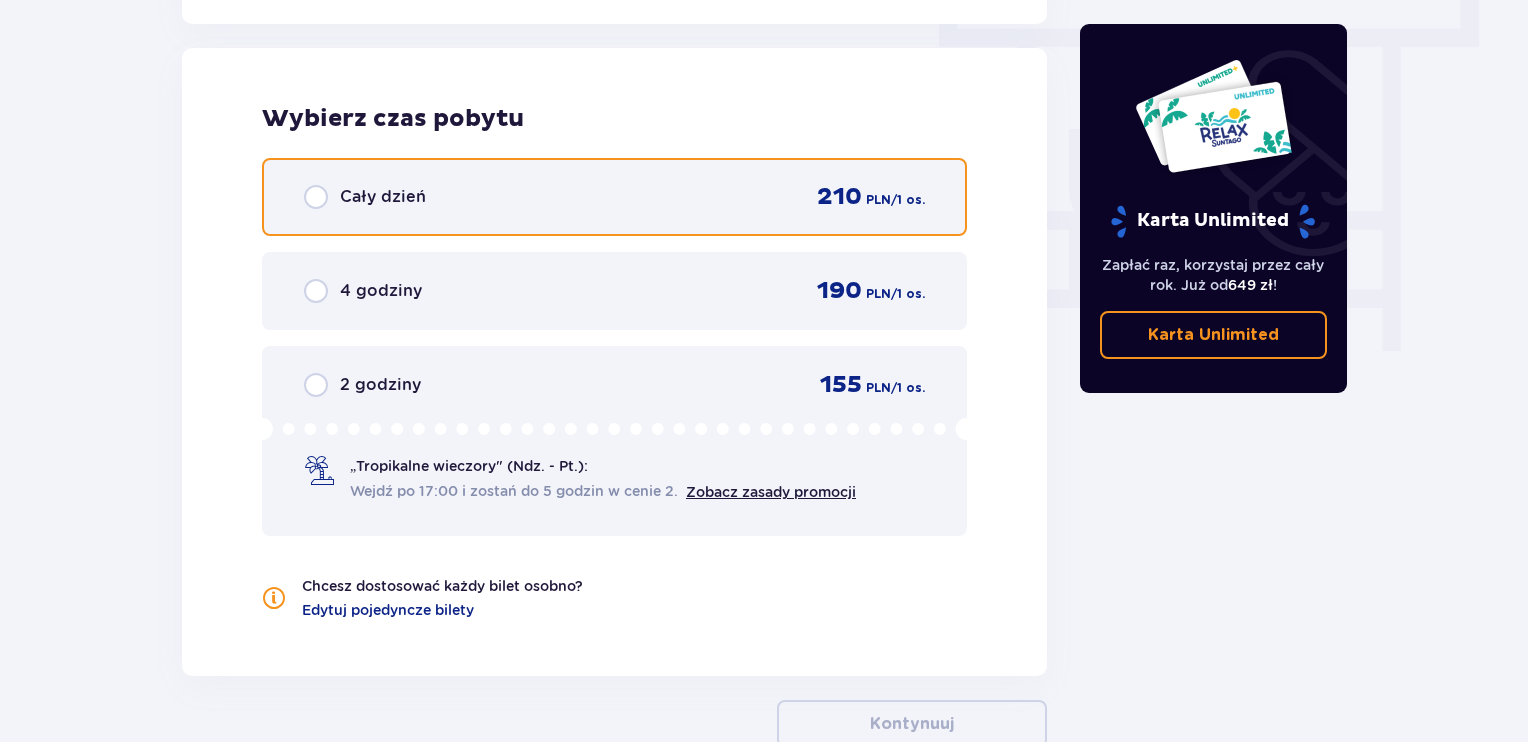 click at bounding box center [316, 197] 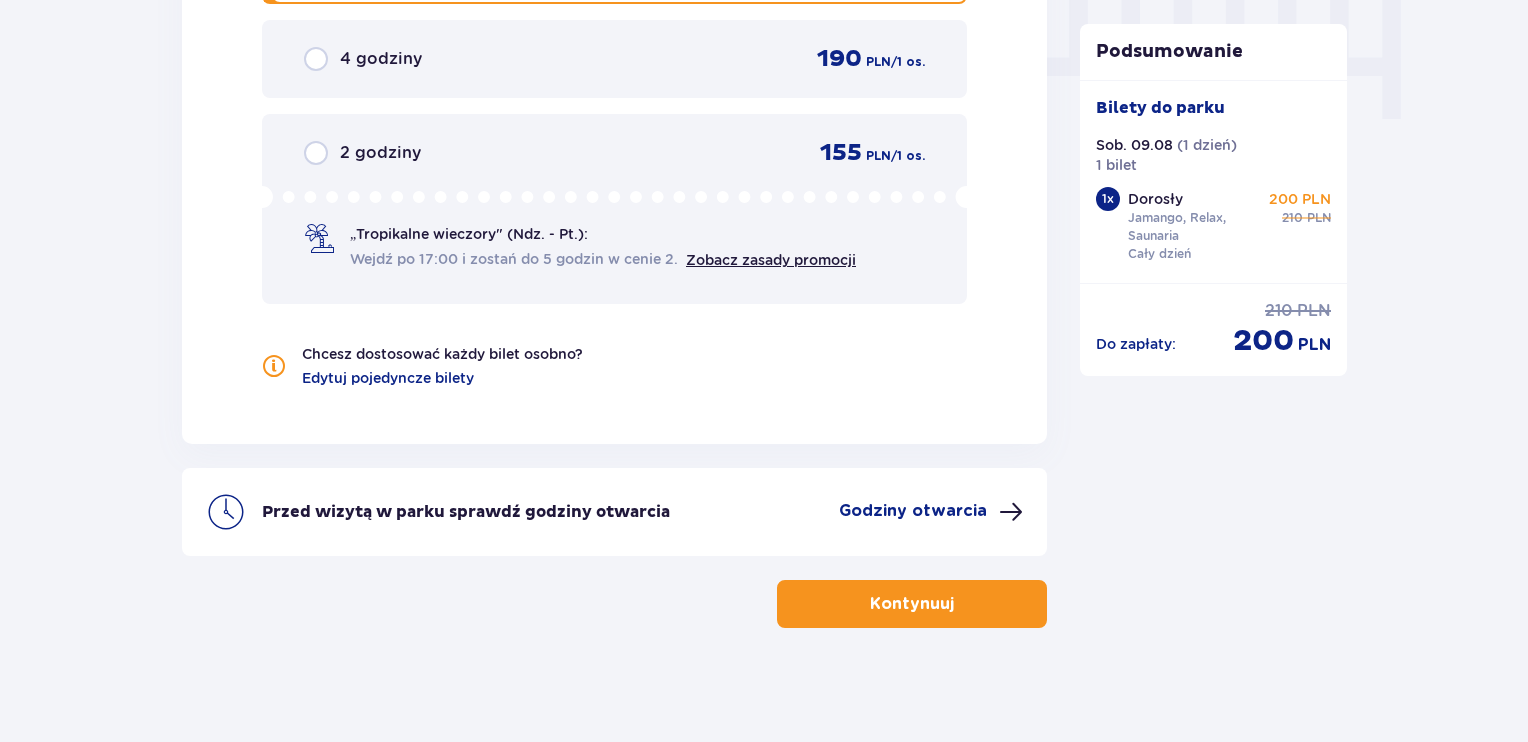 scroll, scrollTop: 2041, scrollLeft: 0, axis: vertical 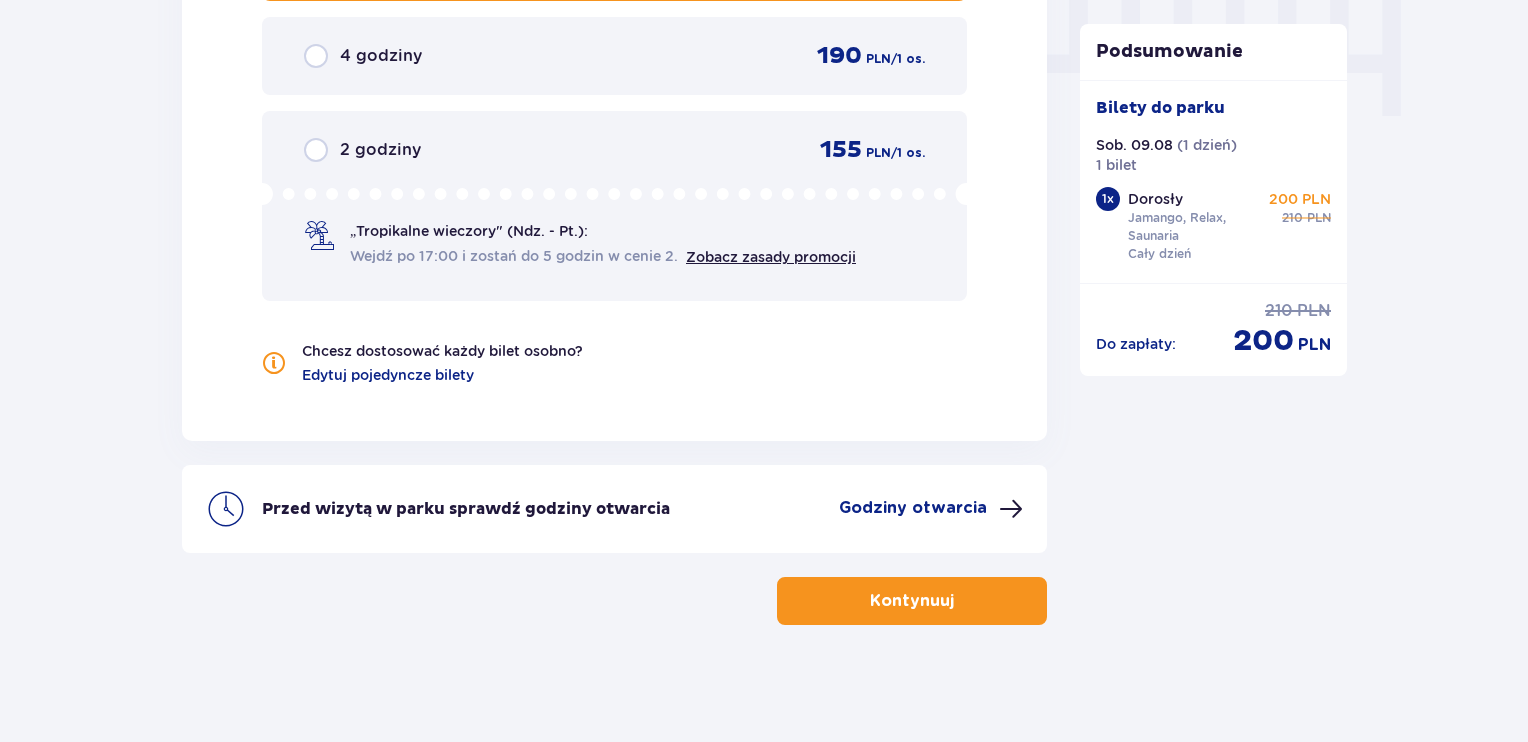 click on "Kontynuuj" at bounding box center (912, 601) 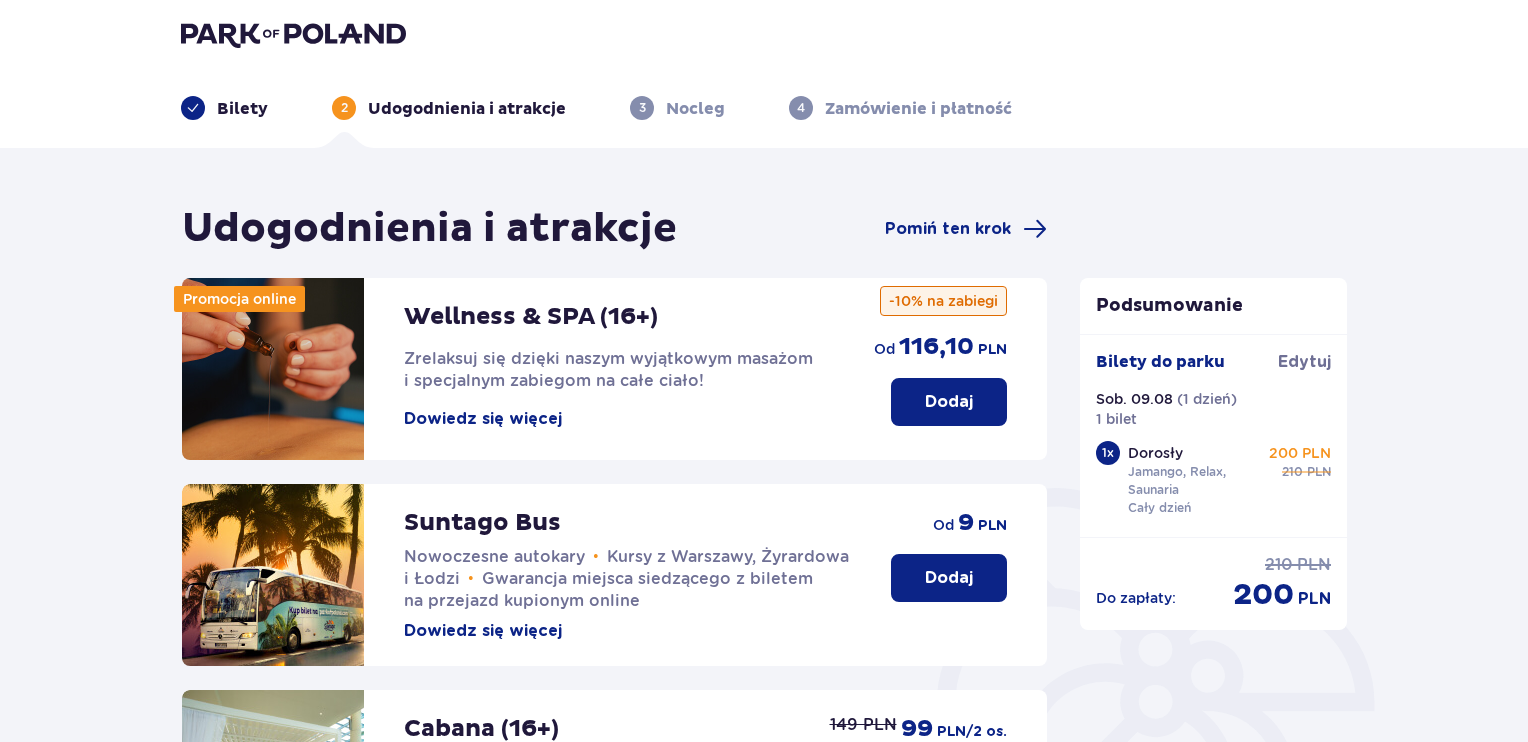 scroll, scrollTop: 0, scrollLeft: 0, axis: both 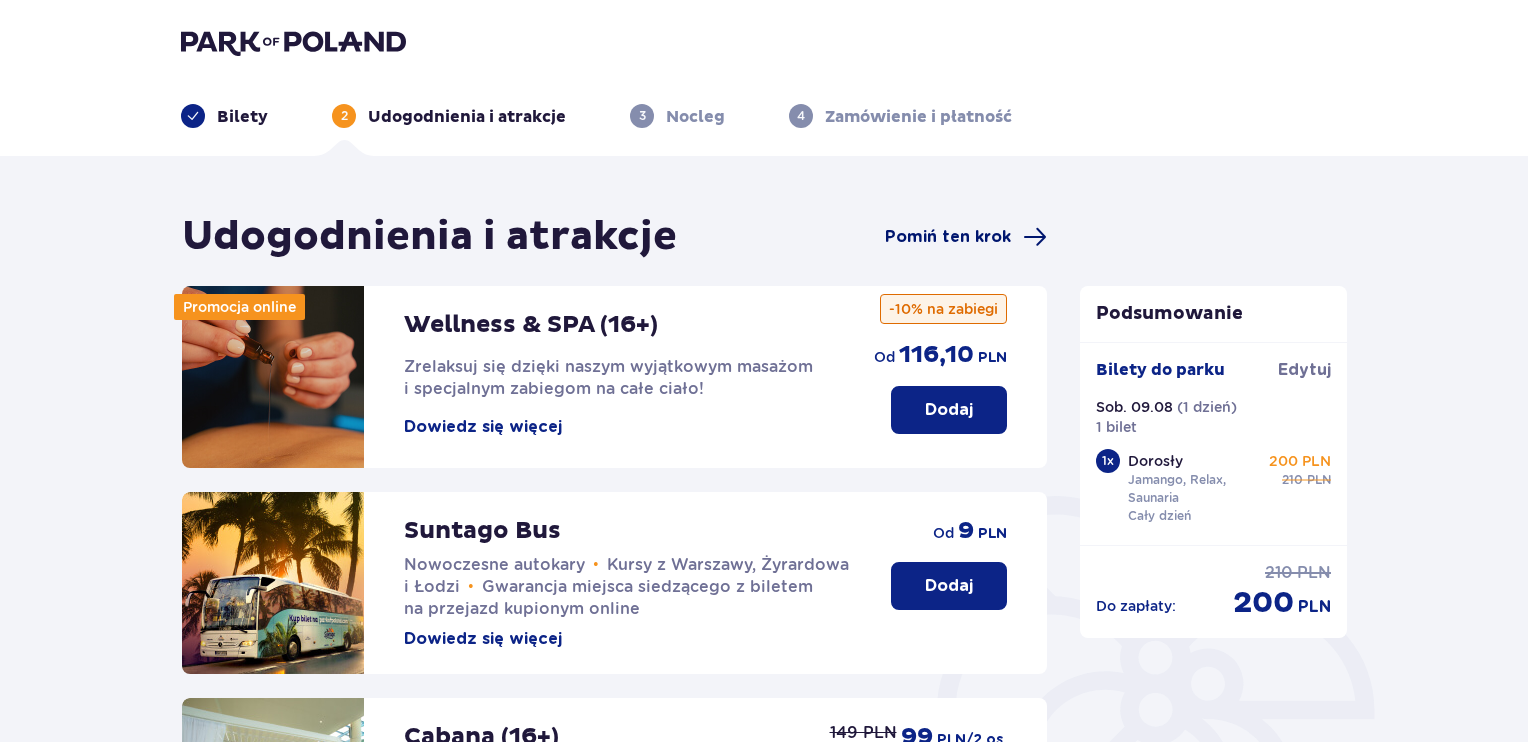 click on "Pomiń ten krok" at bounding box center (948, 237) 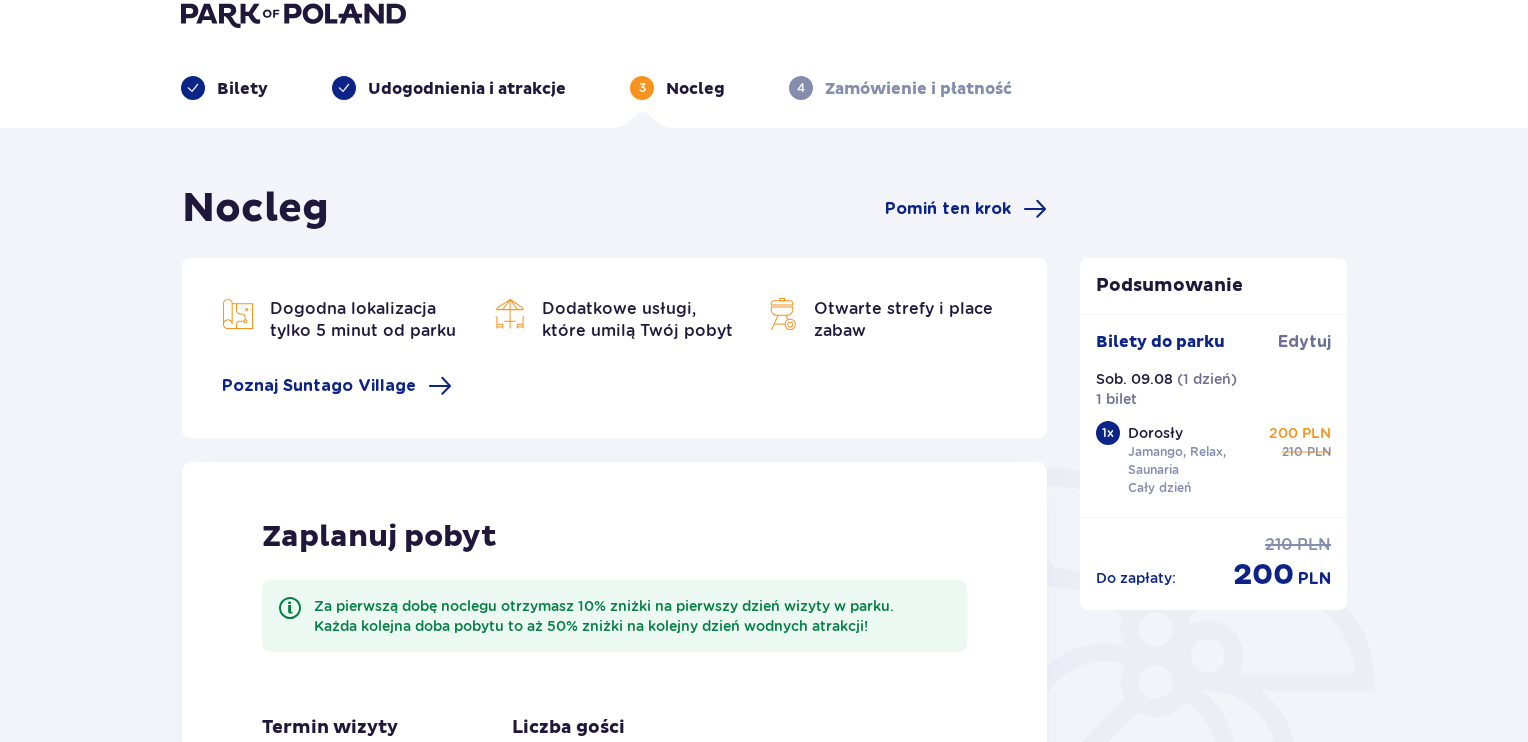 scroll, scrollTop: 0, scrollLeft: 0, axis: both 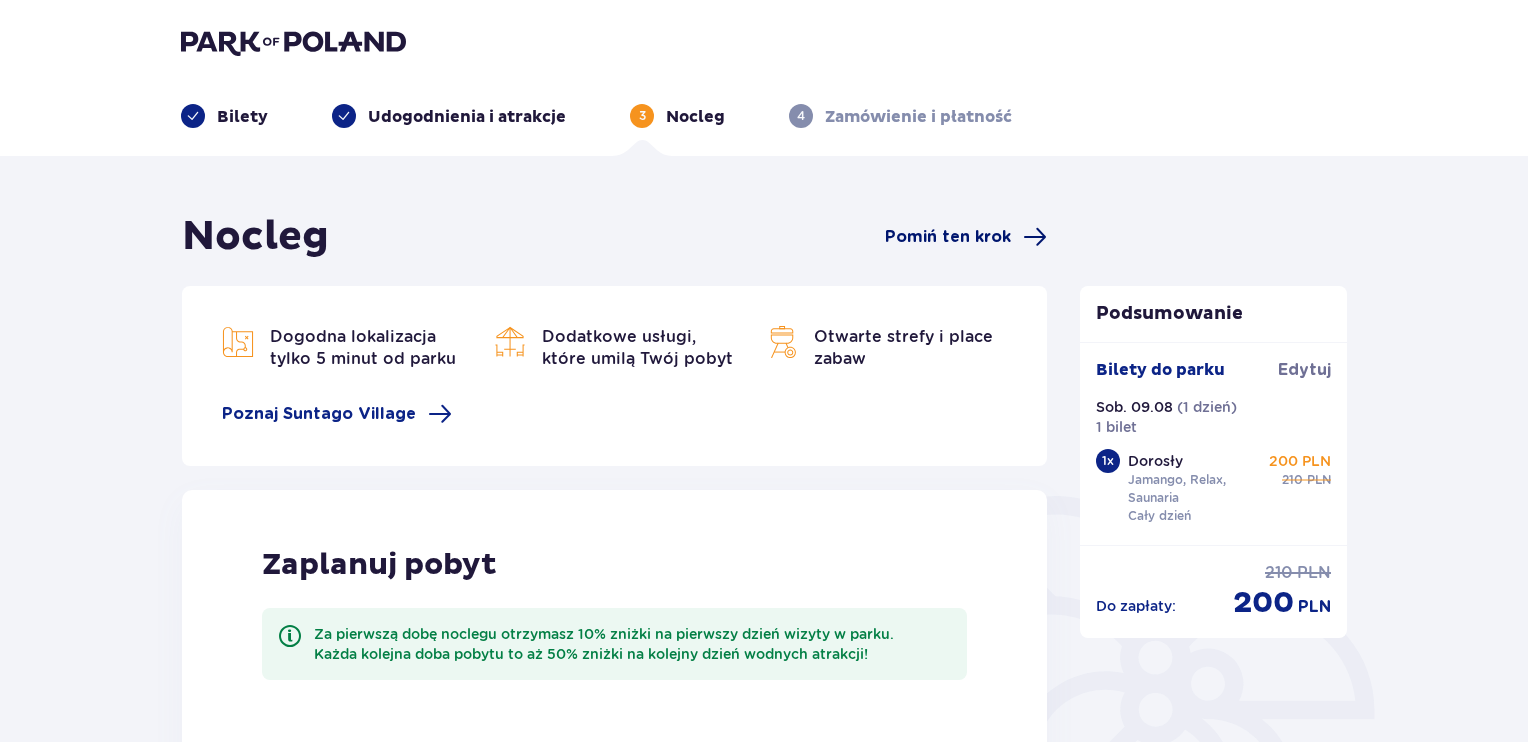 click on "Pomiń ten krok" at bounding box center (948, 237) 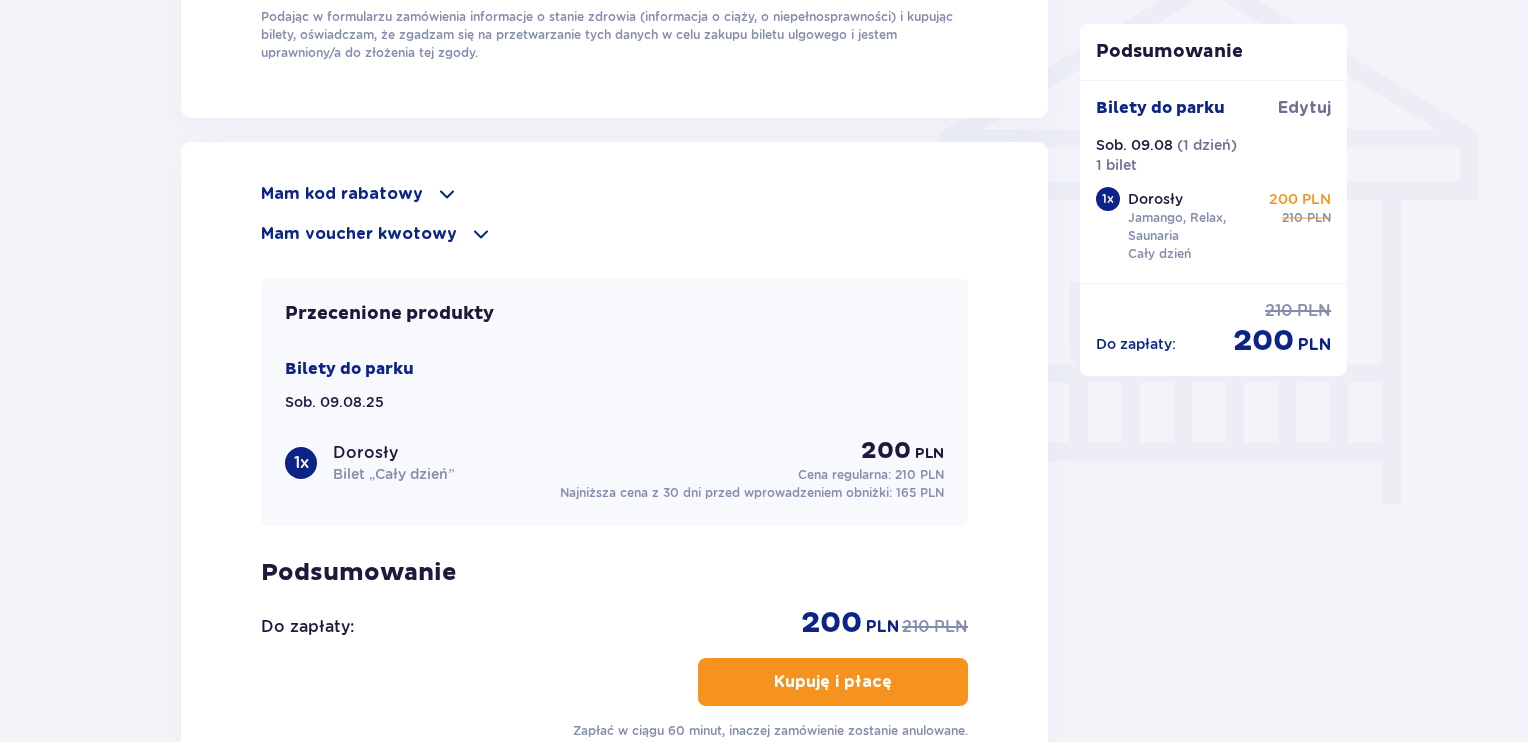 scroll, scrollTop: 1700, scrollLeft: 0, axis: vertical 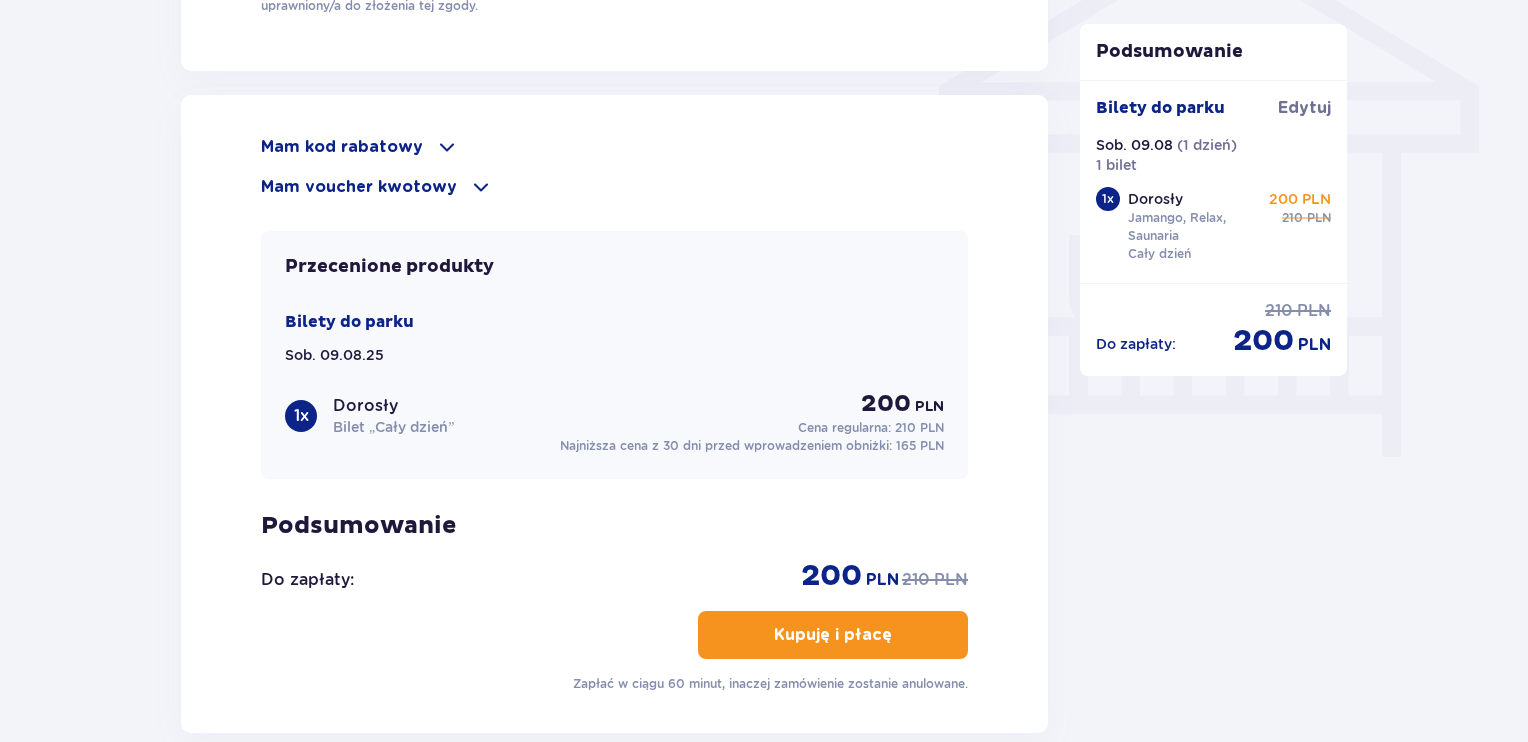 click on "Mam voucher kwotowy" at bounding box center [359, 187] 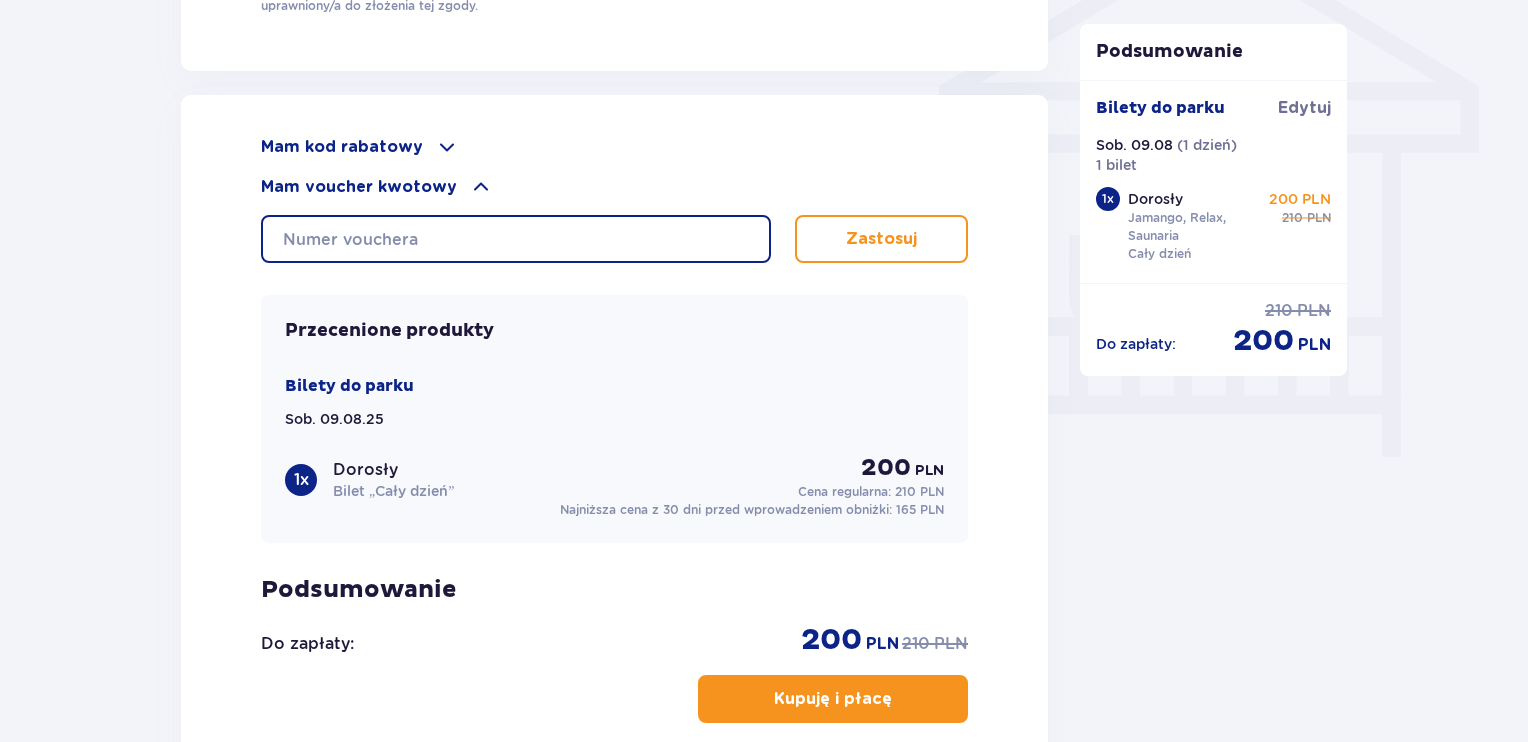 click at bounding box center (516, 239) 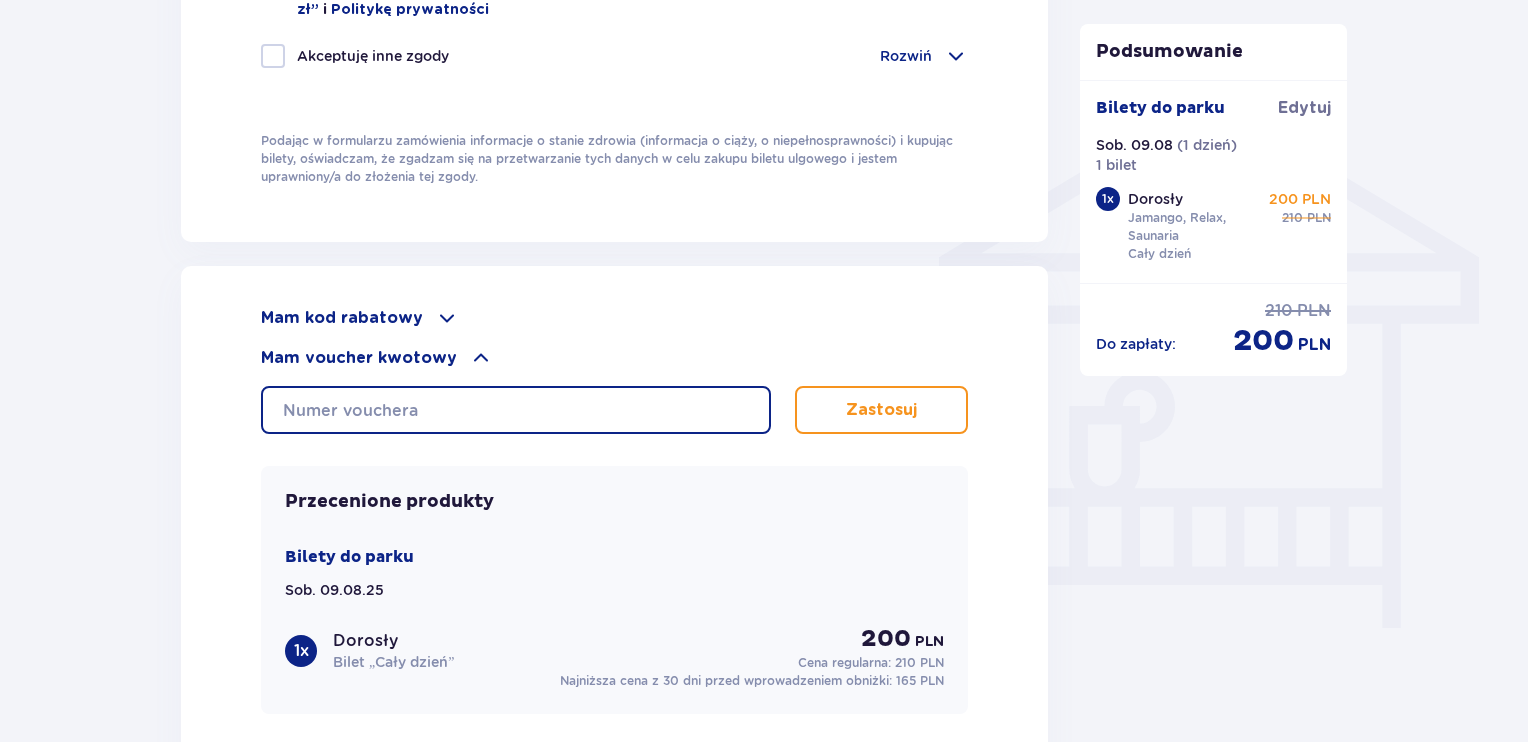 scroll, scrollTop: 1600, scrollLeft: 0, axis: vertical 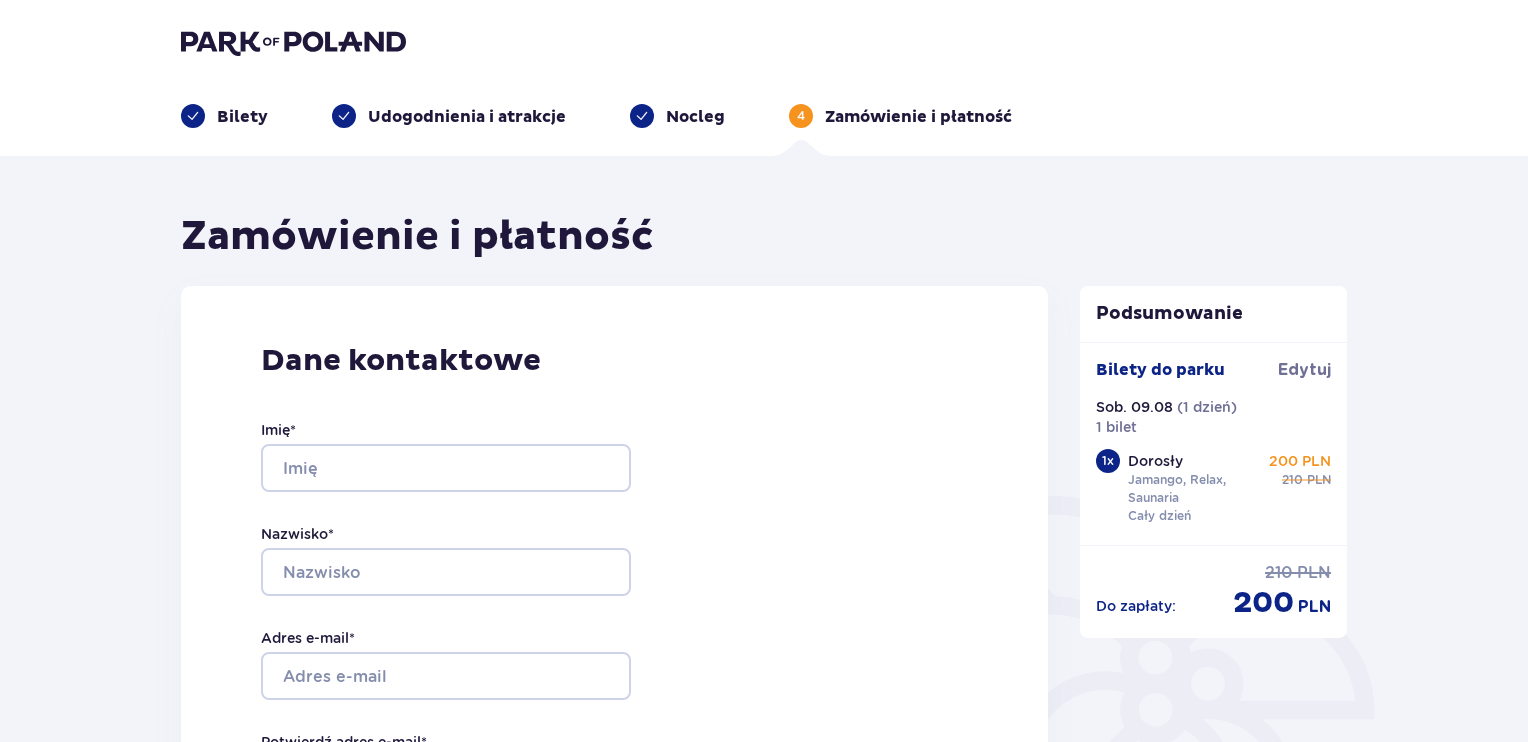 click at bounding box center [293, 42] 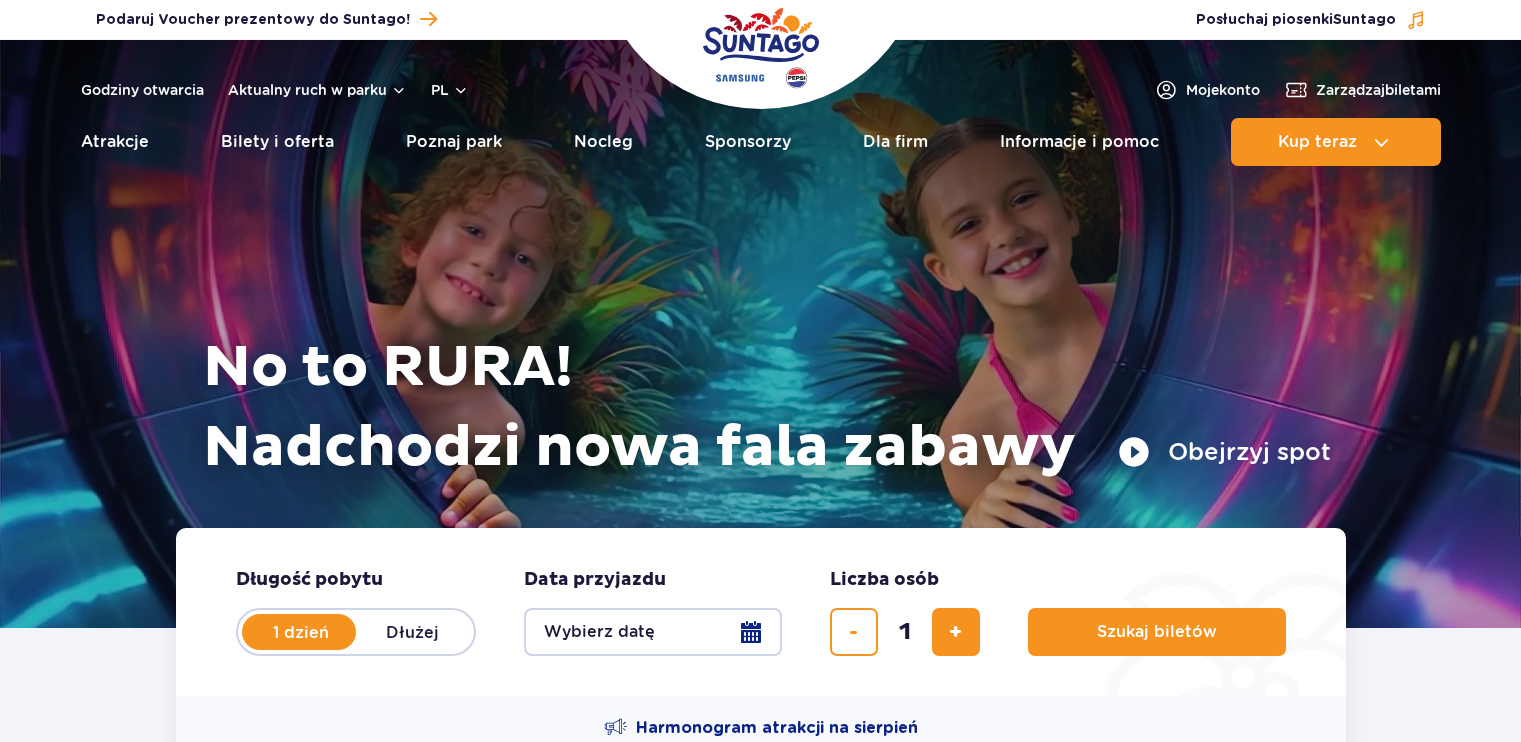 scroll, scrollTop: 0, scrollLeft: 0, axis: both 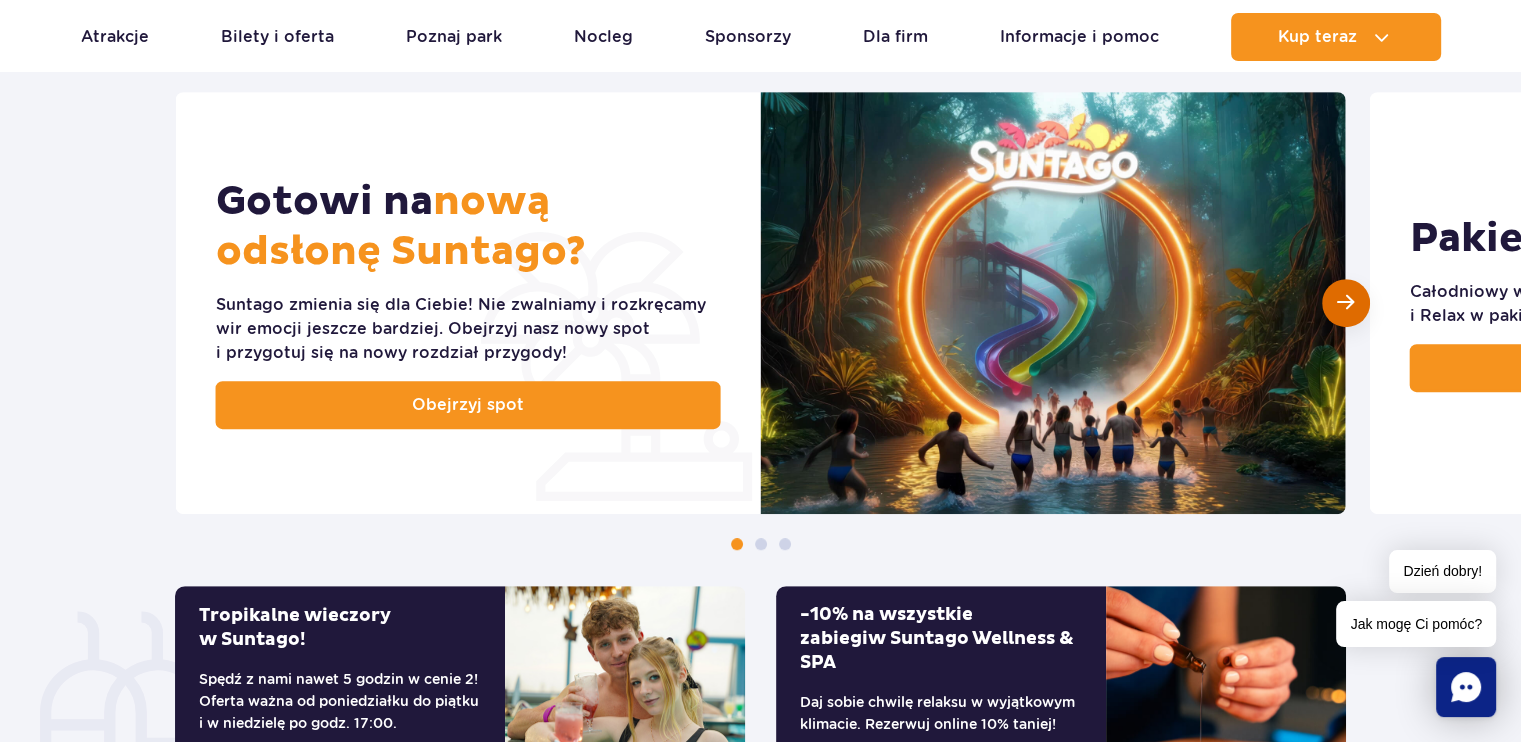 click at bounding box center [1345, 302] 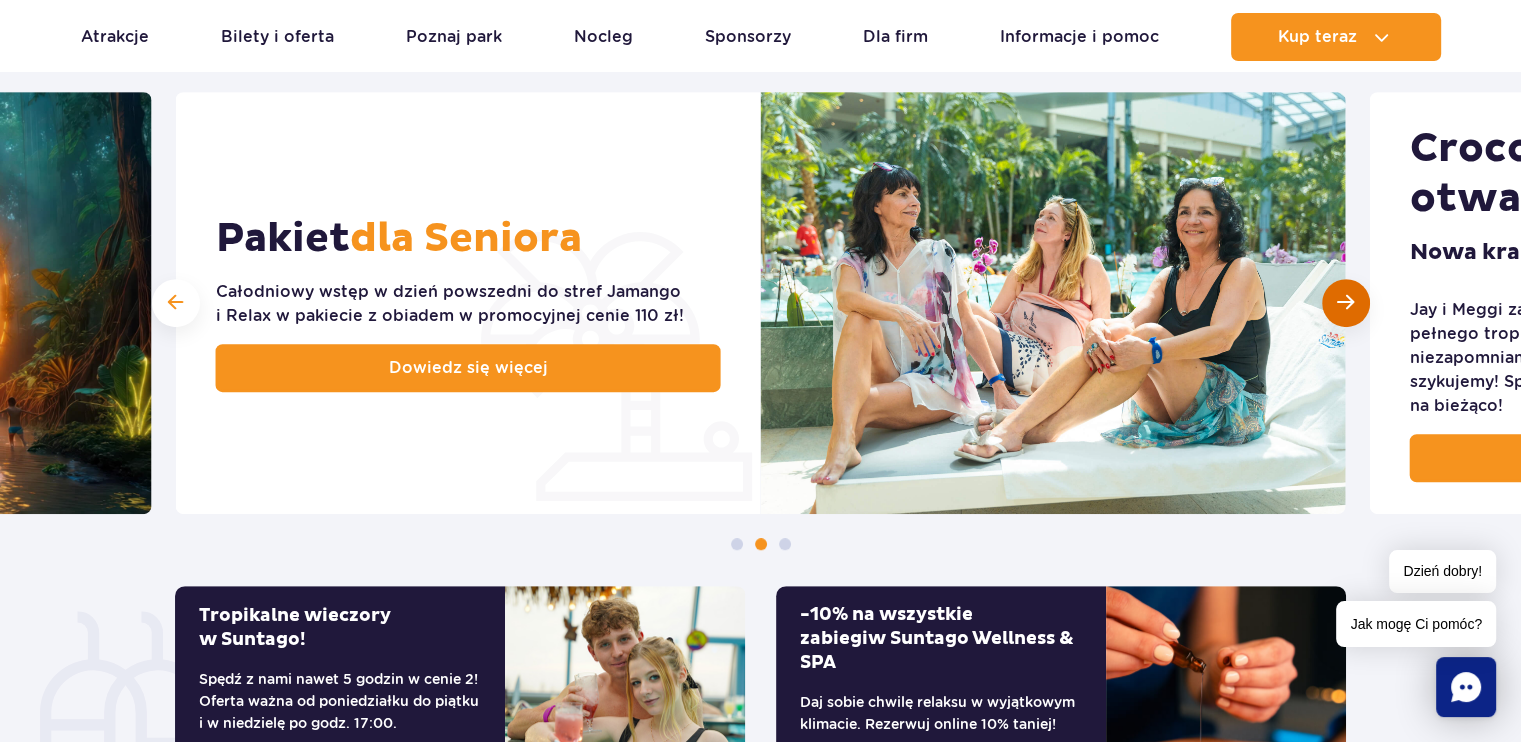 click at bounding box center (1345, 302) 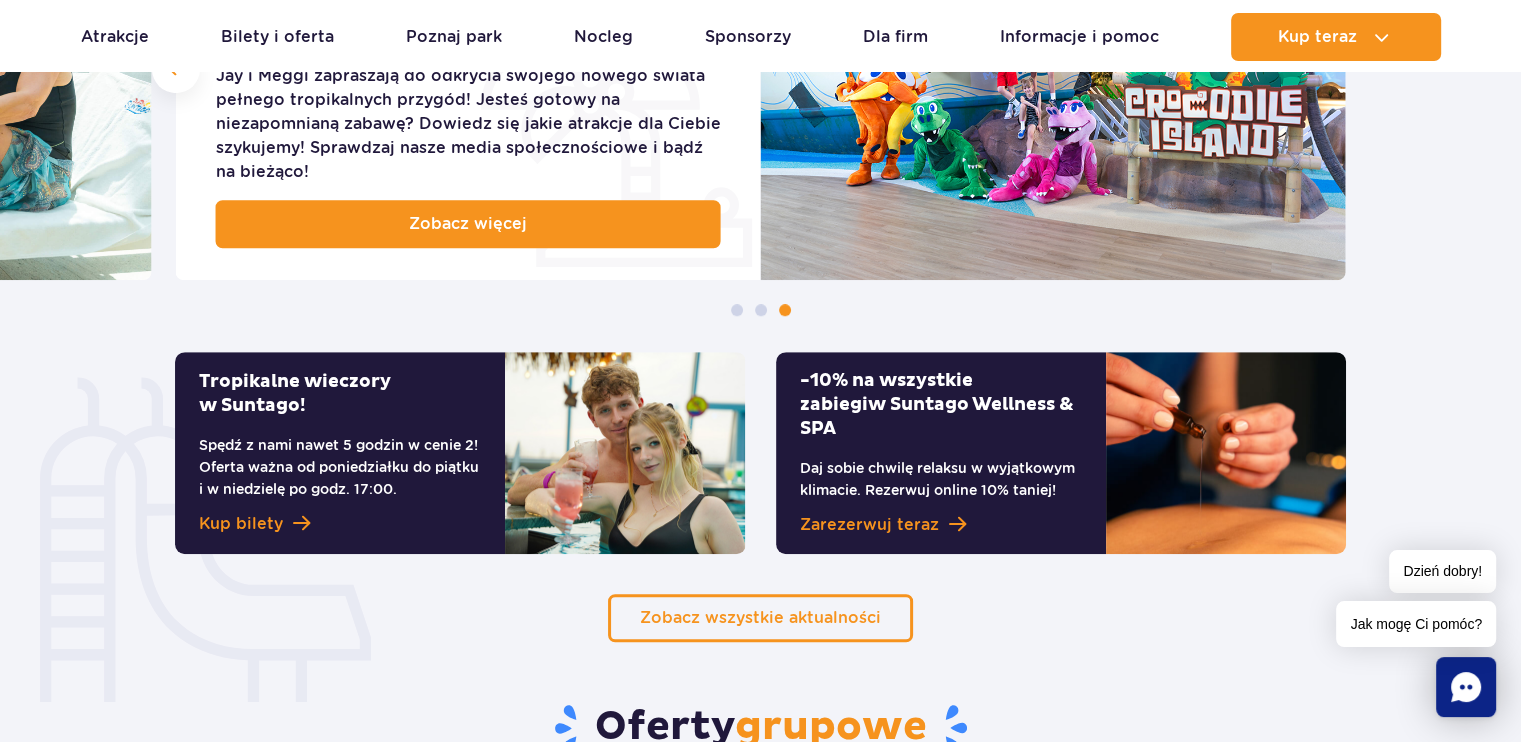 scroll, scrollTop: 1200, scrollLeft: 0, axis: vertical 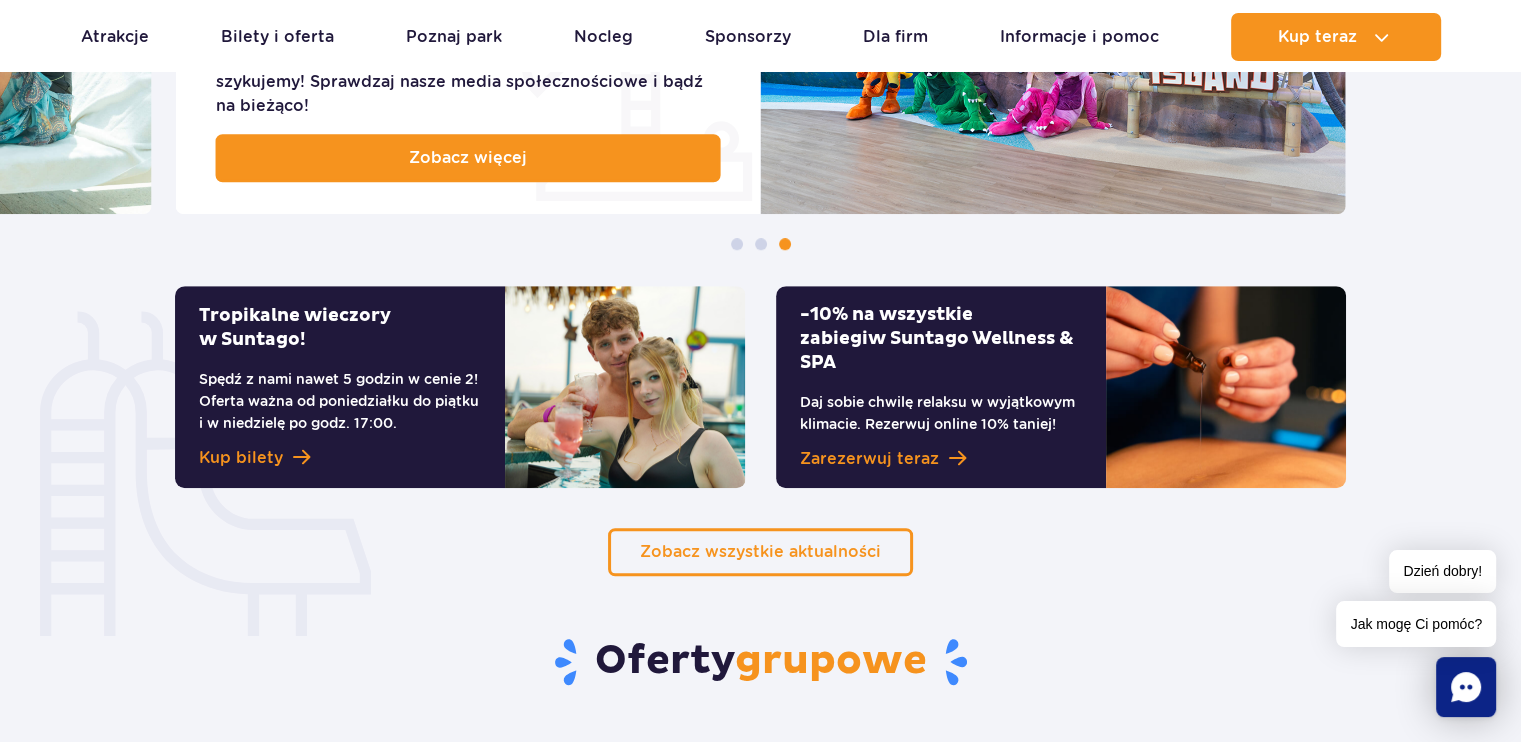 click at bounding box center (761, 244) 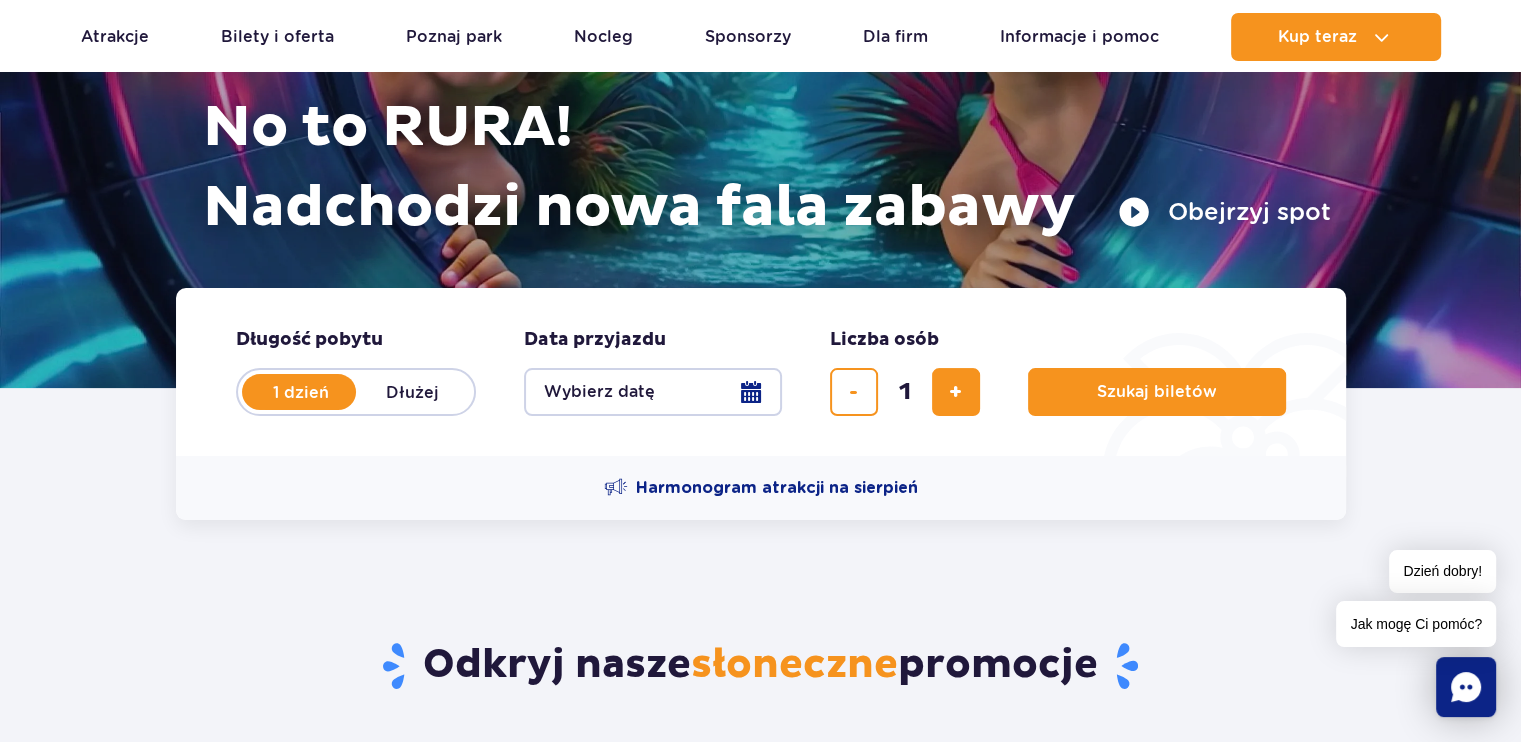scroll, scrollTop: 300, scrollLeft: 0, axis: vertical 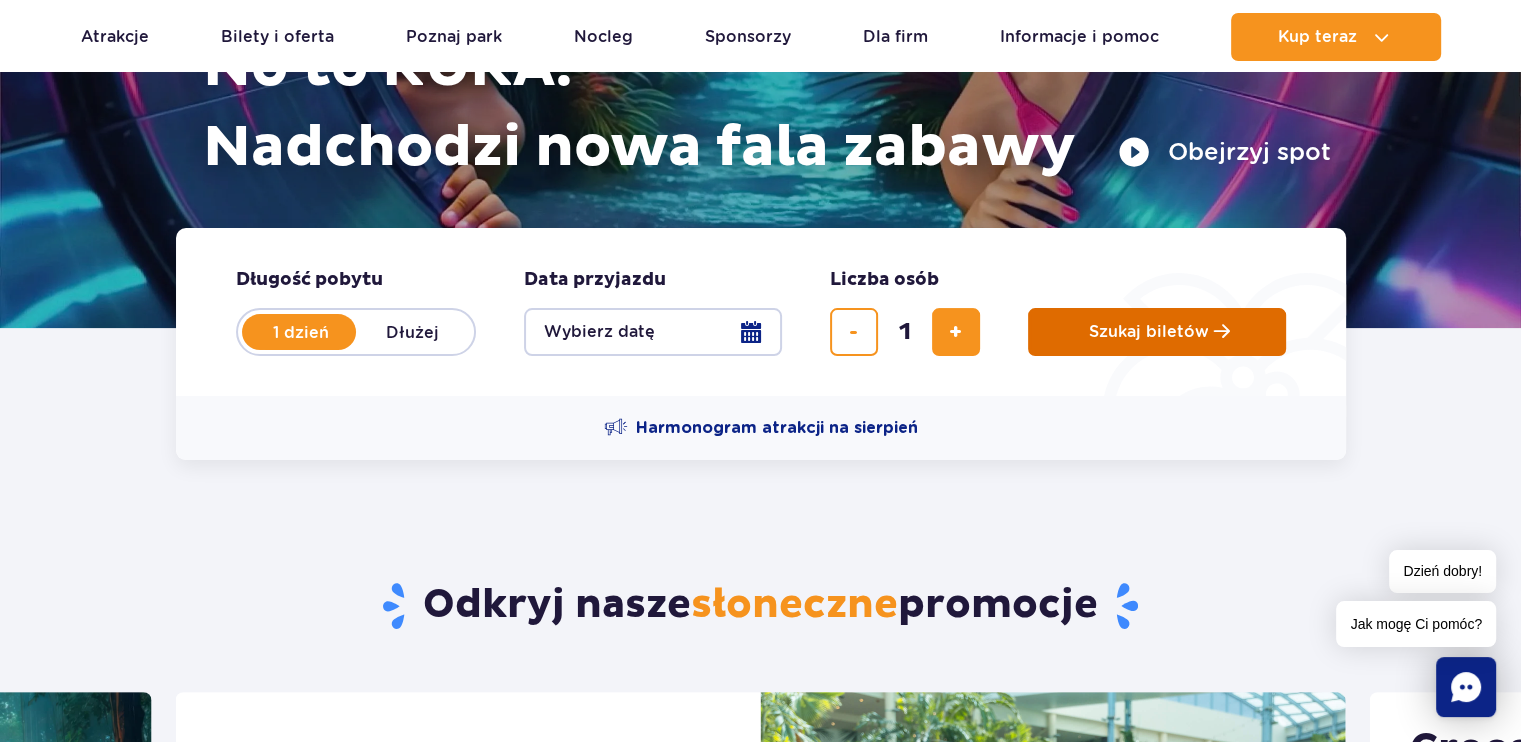 click on "Szukaj biletów" at bounding box center [1157, 332] 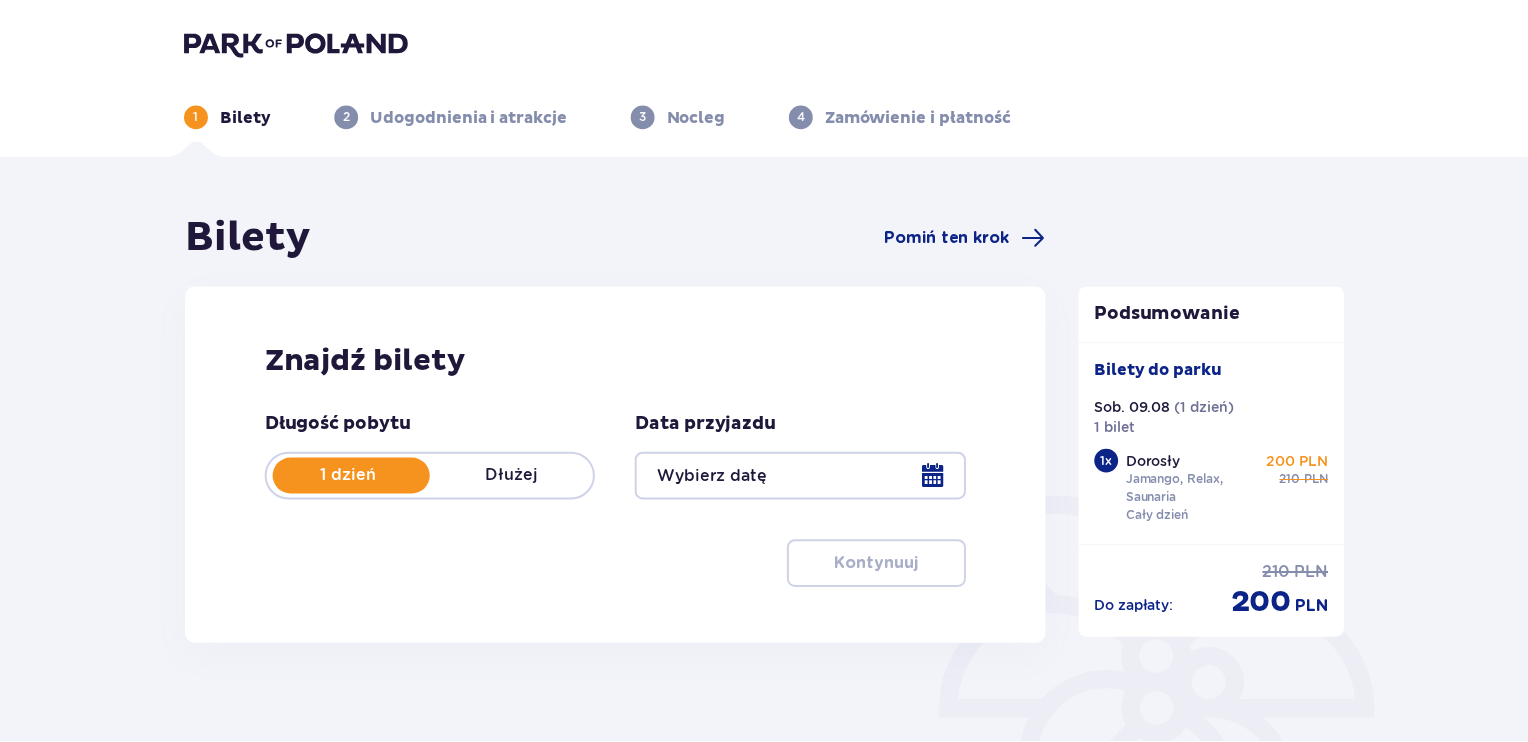 scroll, scrollTop: 0, scrollLeft: 0, axis: both 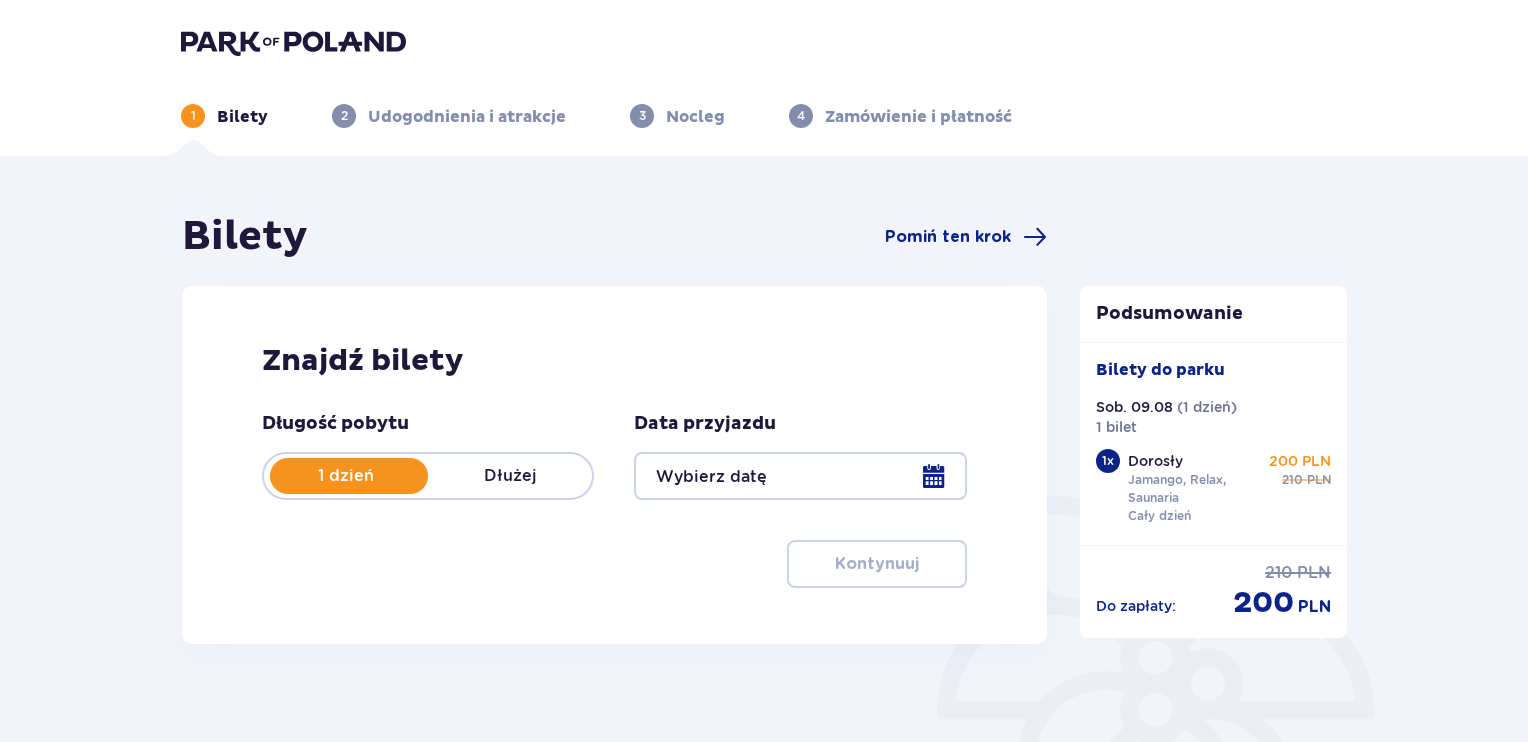 type on "09.08.25" 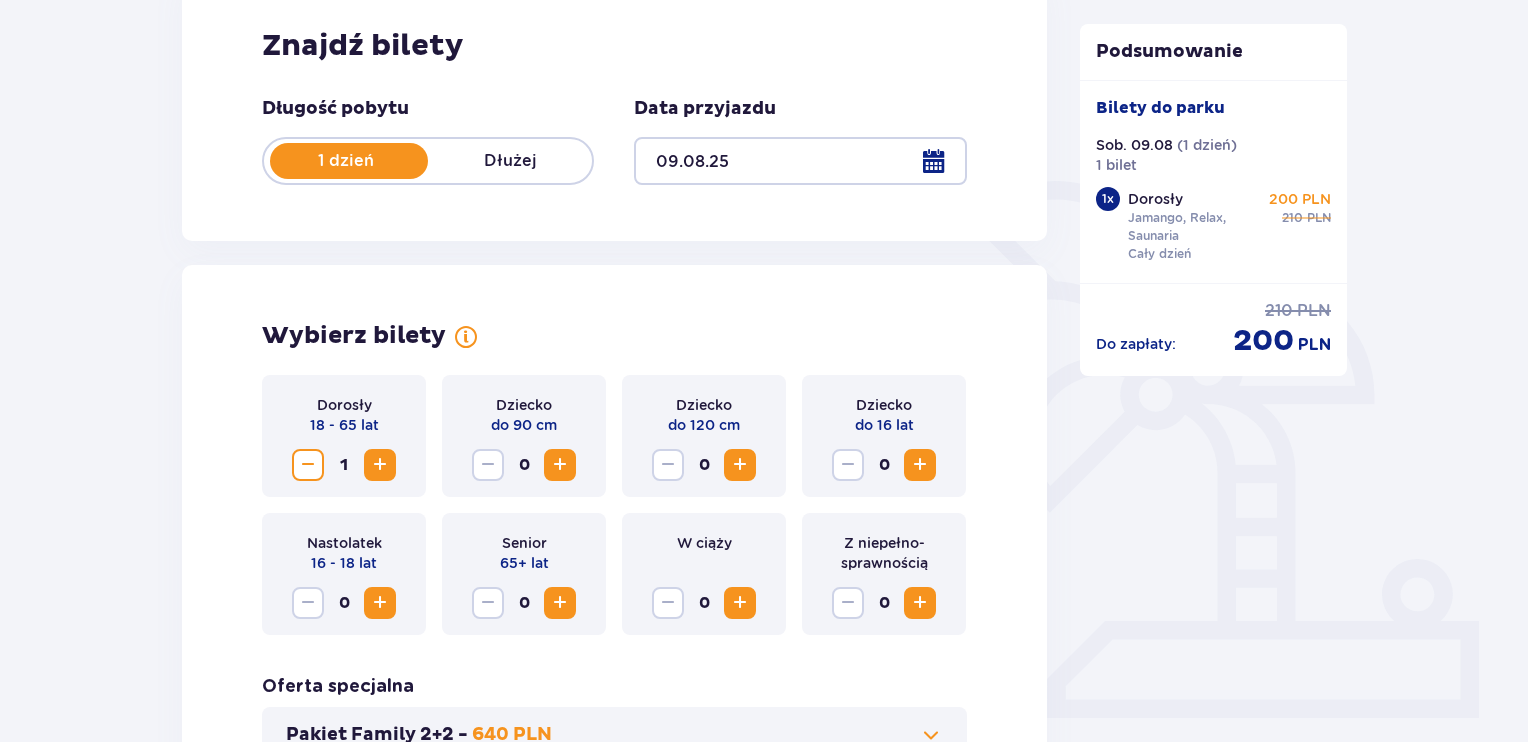 scroll, scrollTop: 400, scrollLeft: 0, axis: vertical 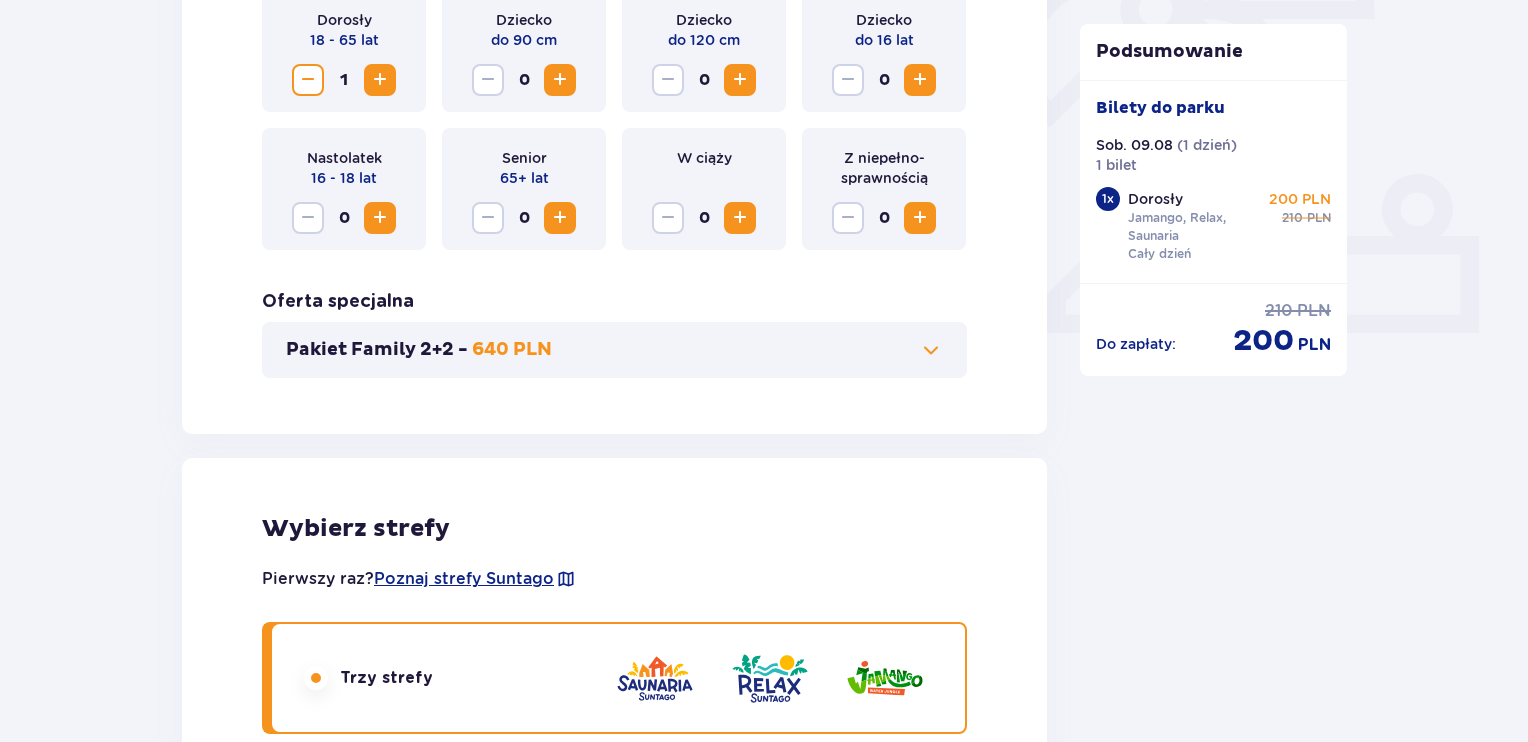 click on "Pakiet Family 2+2 -  640 PLN" at bounding box center [614, 350] 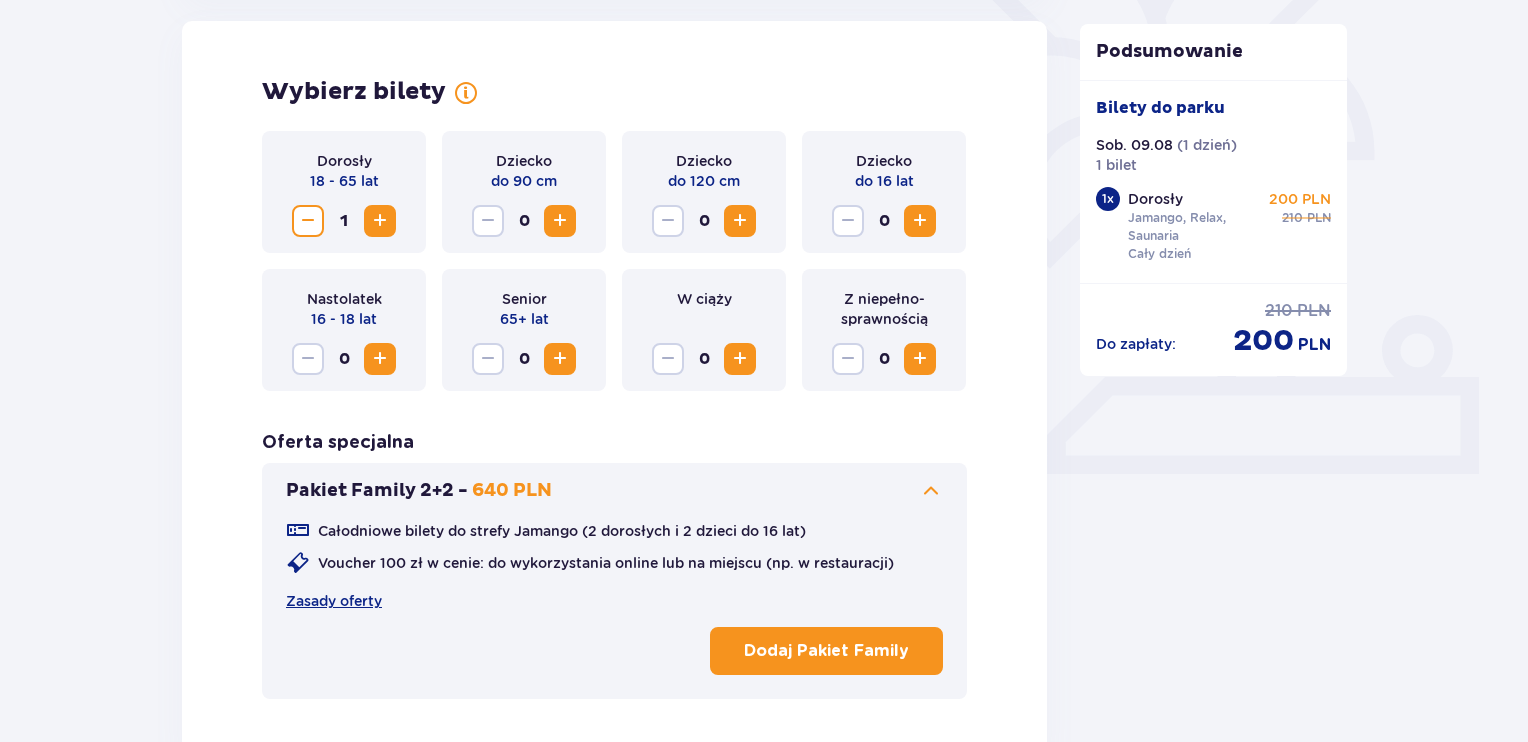 scroll, scrollTop: 556, scrollLeft: 0, axis: vertical 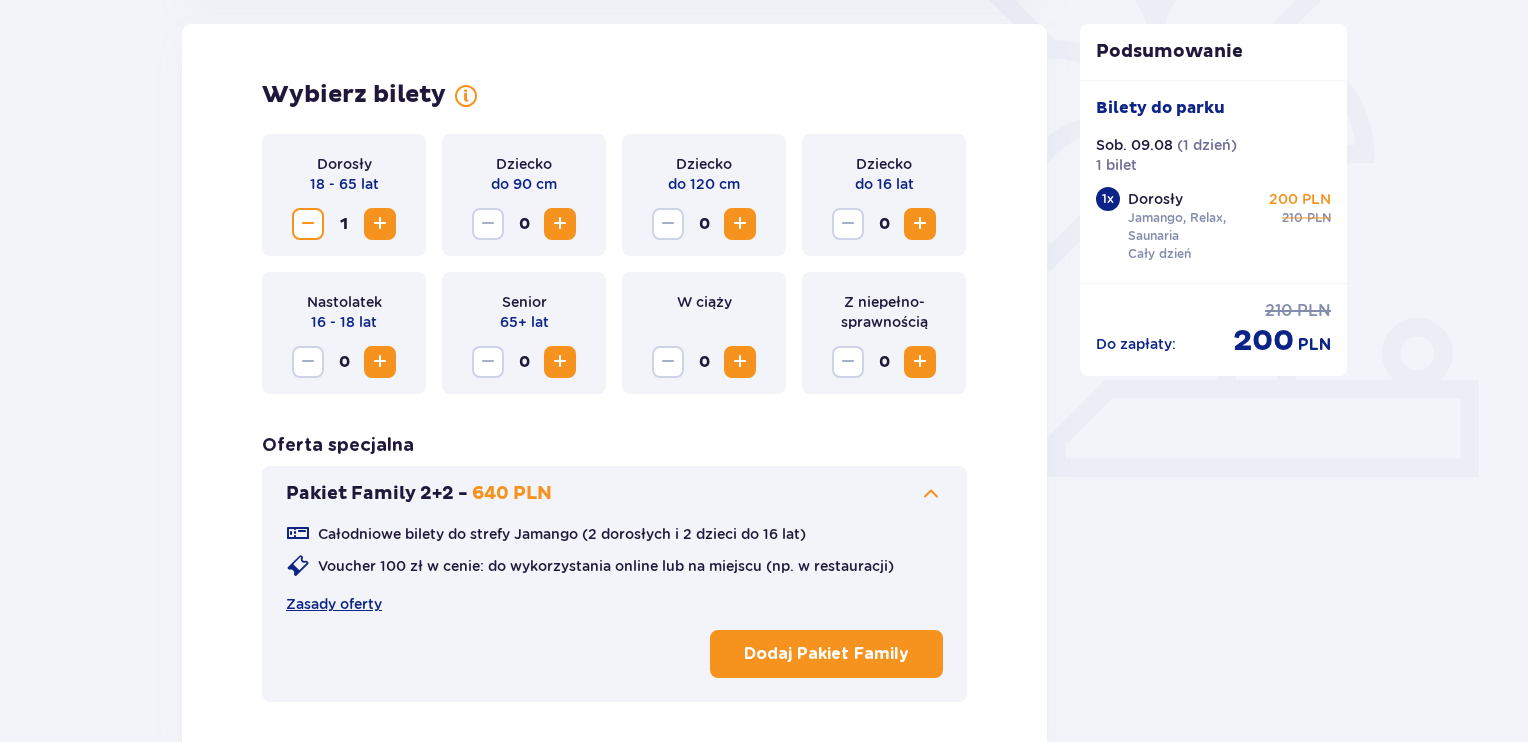 click on "Dziecko do 120 cm 0" at bounding box center (704, 195) 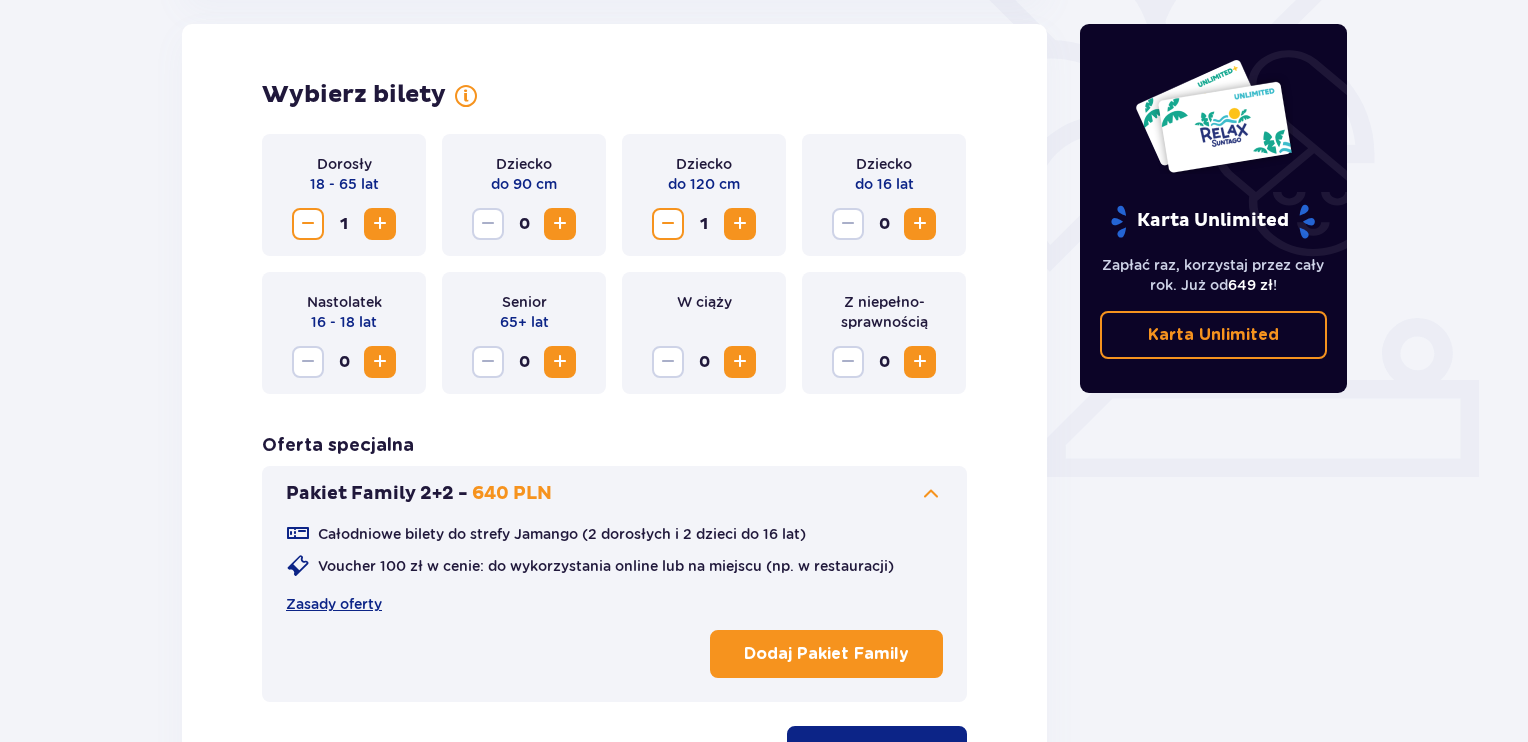 click at bounding box center (920, 224) 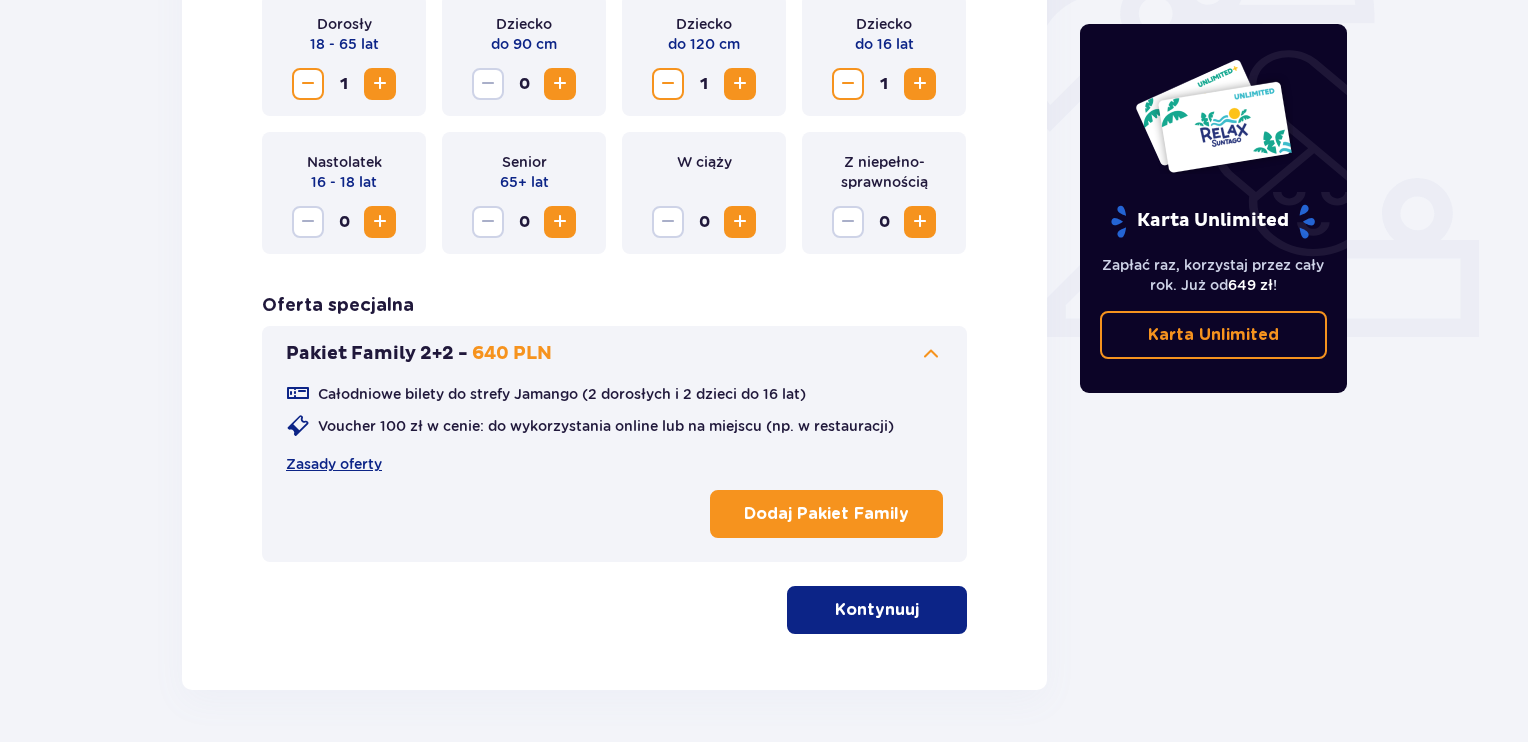 scroll, scrollTop: 756, scrollLeft: 0, axis: vertical 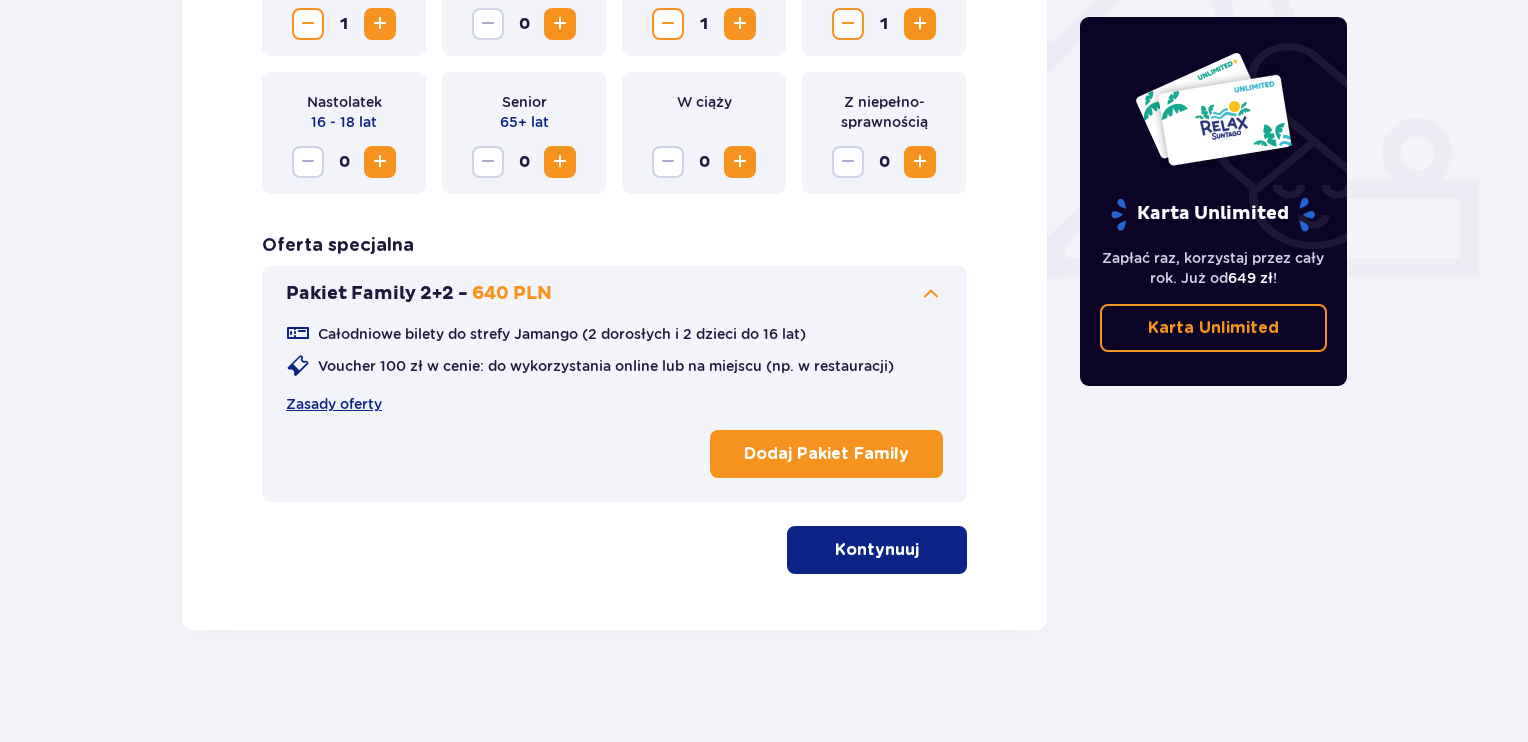 click on "Kontynuuj" at bounding box center [877, 550] 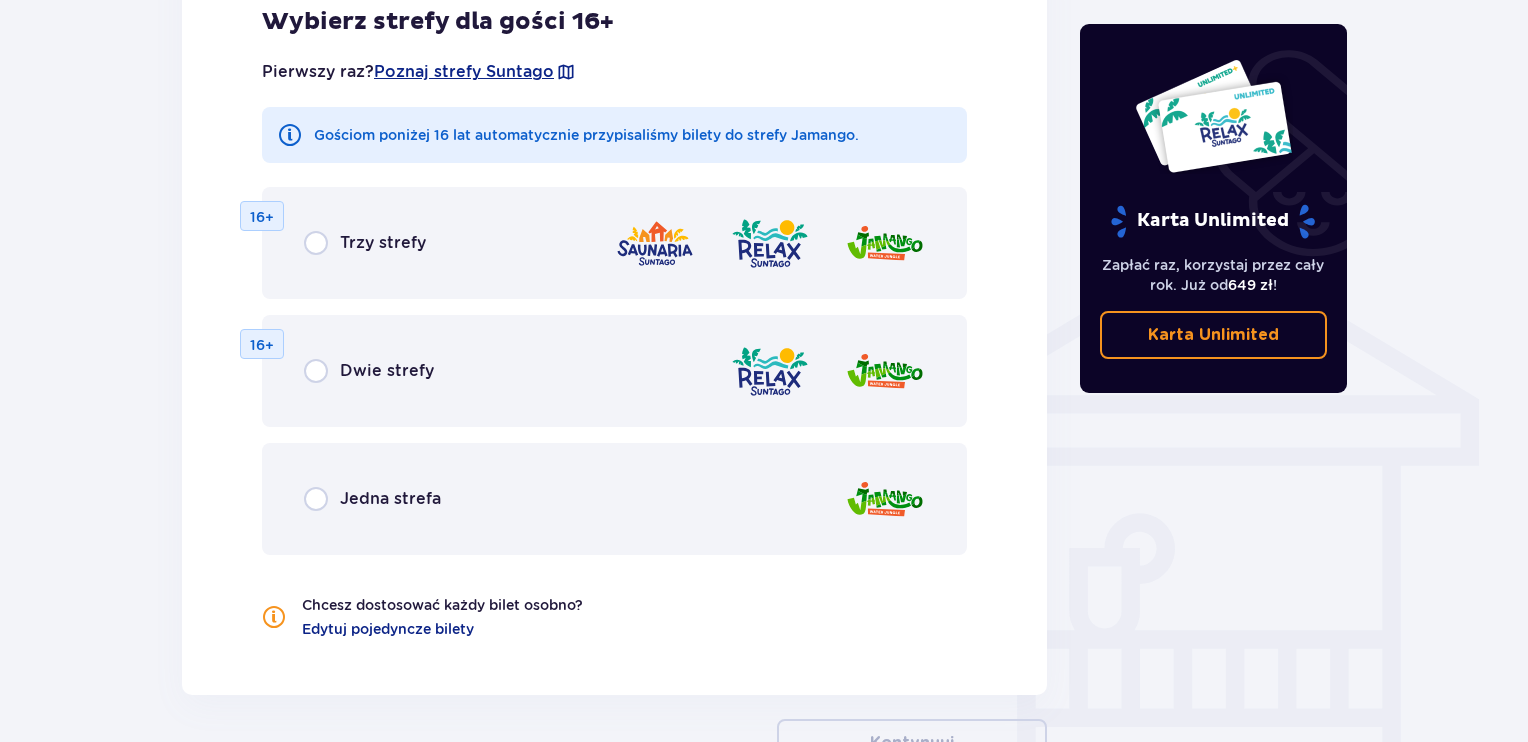 scroll, scrollTop: 1390, scrollLeft: 0, axis: vertical 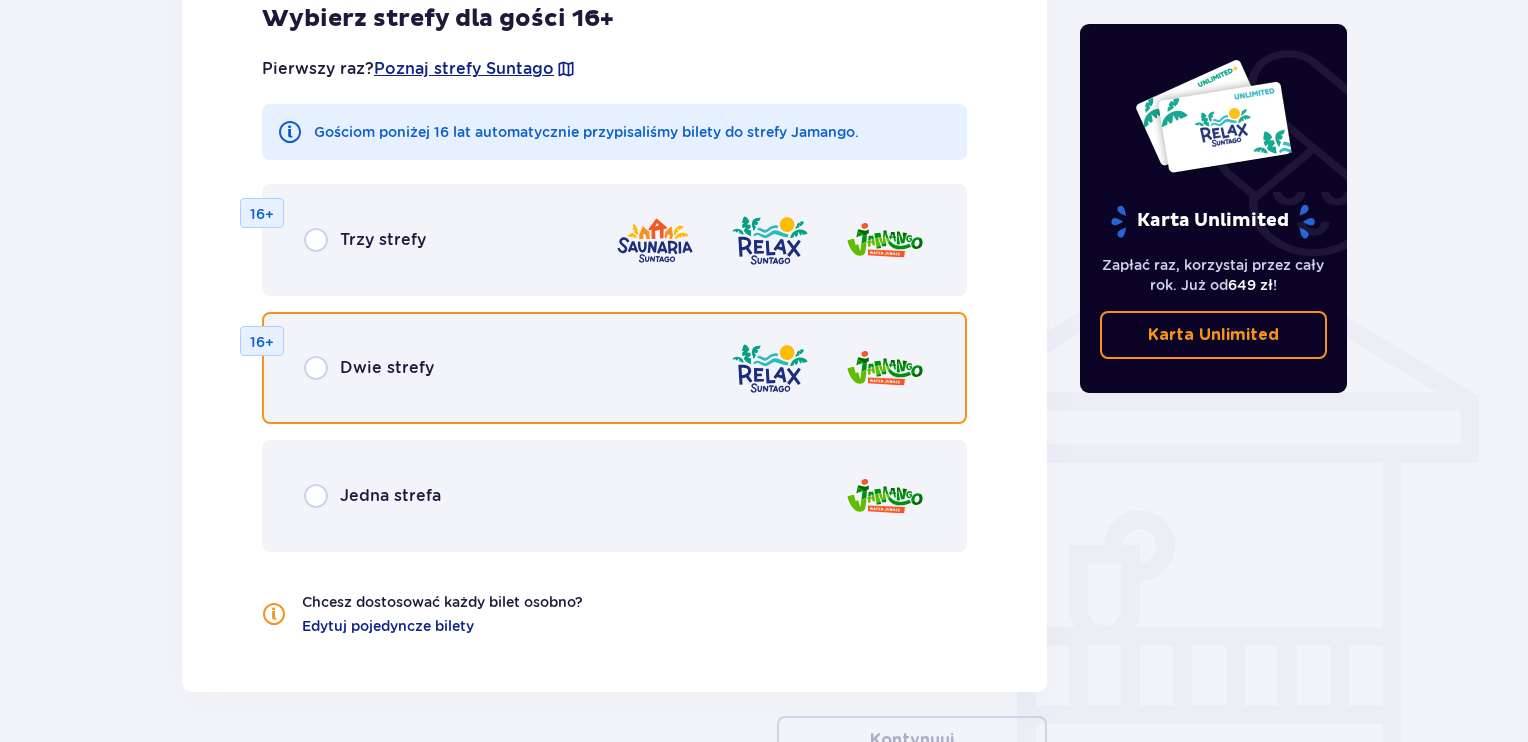 click at bounding box center [316, 368] 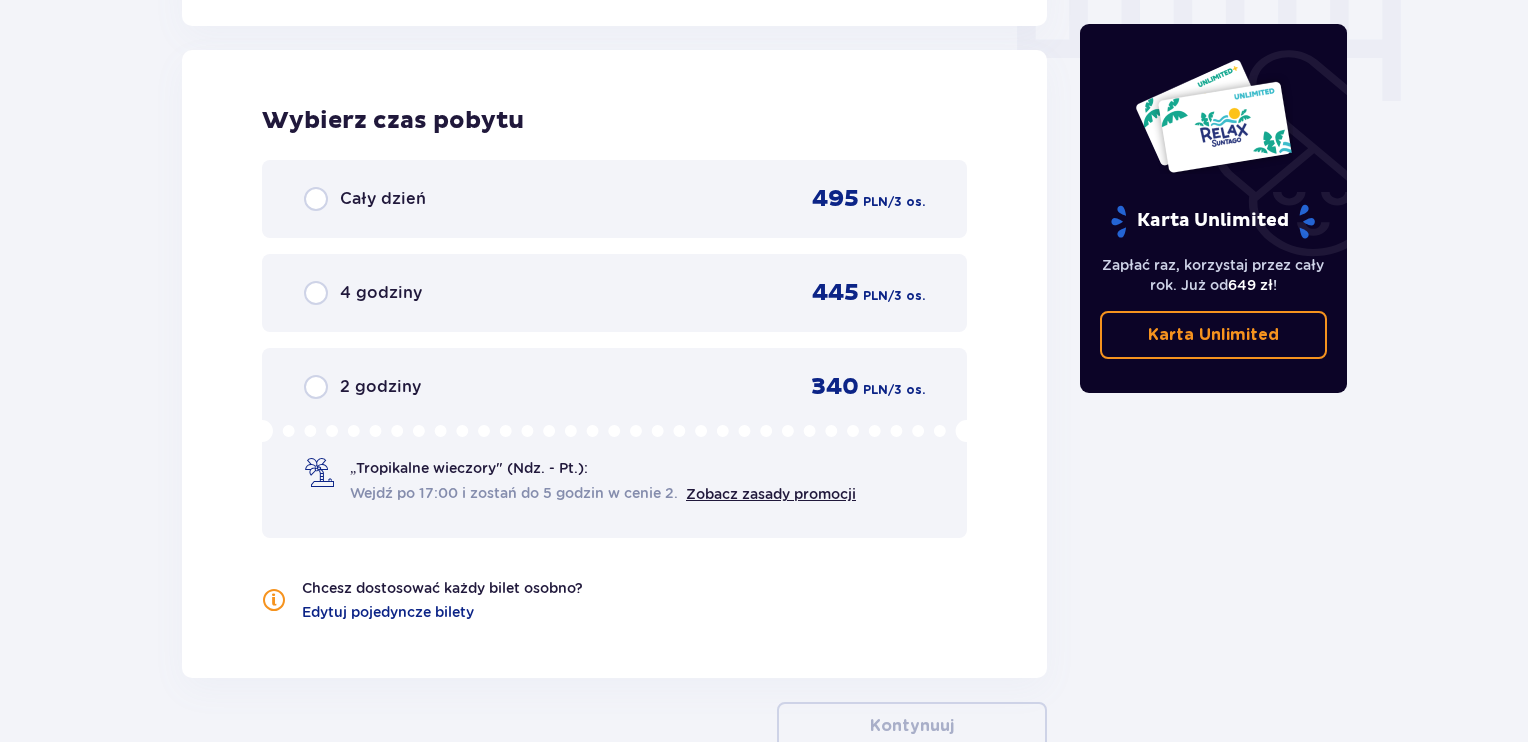 scroll, scrollTop: 2058, scrollLeft: 0, axis: vertical 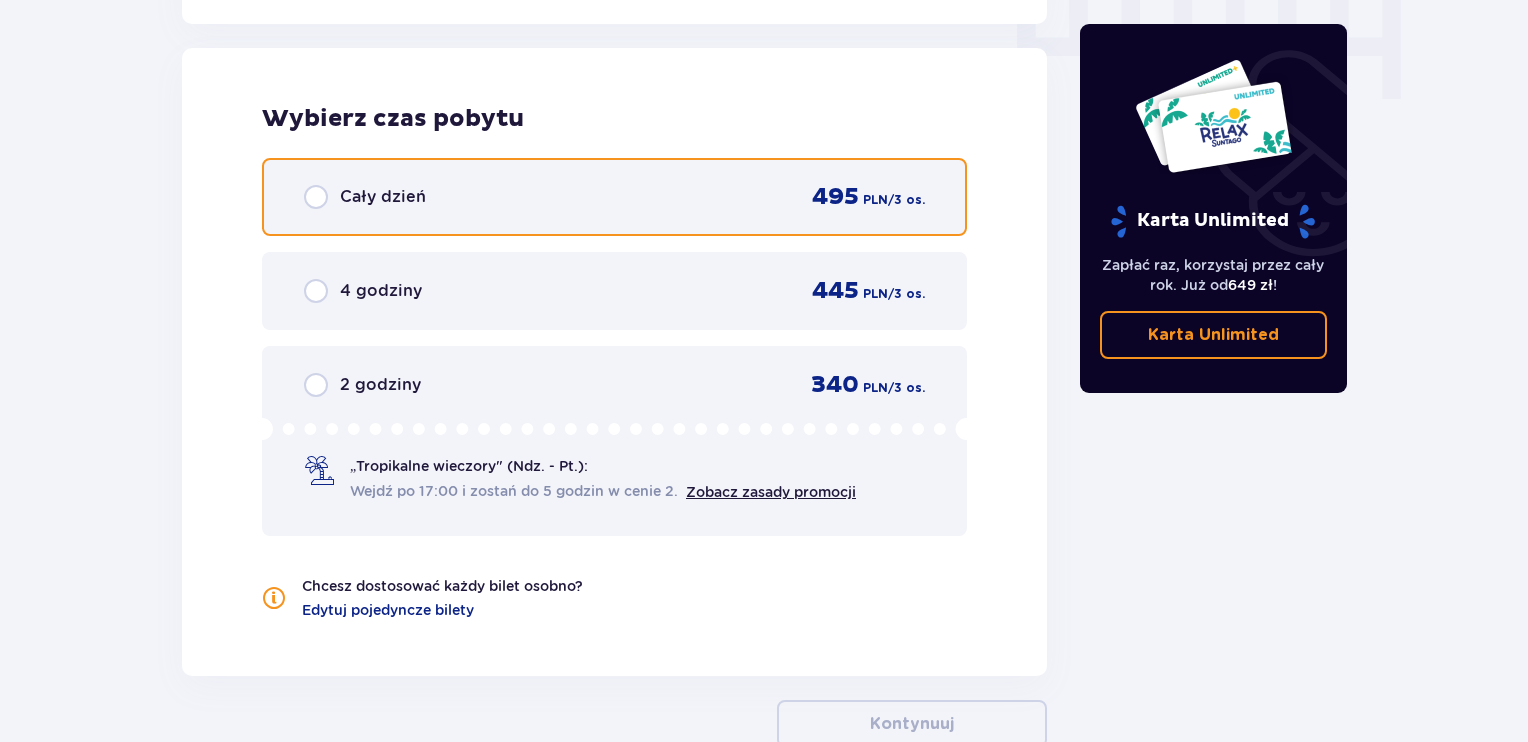 click at bounding box center [316, 197] 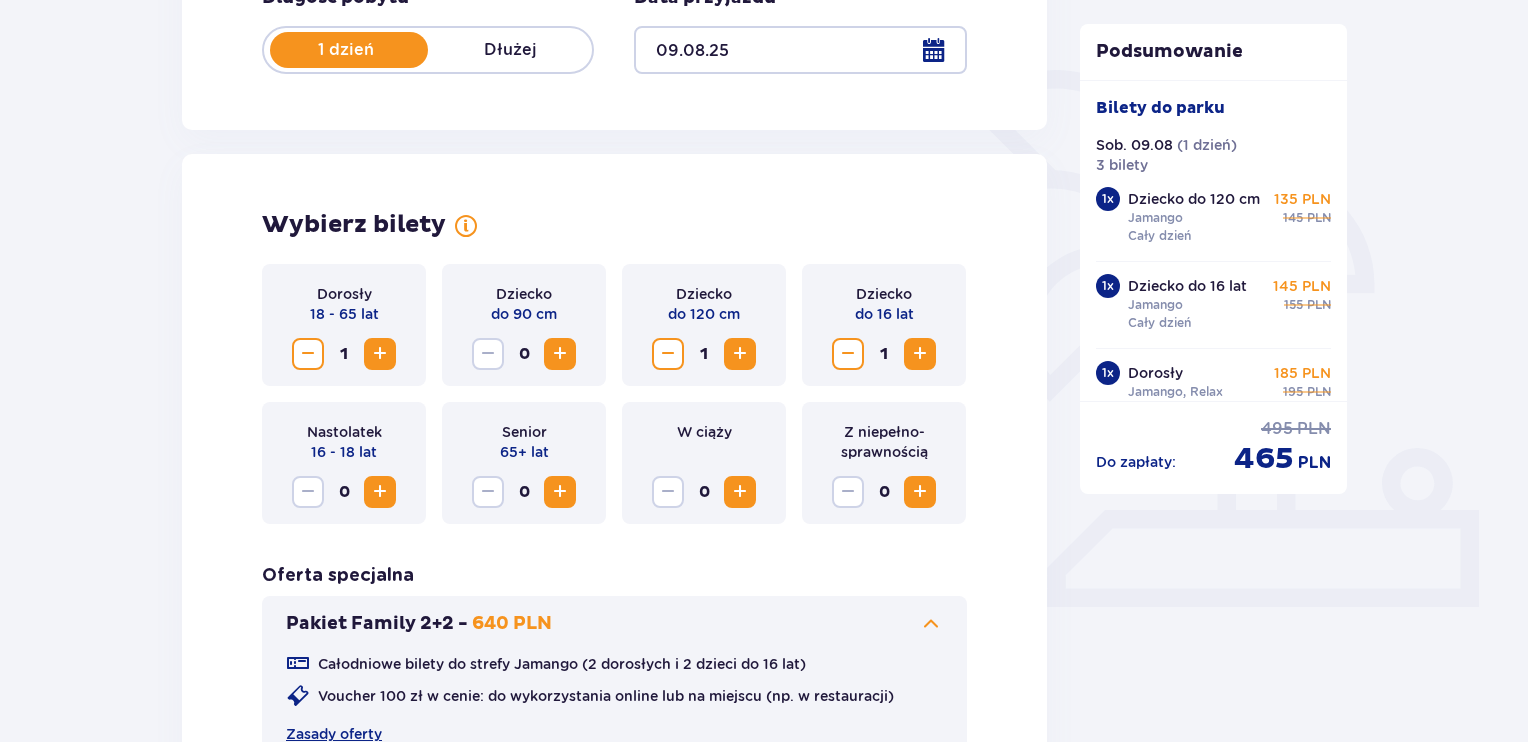 scroll, scrollTop: 393, scrollLeft: 0, axis: vertical 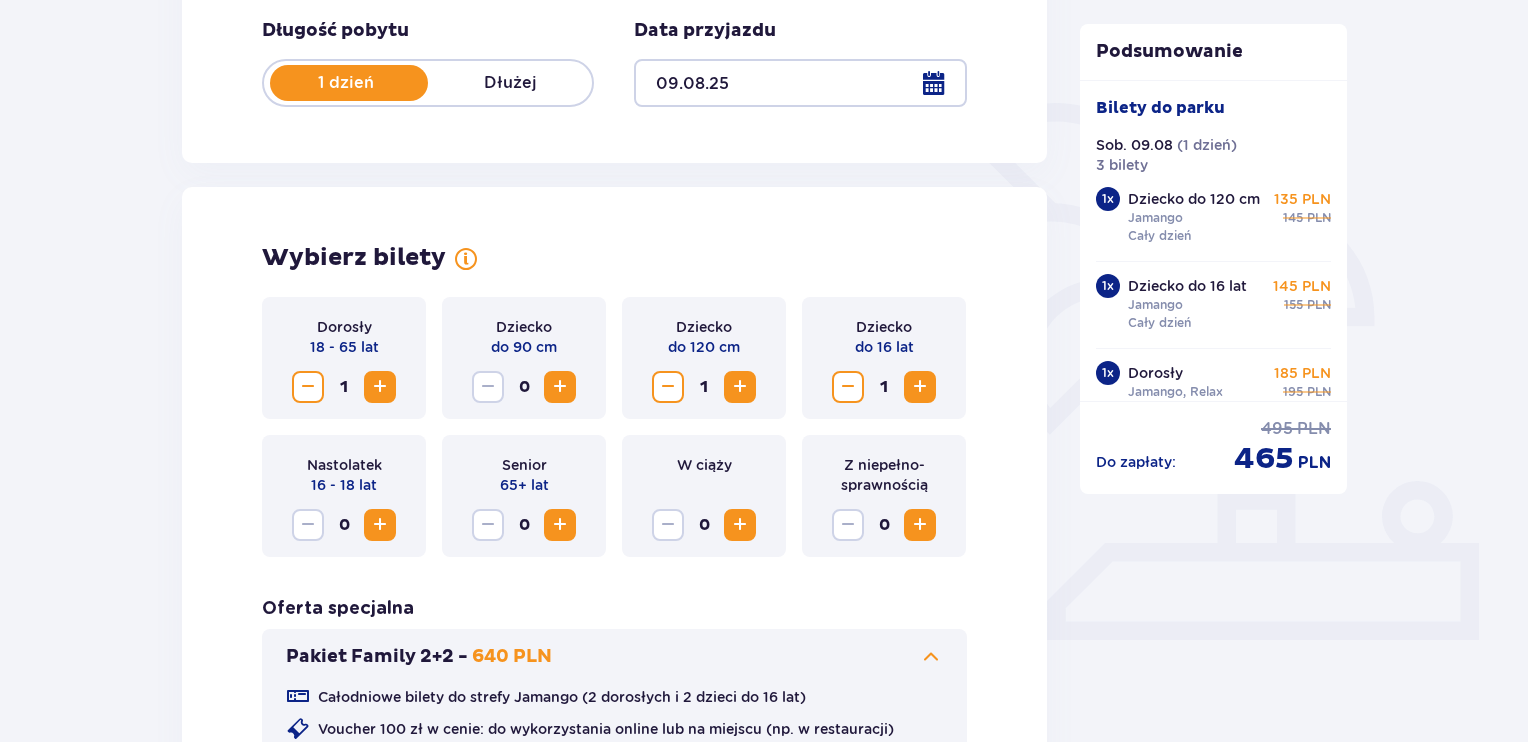 click at bounding box center [380, 525] 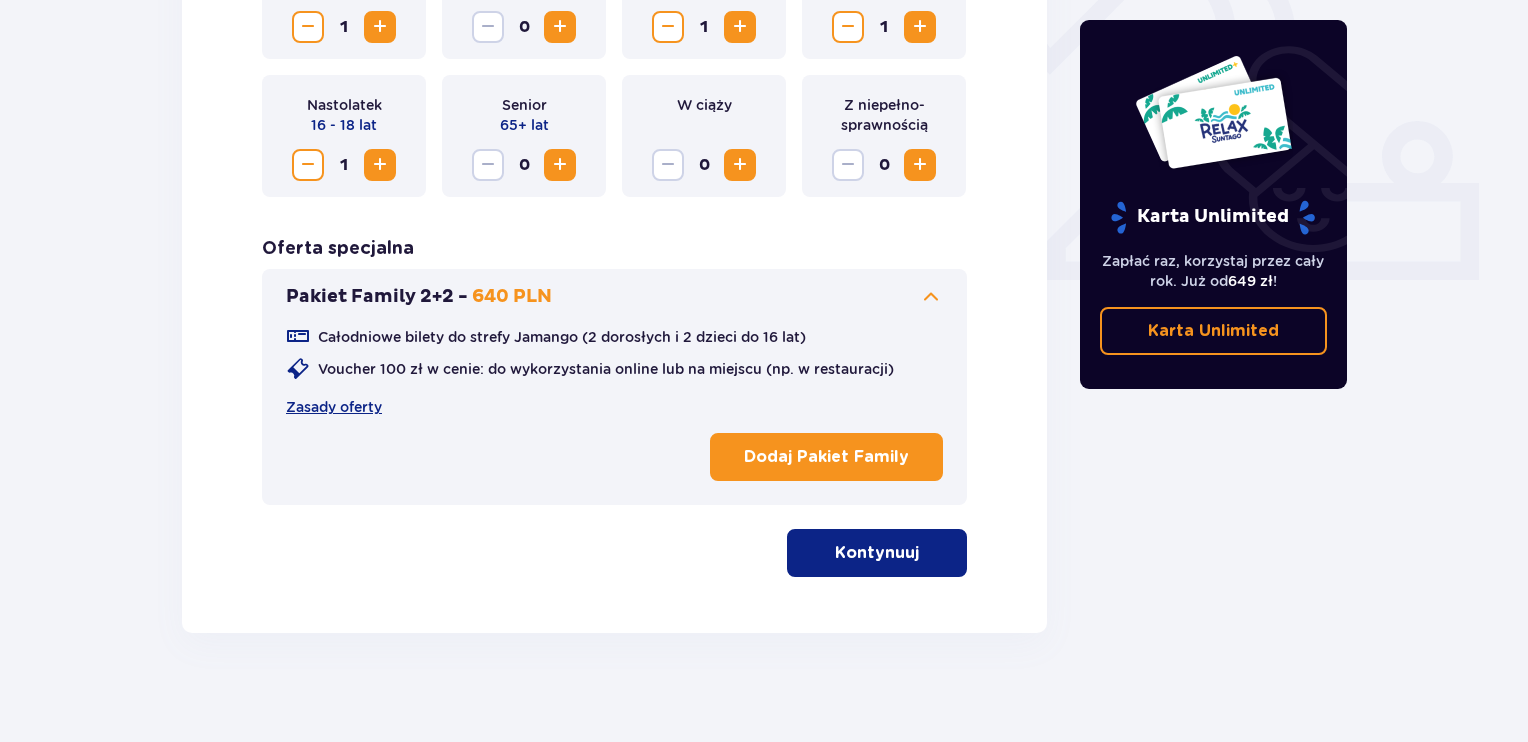 scroll, scrollTop: 764, scrollLeft: 0, axis: vertical 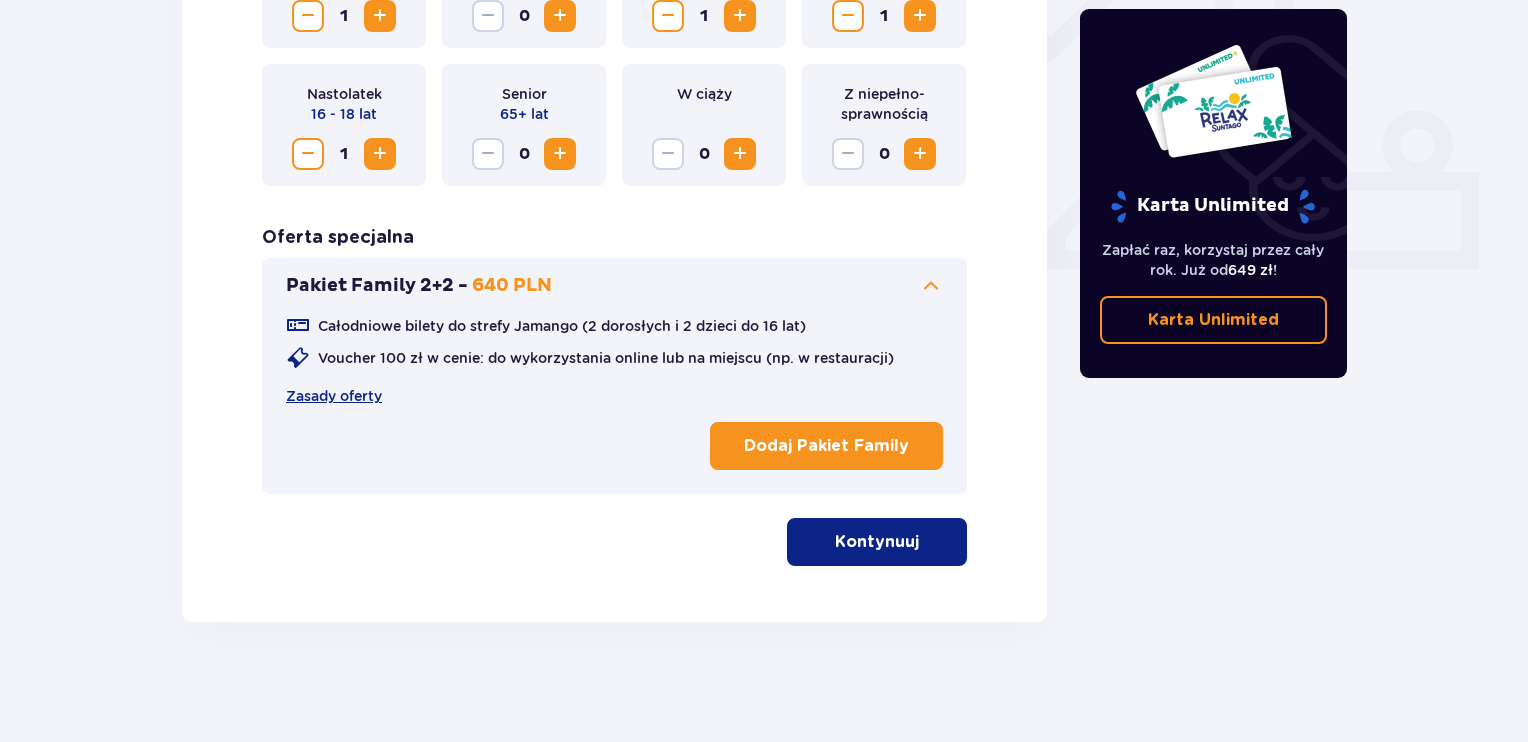 click on "Kontynuuj" at bounding box center (877, 542) 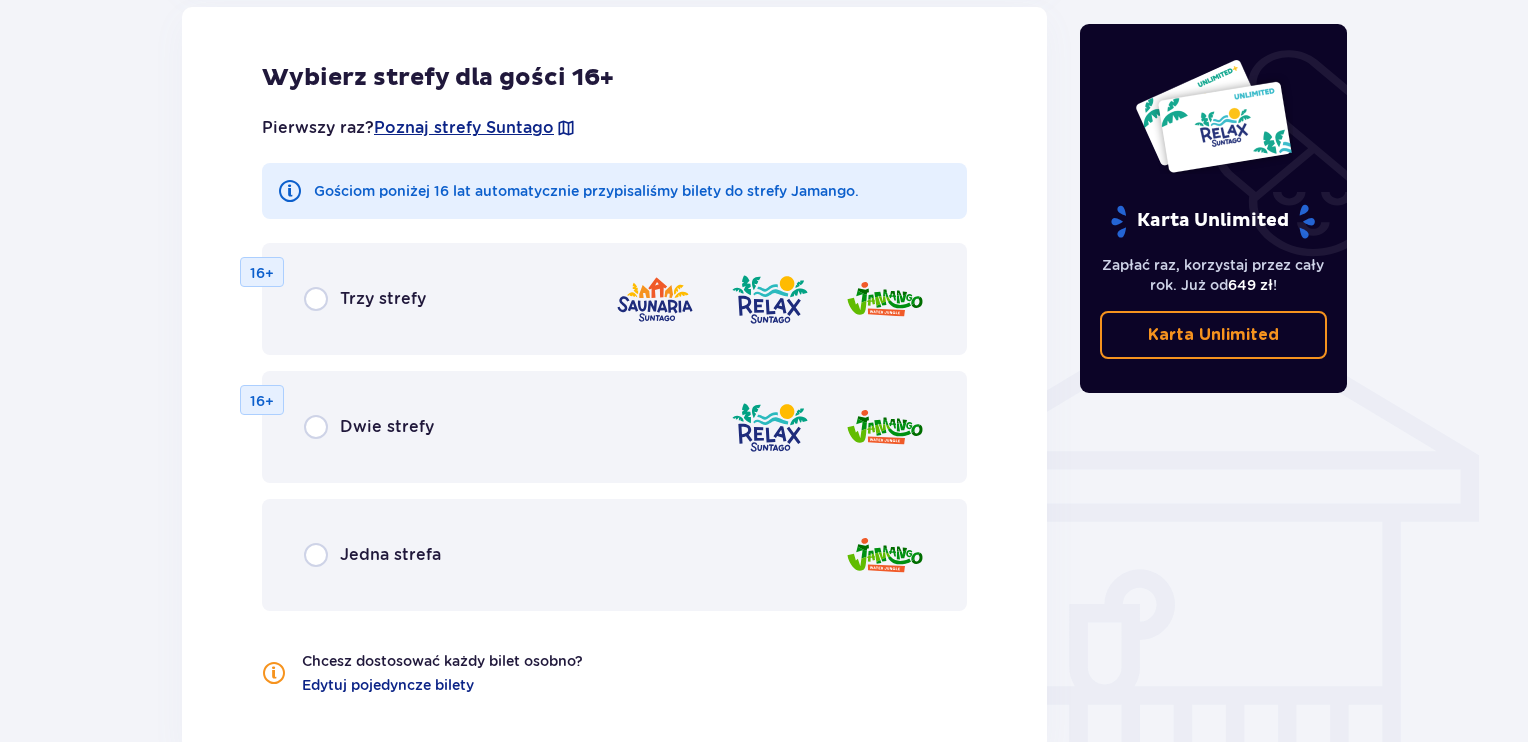 scroll, scrollTop: 1332, scrollLeft: 0, axis: vertical 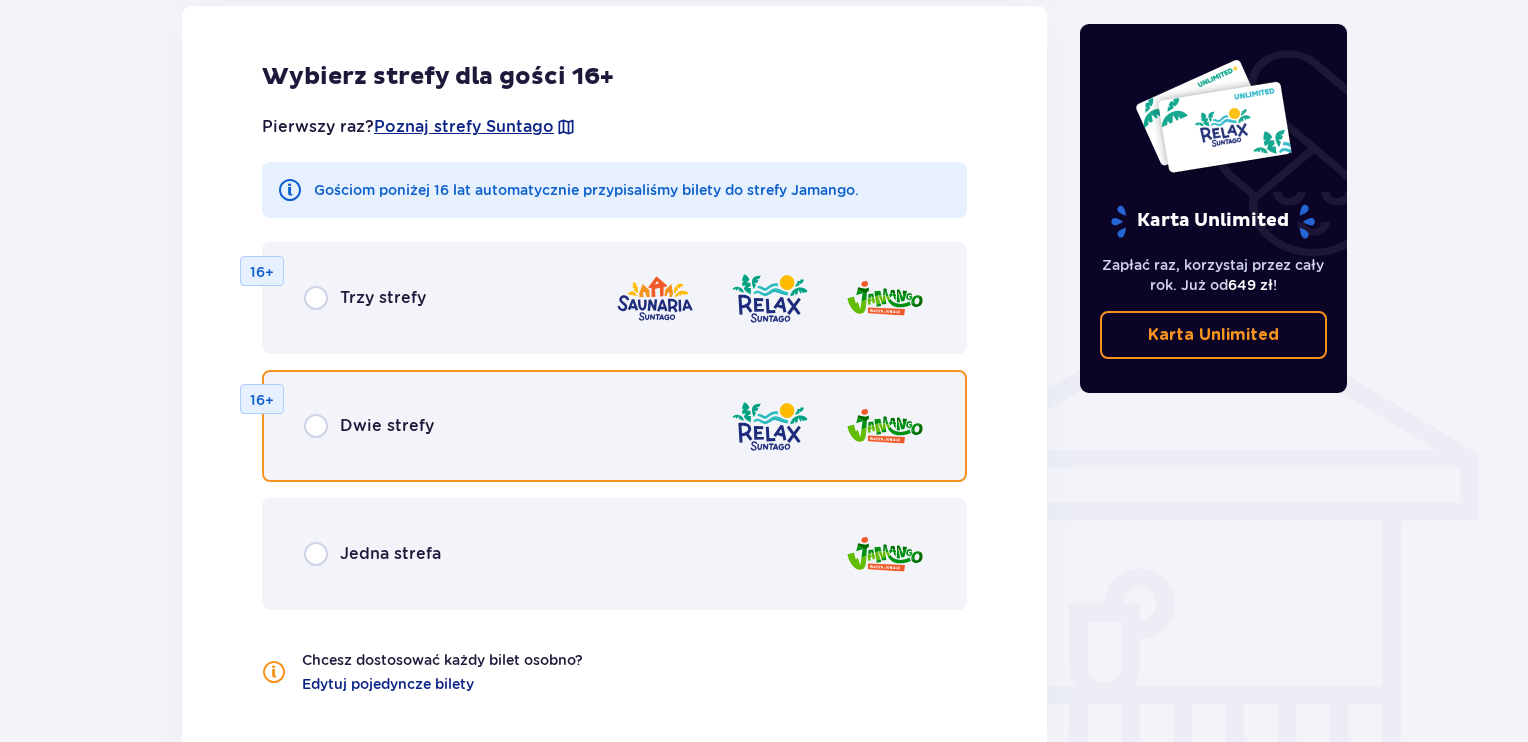 click at bounding box center (316, 426) 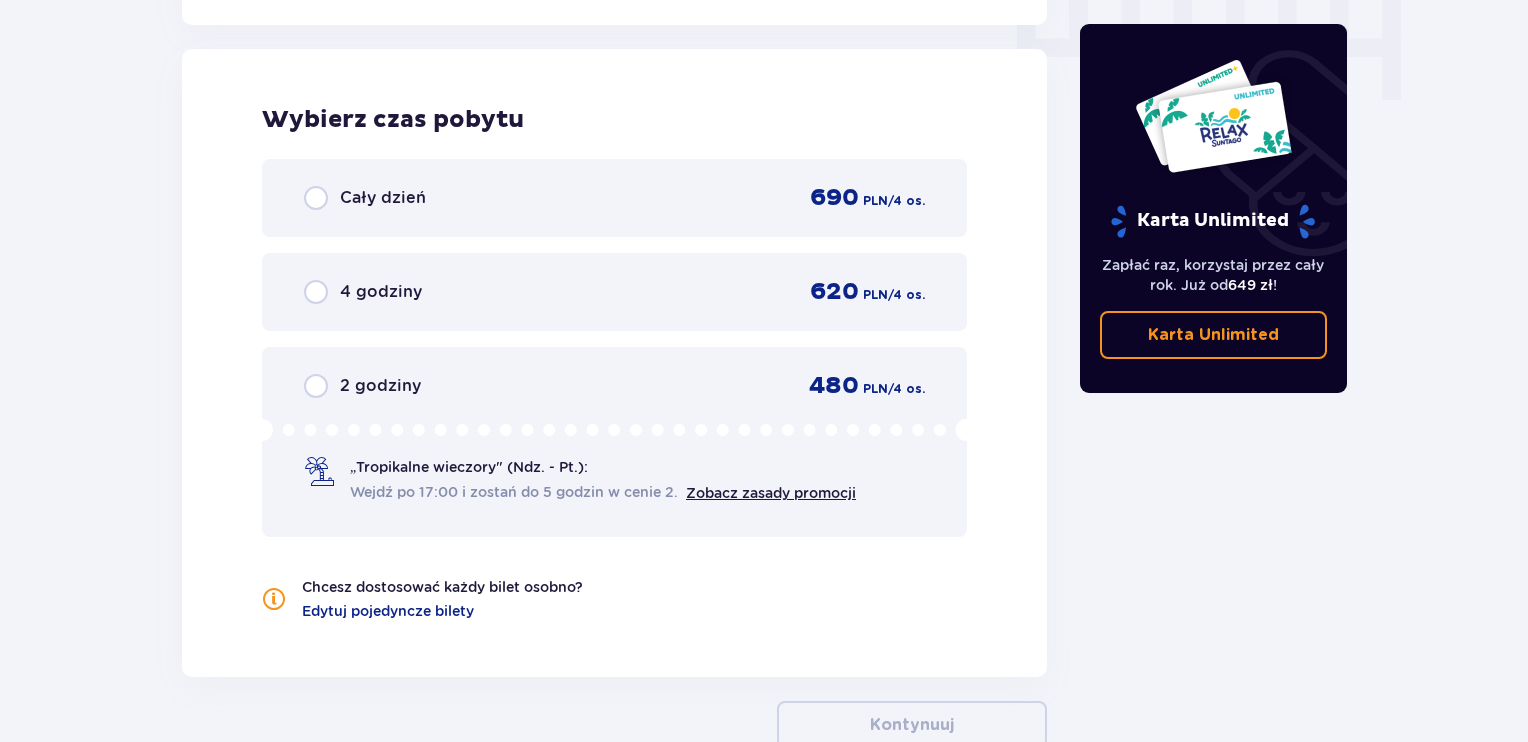 scroll, scrollTop: 2058, scrollLeft: 0, axis: vertical 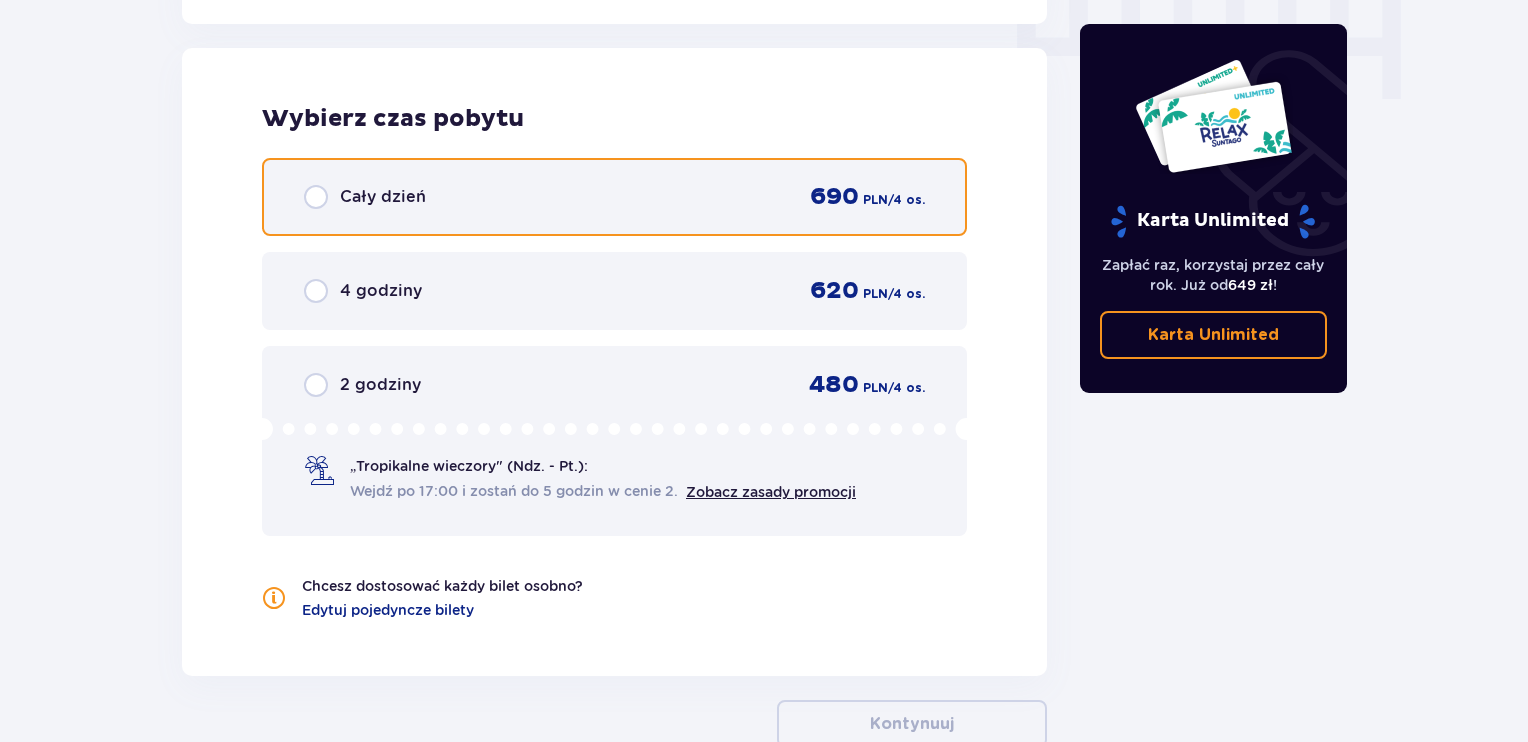 click at bounding box center (316, 197) 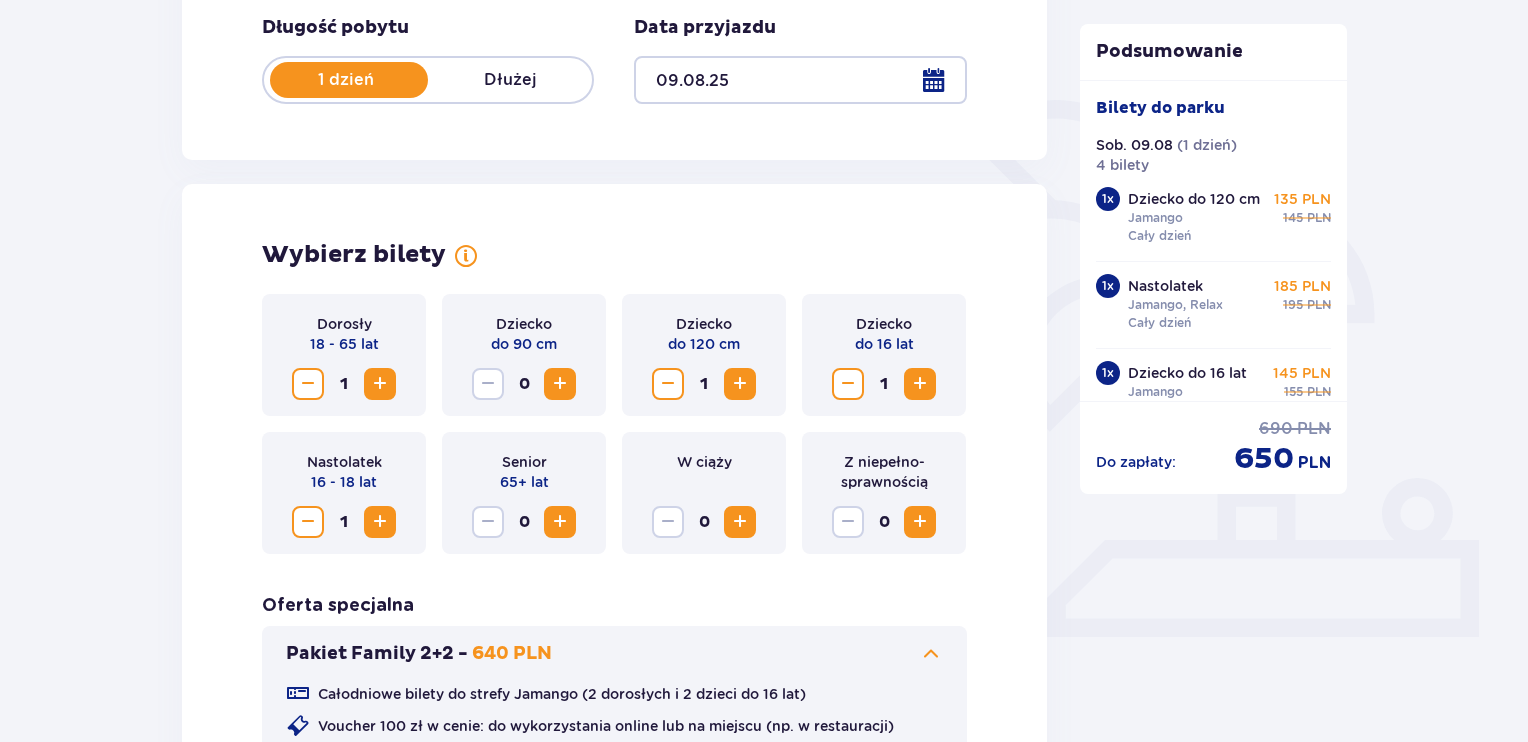 scroll, scrollTop: 393, scrollLeft: 0, axis: vertical 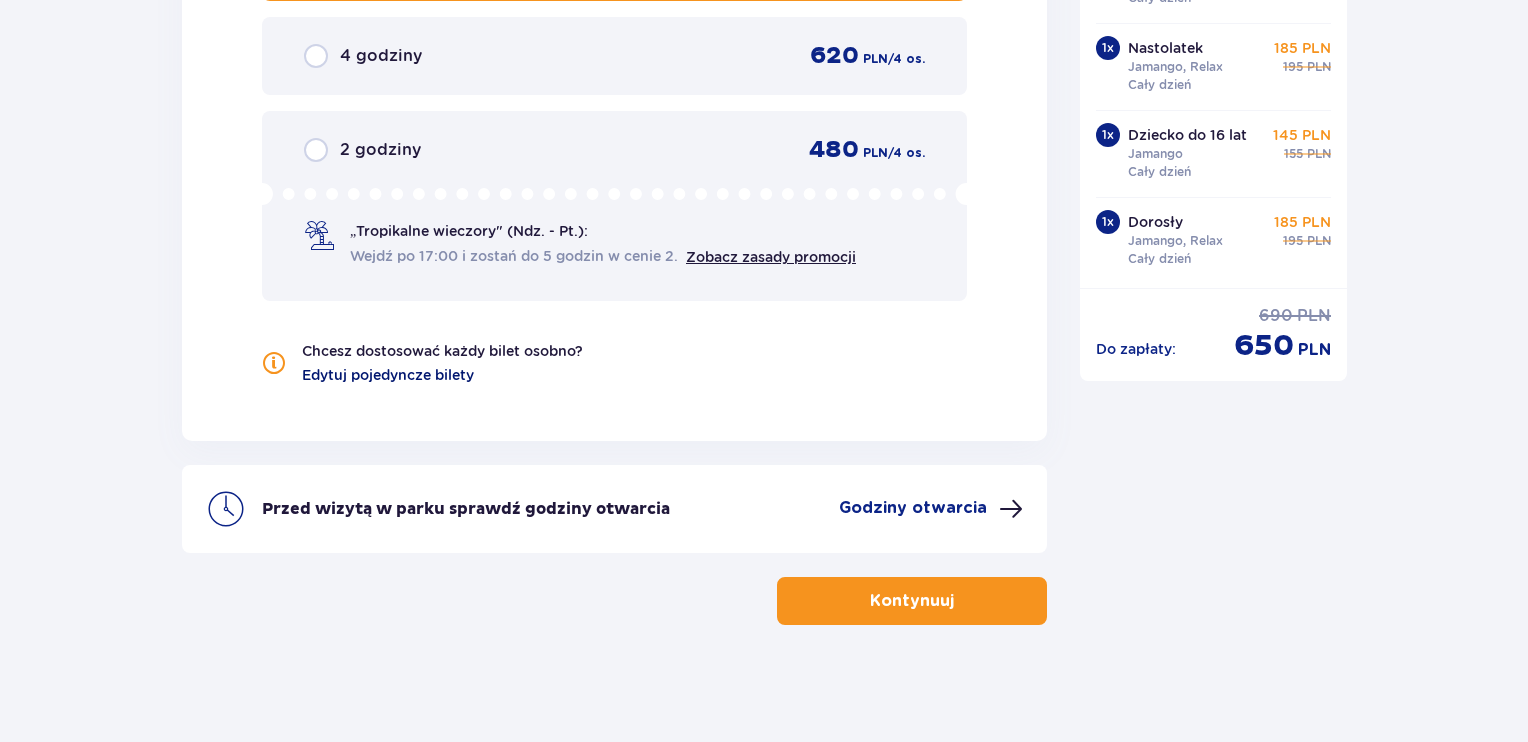 click on "Edytuj pojedyncze bilety" at bounding box center [388, 375] 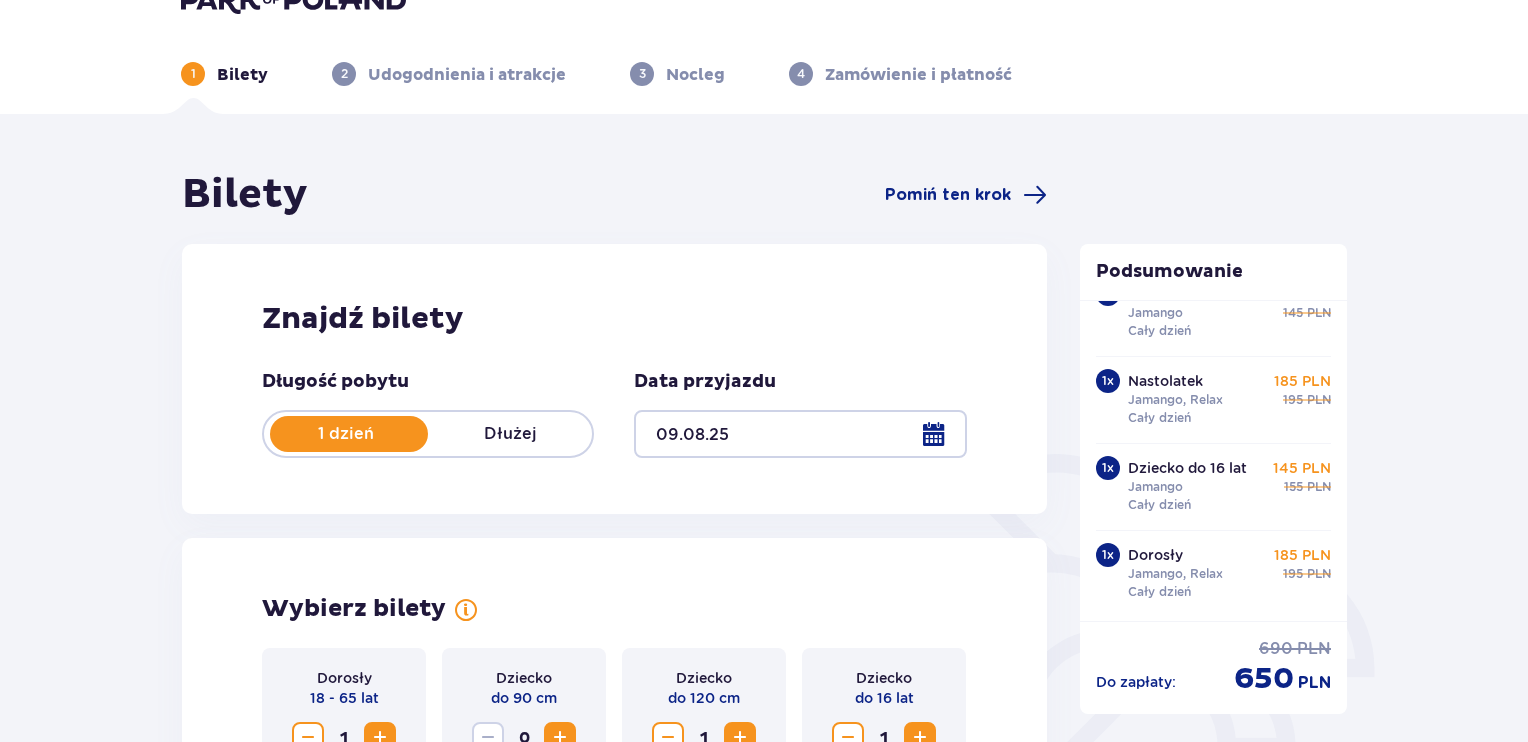 scroll, scrollTop: 0, scrollLeft: 0, axis: both 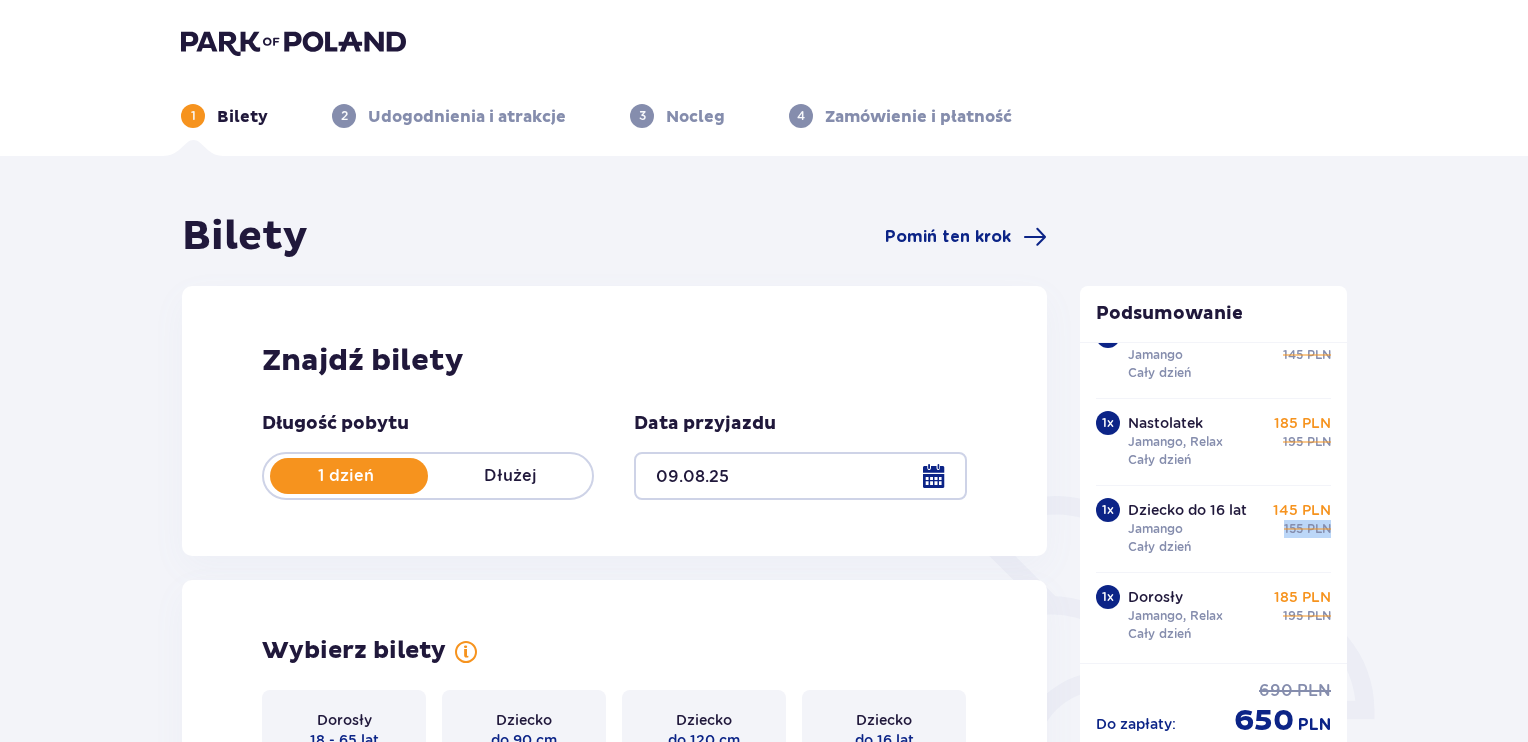 drag, startPoint x: 1339, startPoint y: 544, endPoint x: 1342, endPoint y: 483, distance: 61.073727 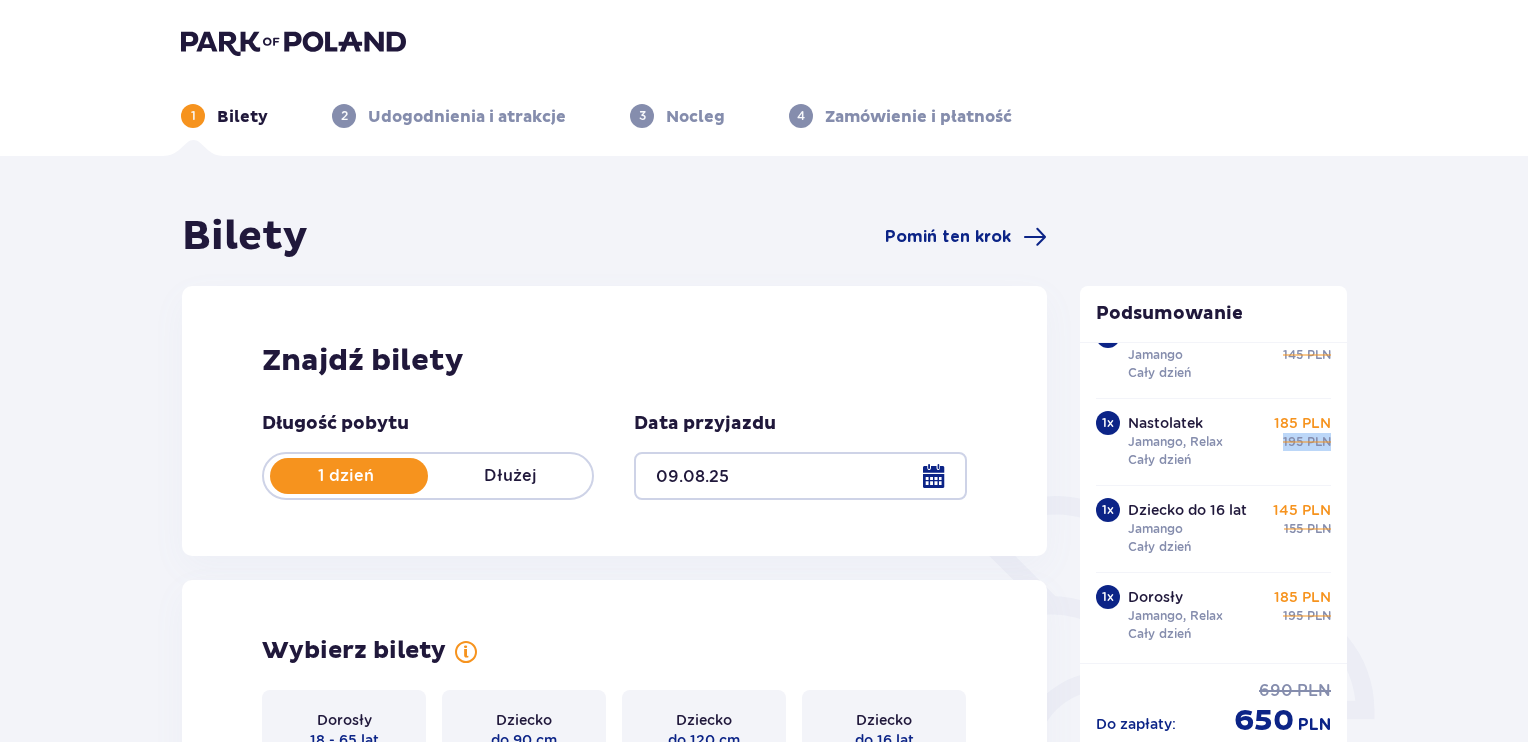 drag, startPoint x: 1343, startPoint y: 442, endPoint x: 1344, endPoint y: 420, distance: 22.022715 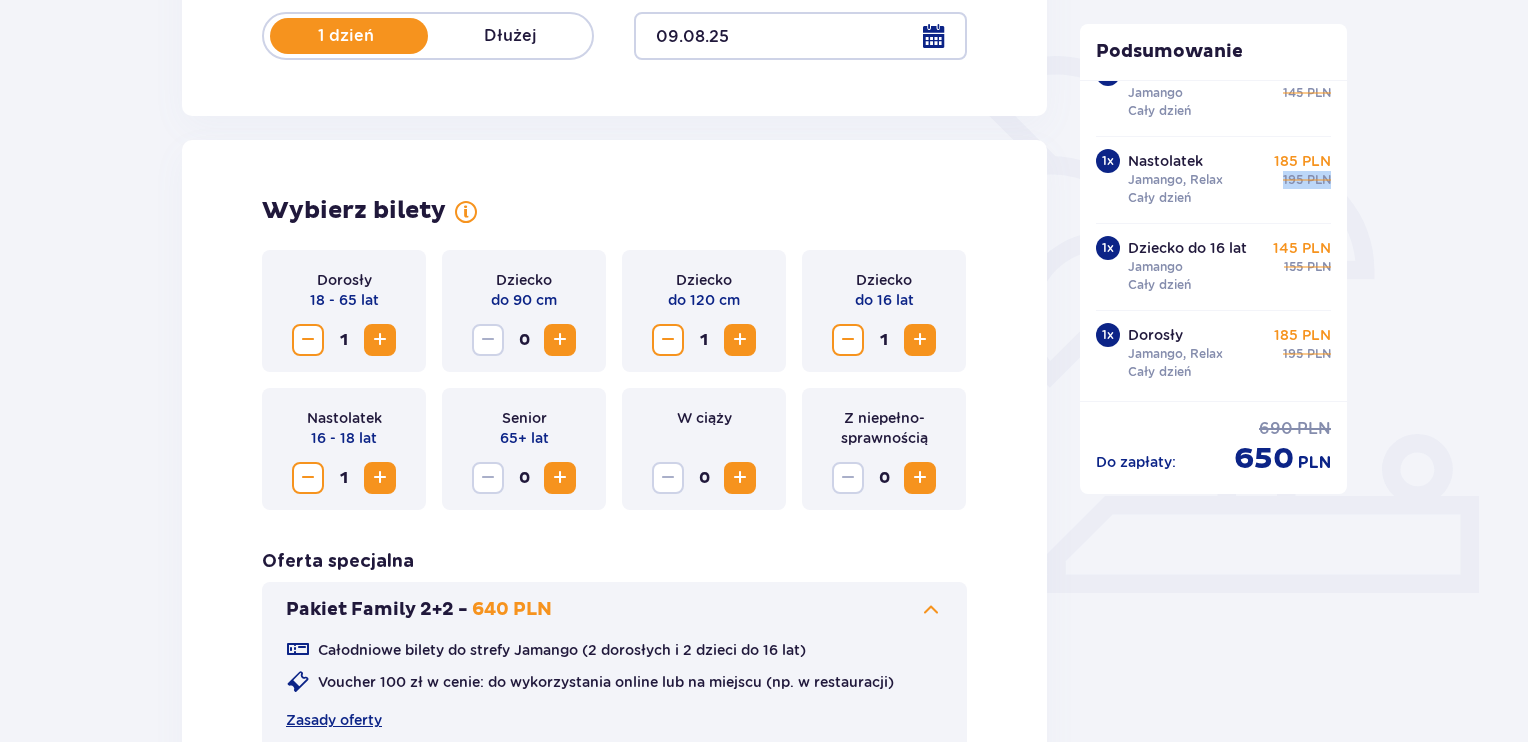 scroll, scrollTop: 500, scrollLeft: 0, axis: vertical 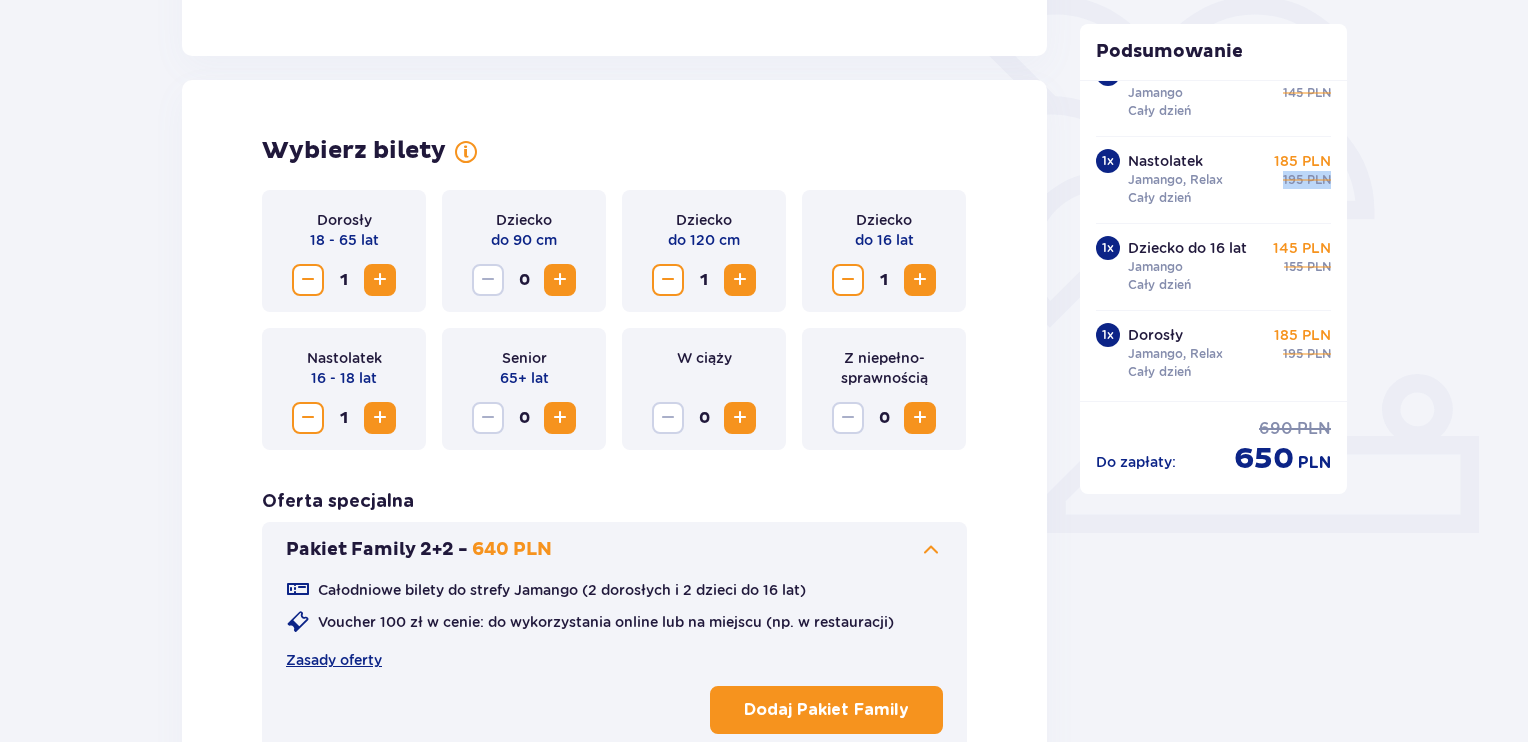 click at bounding box center (920, 418) 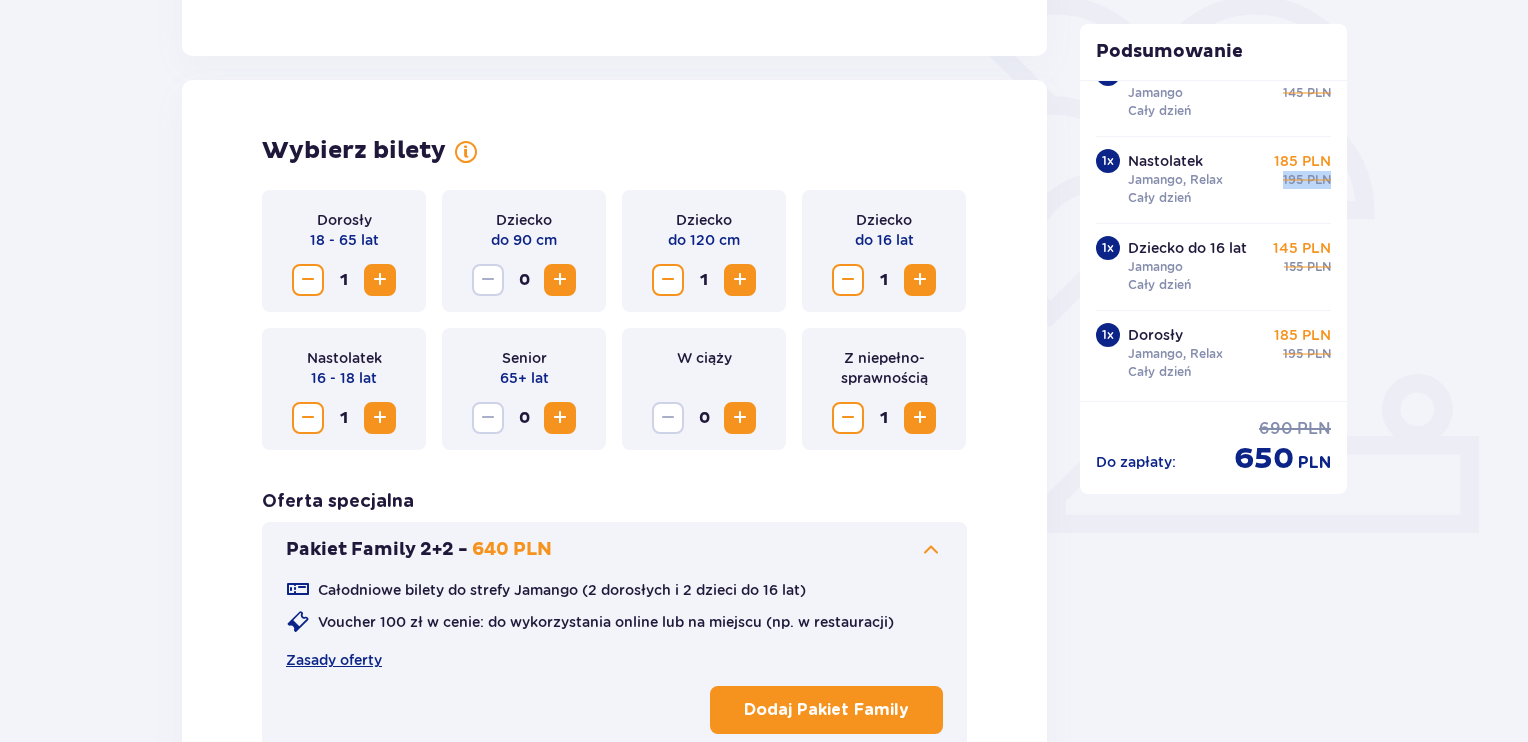 click at bounding box center (308, 280) 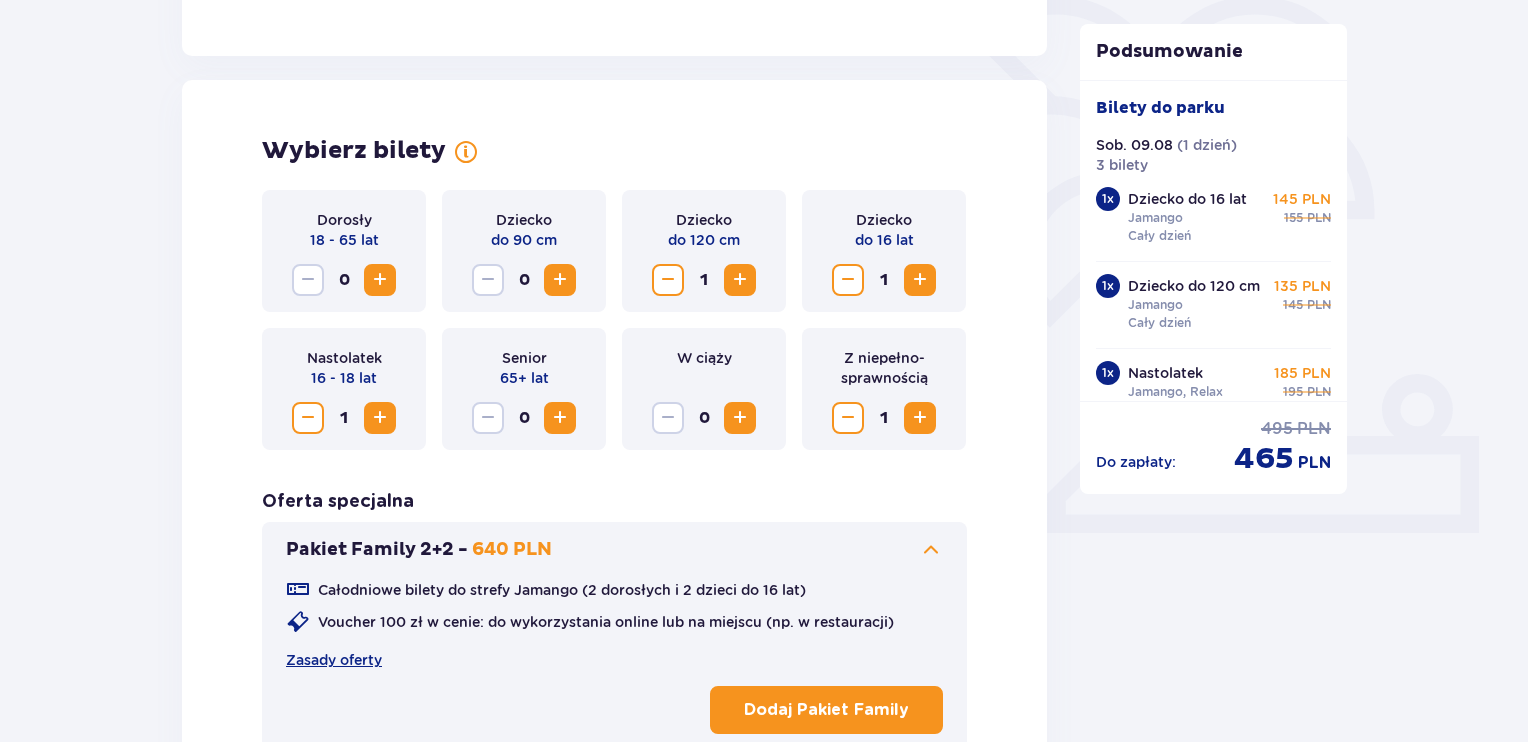 scroll, scrollTop: 57, scrollLeft: 0, axis: vertical 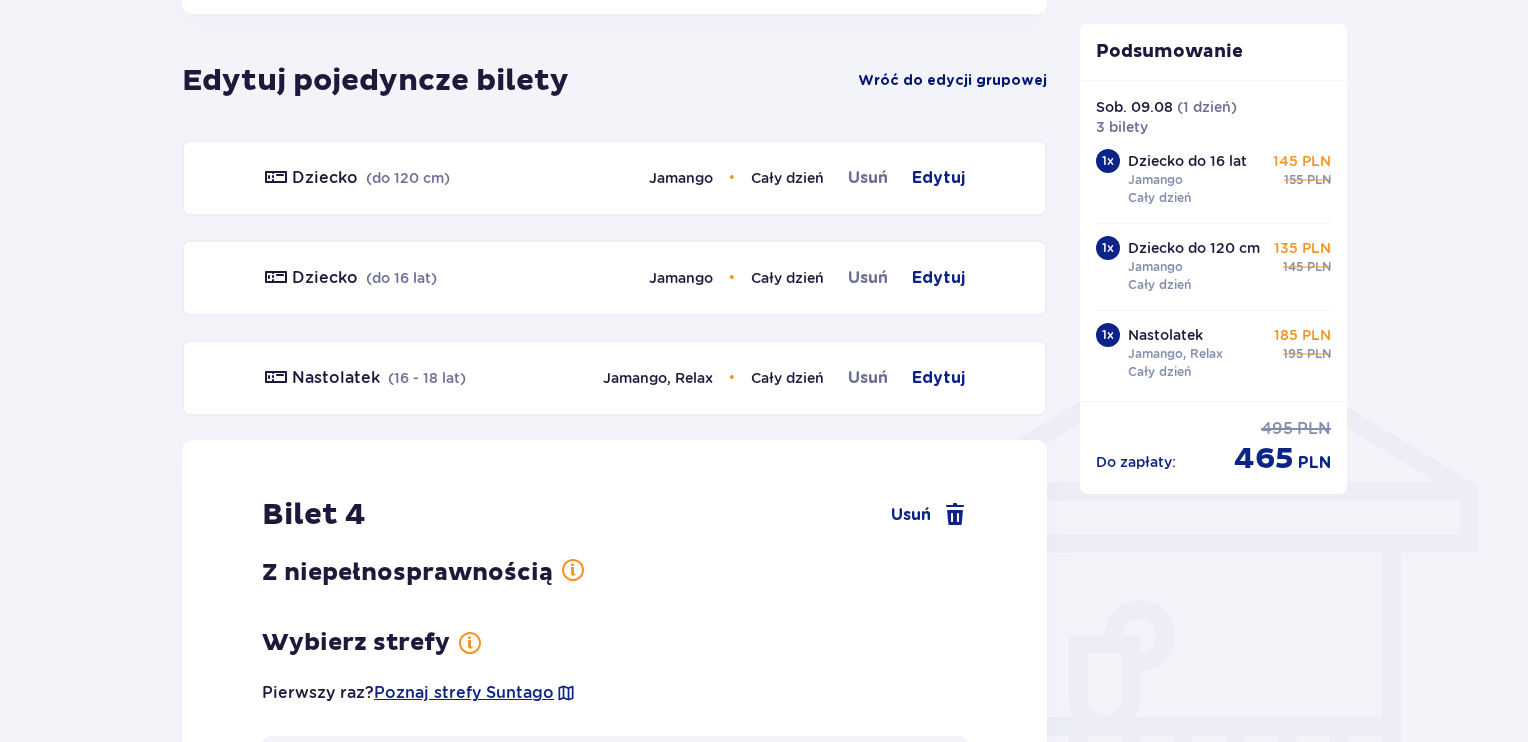 click on "Wróć do edycji grupowej" at bounding box center (952, 81) 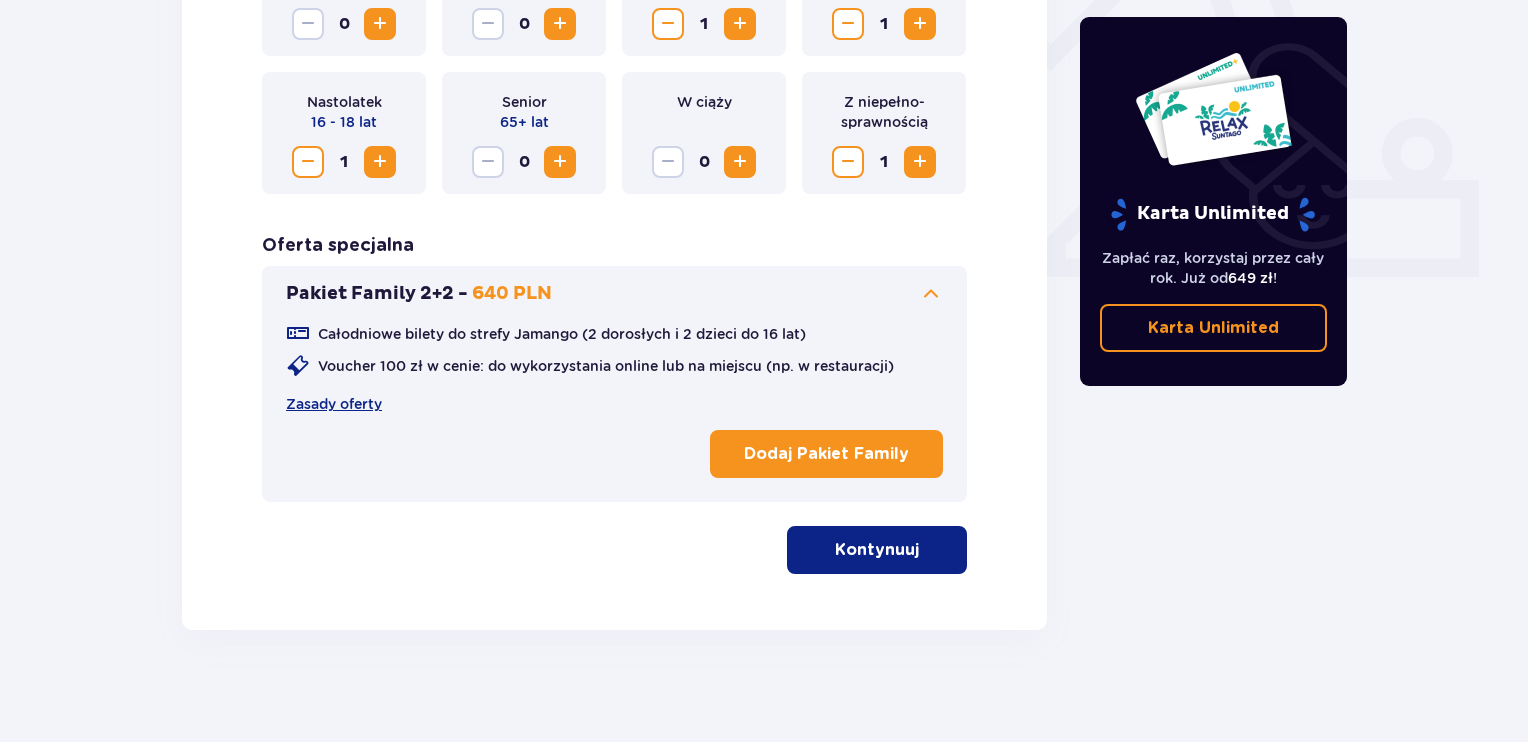 scroll, scrollTop: 764, scrollLeft: 0, axis: vertical 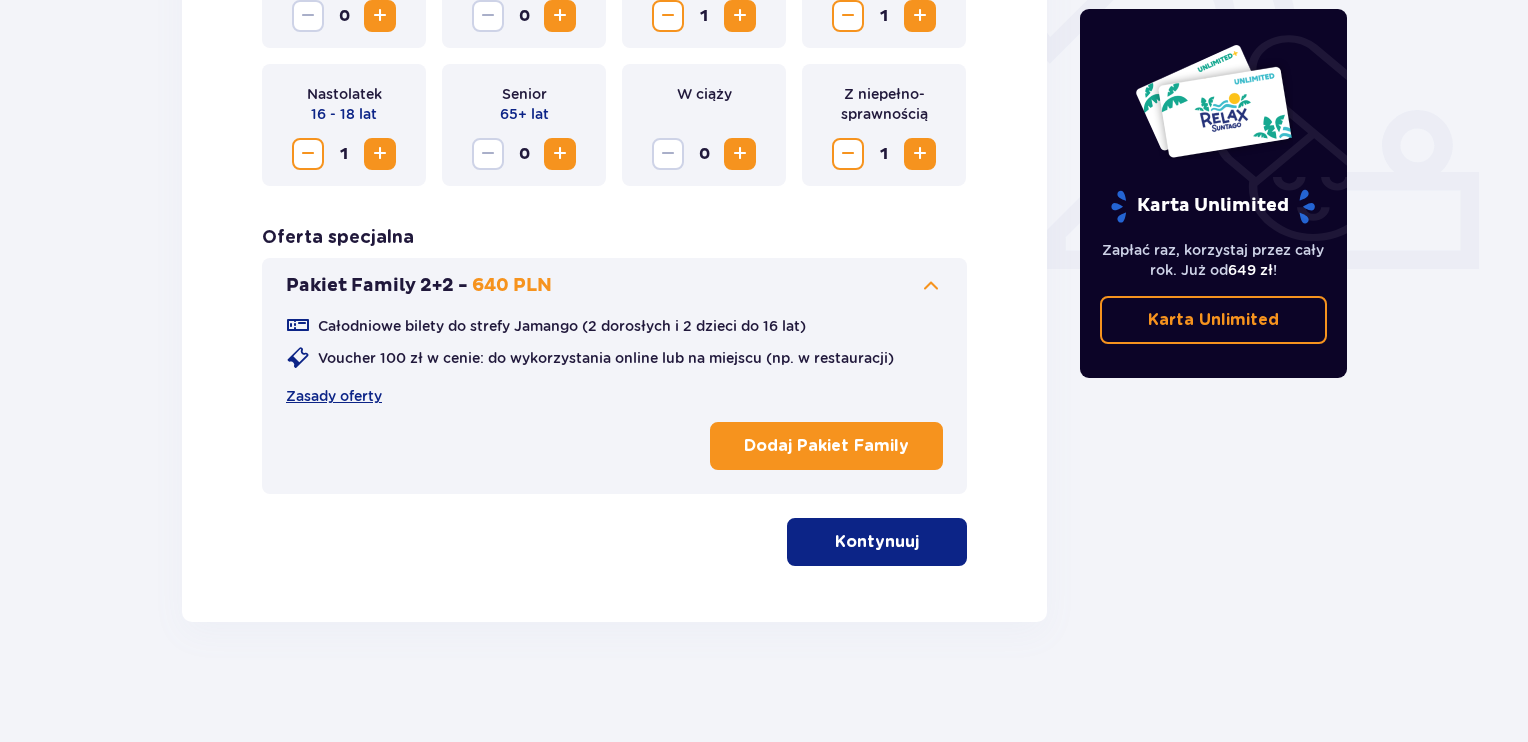 click on "Kontynuuj" at bounding box center (877, 542) 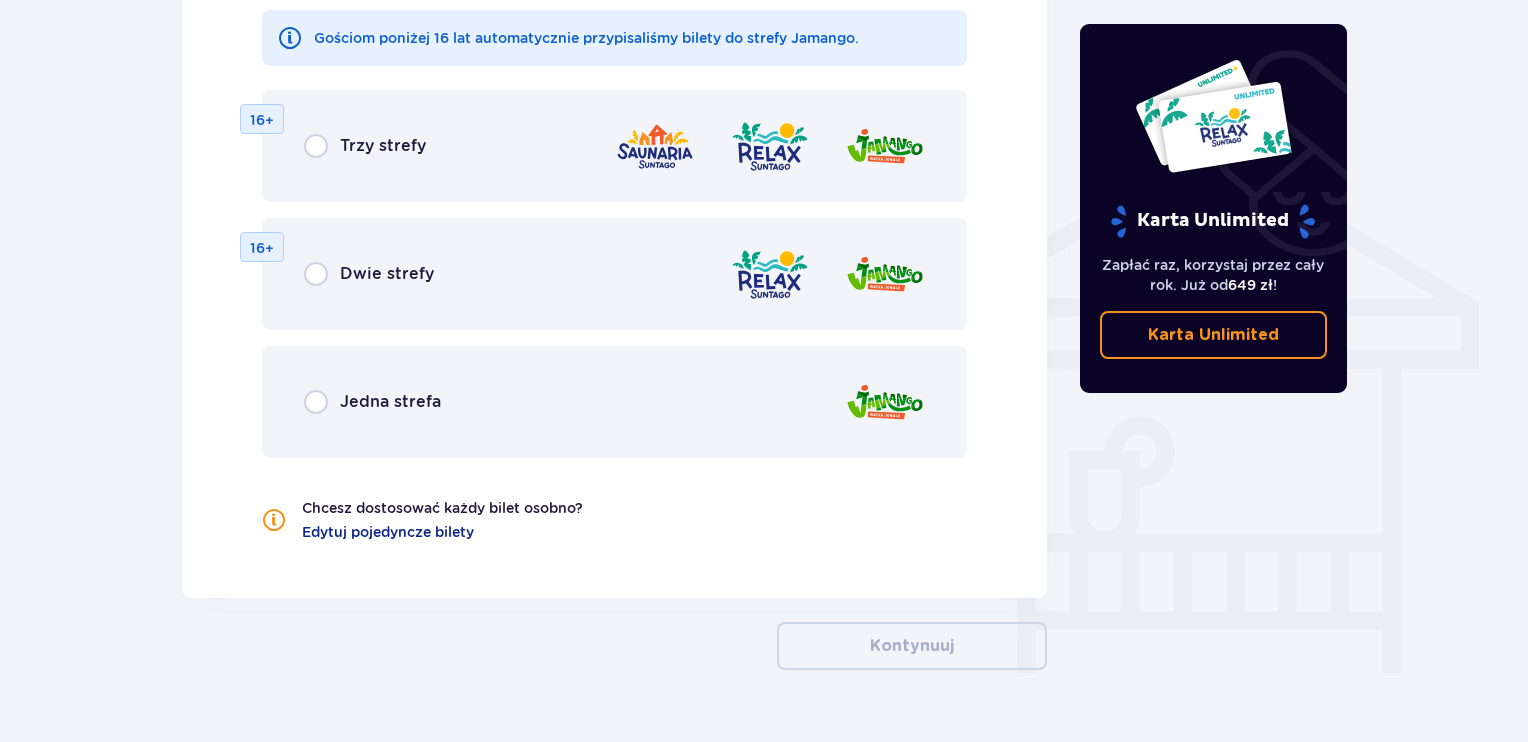 scroll, scrollTop: 1490, scrollLeft: 0, axis: vertical 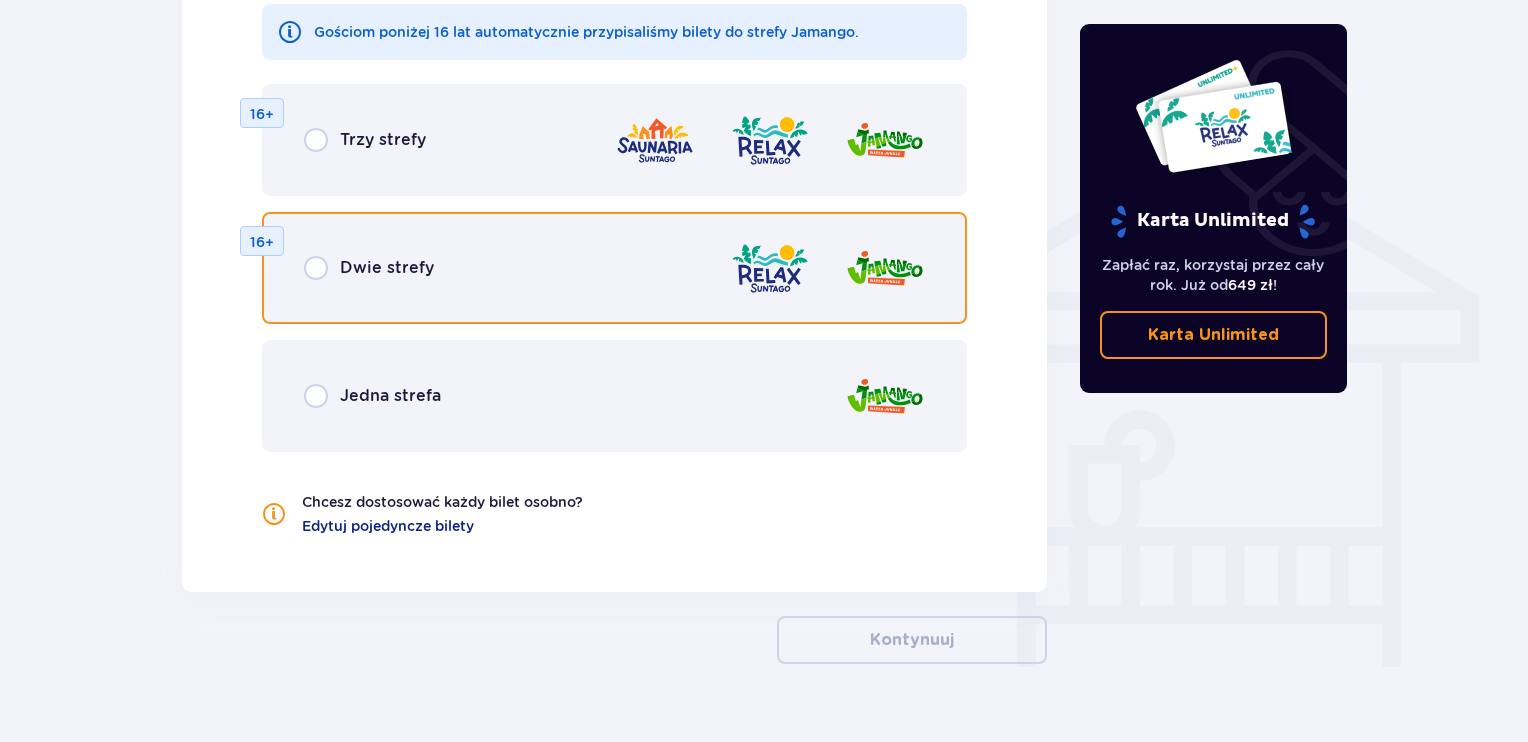 click at bounding box center [316, 268] 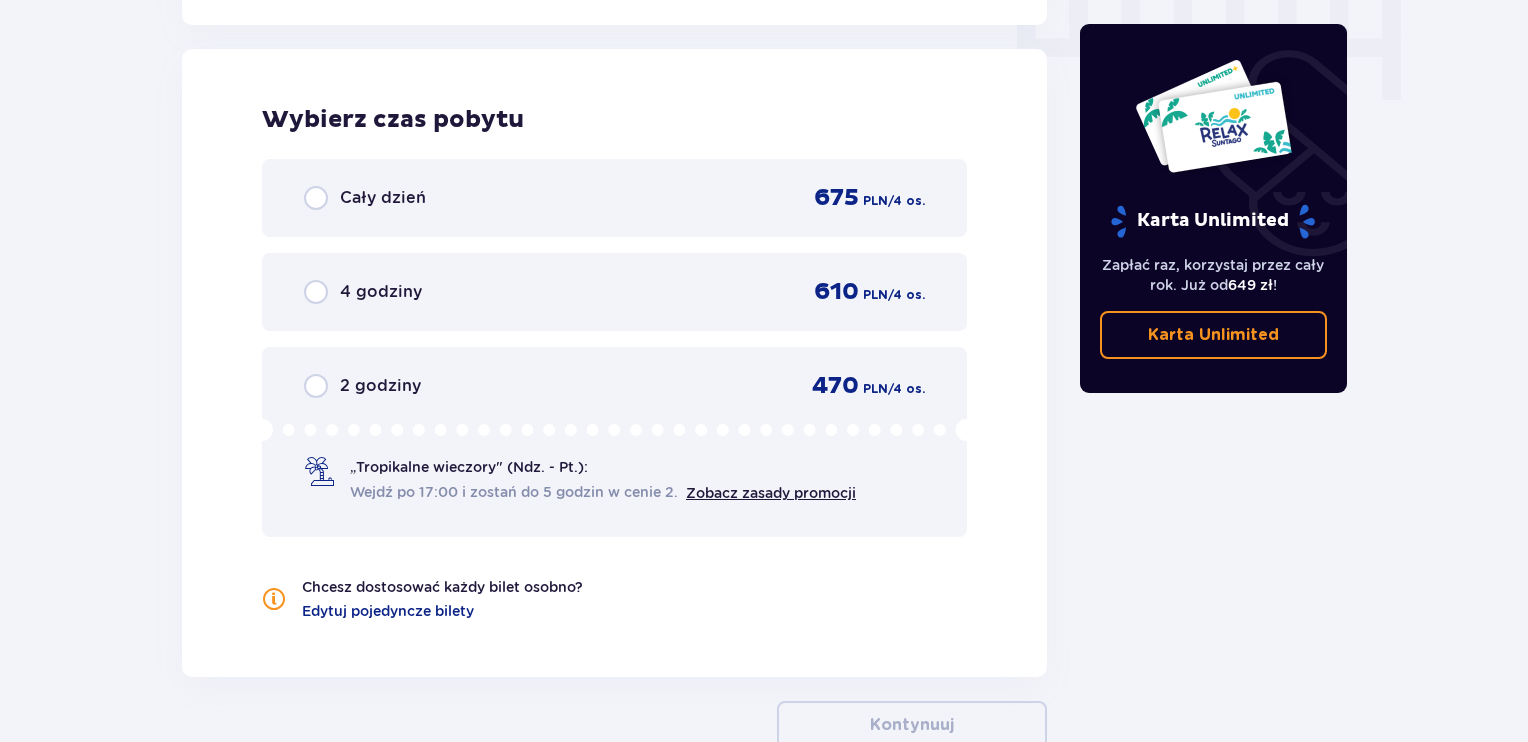 scroll, scrollTop: 2058, scrollLeft: 0, axis: vertical 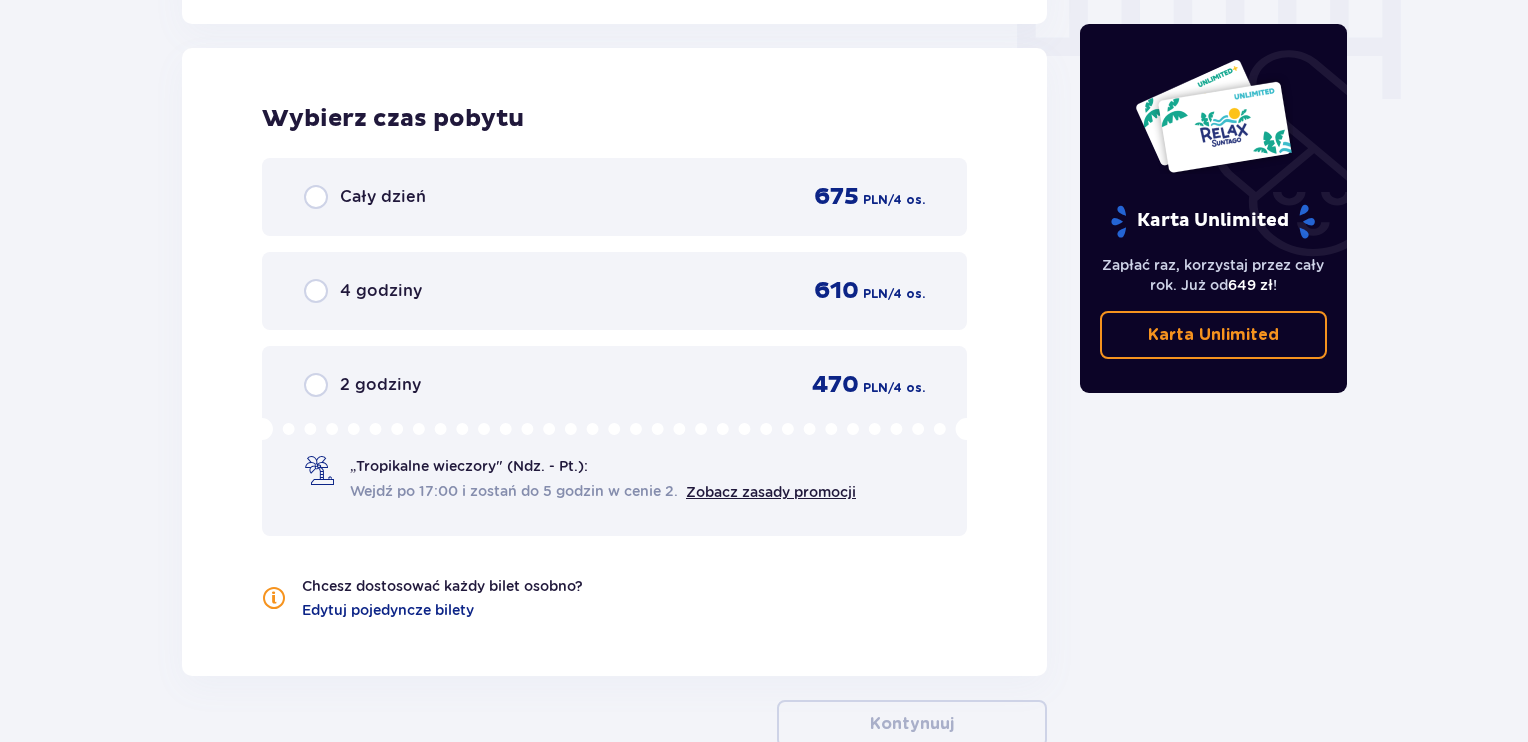 click on "Cały dzień   675 PLN / 4 os." at bounding box center [614, 197] 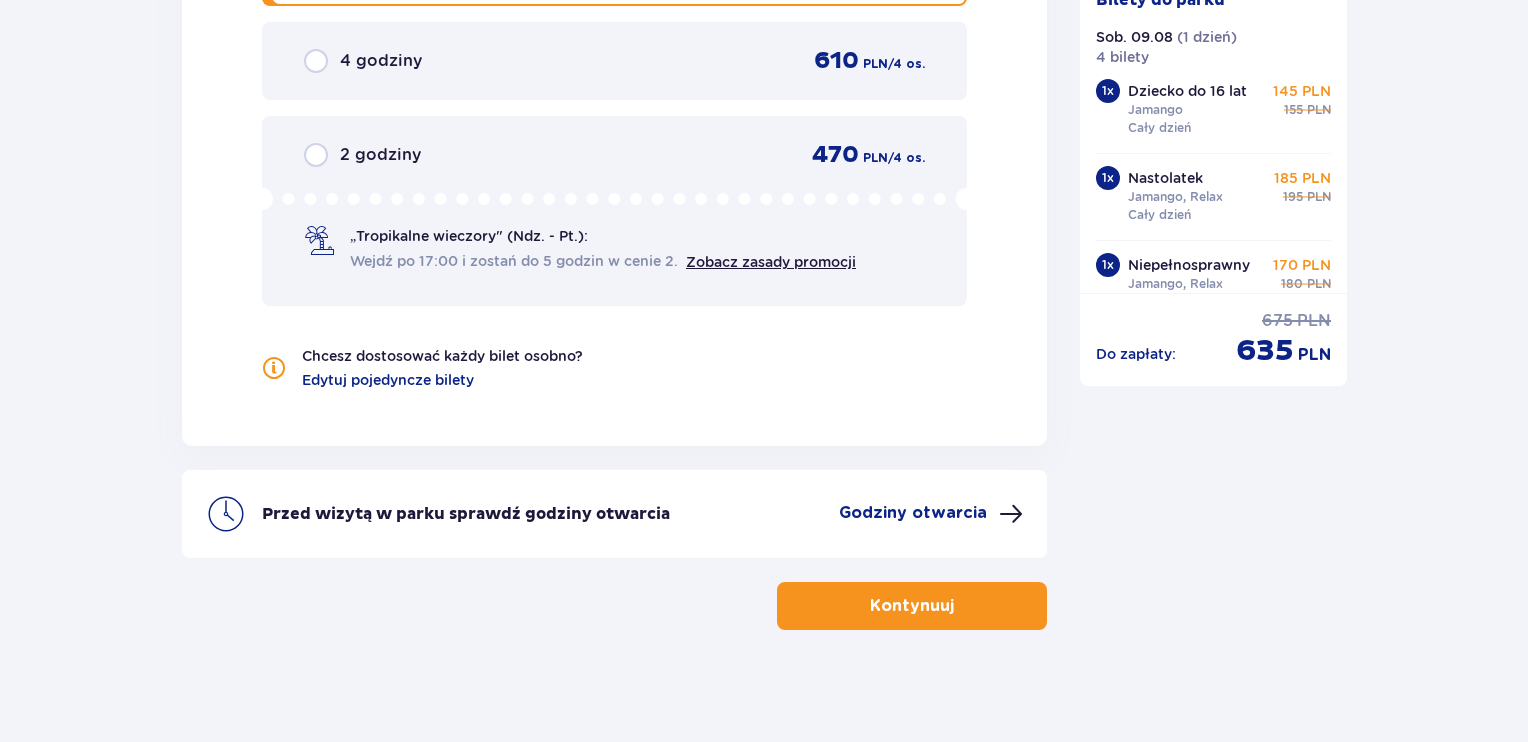 scroll, scrollTop: 2293, scrollLeft: 0, axis: vertical 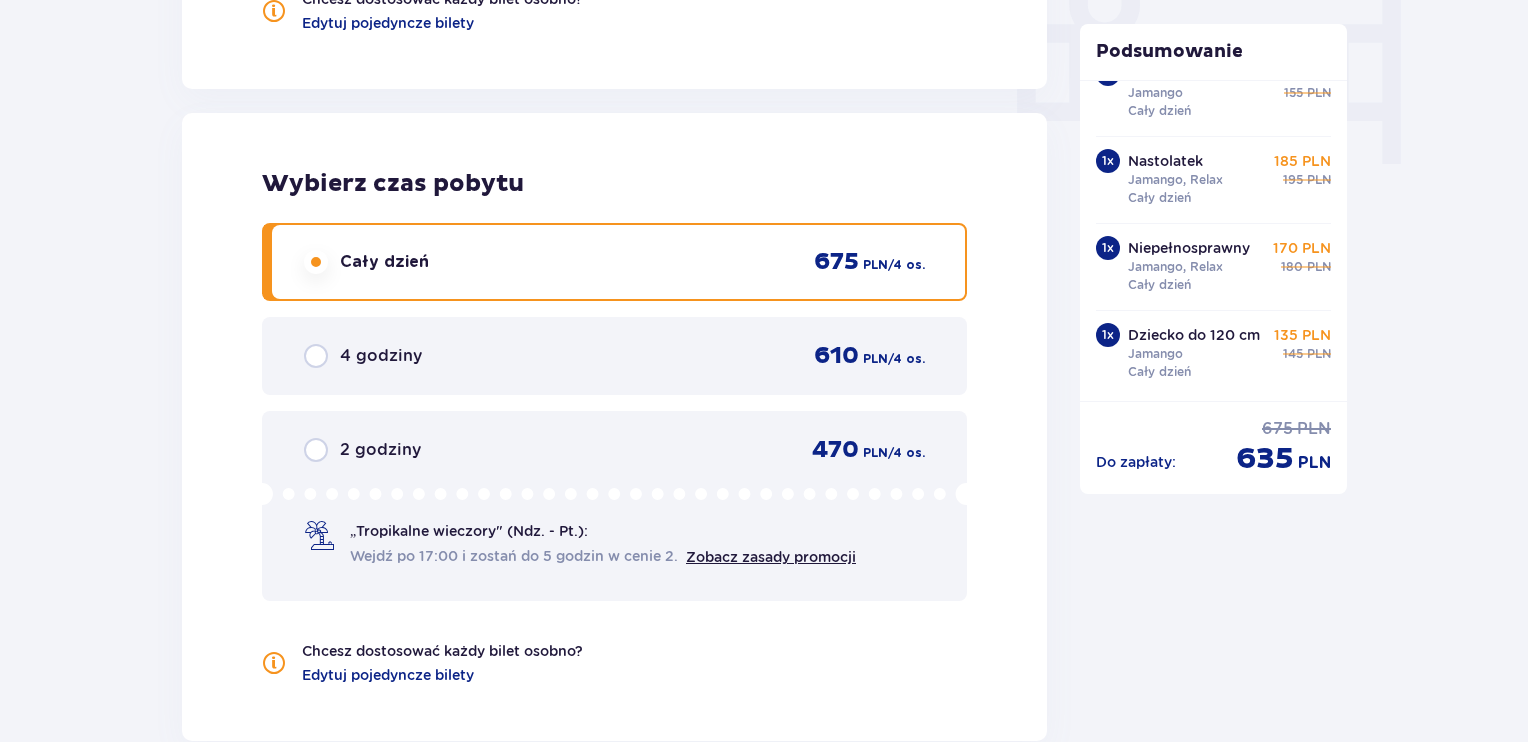 drag, startPoint x: 1348, startPoint y: 247, endPoint x: 1352, endPoint y: 200, distance: 47.169907 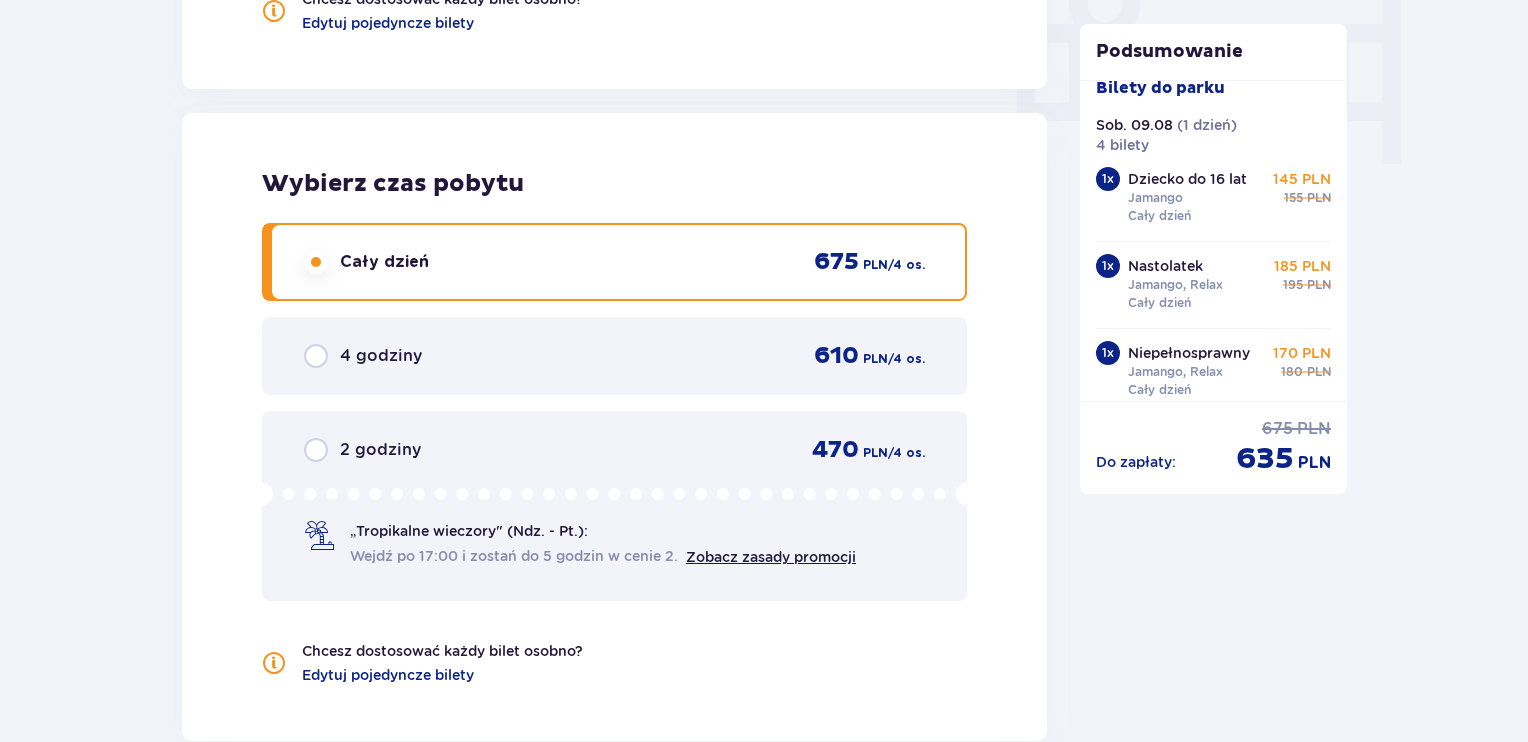 scroll, scrollTop: 0, scrollLeft: 0, axis: both 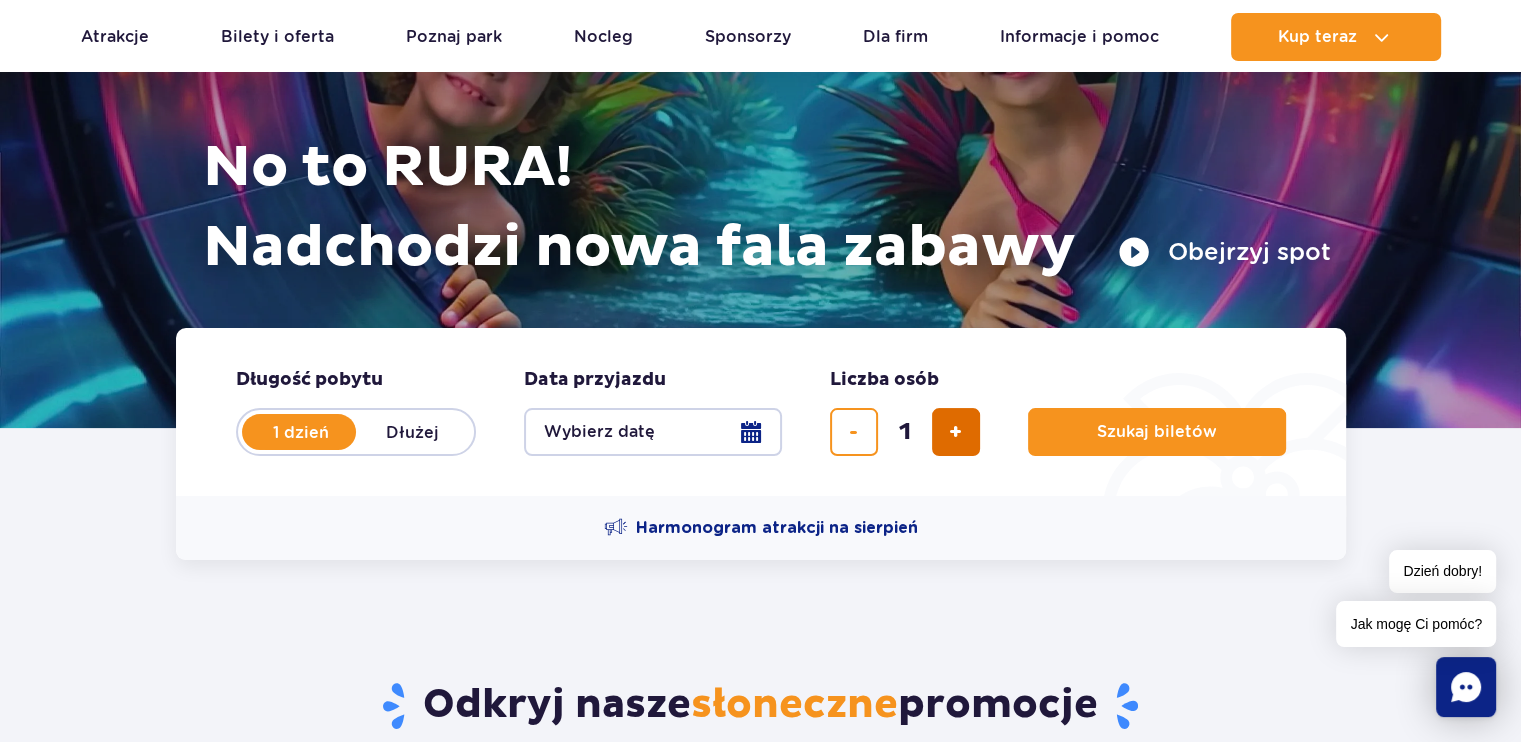click at bounding box center (956, 432) 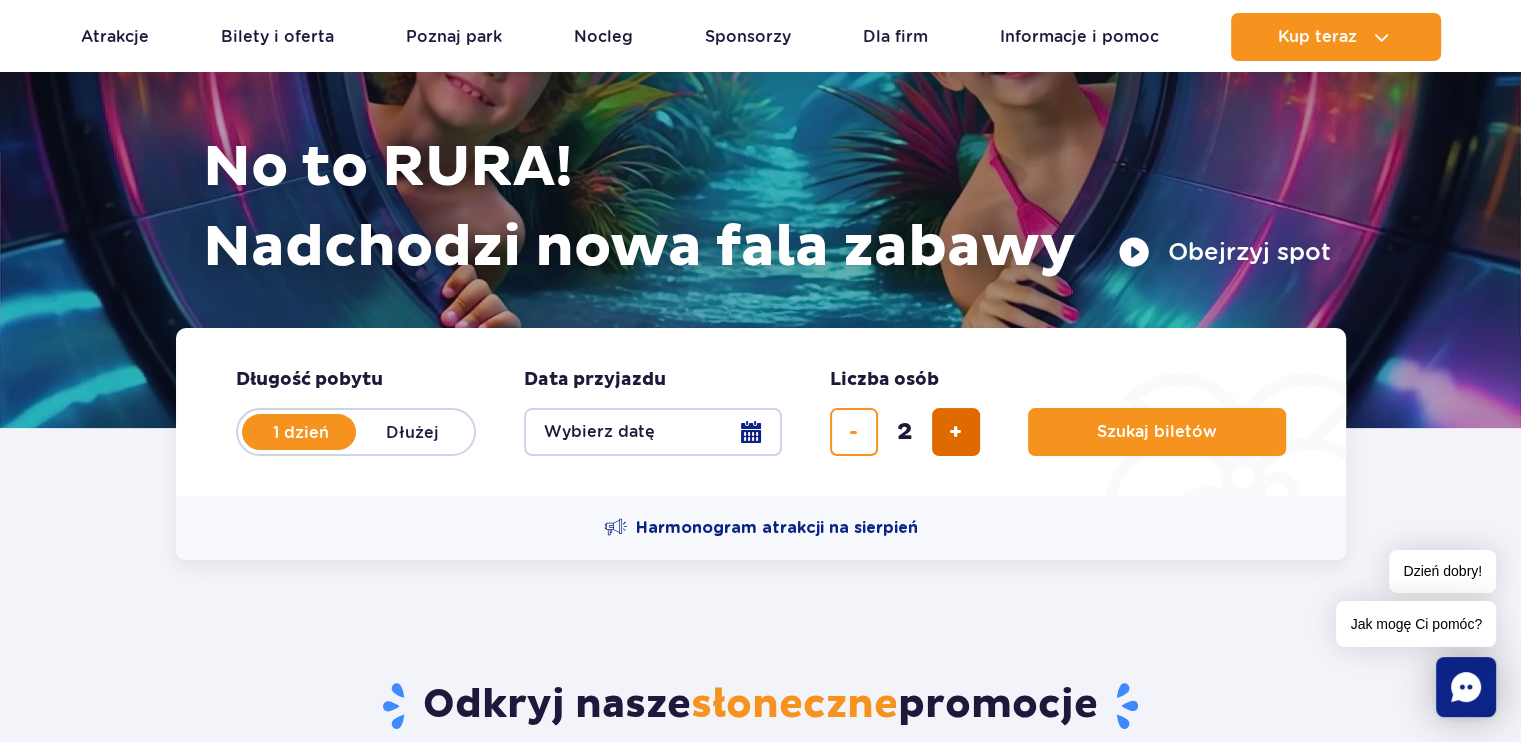 click at bounding box center (956, 432) 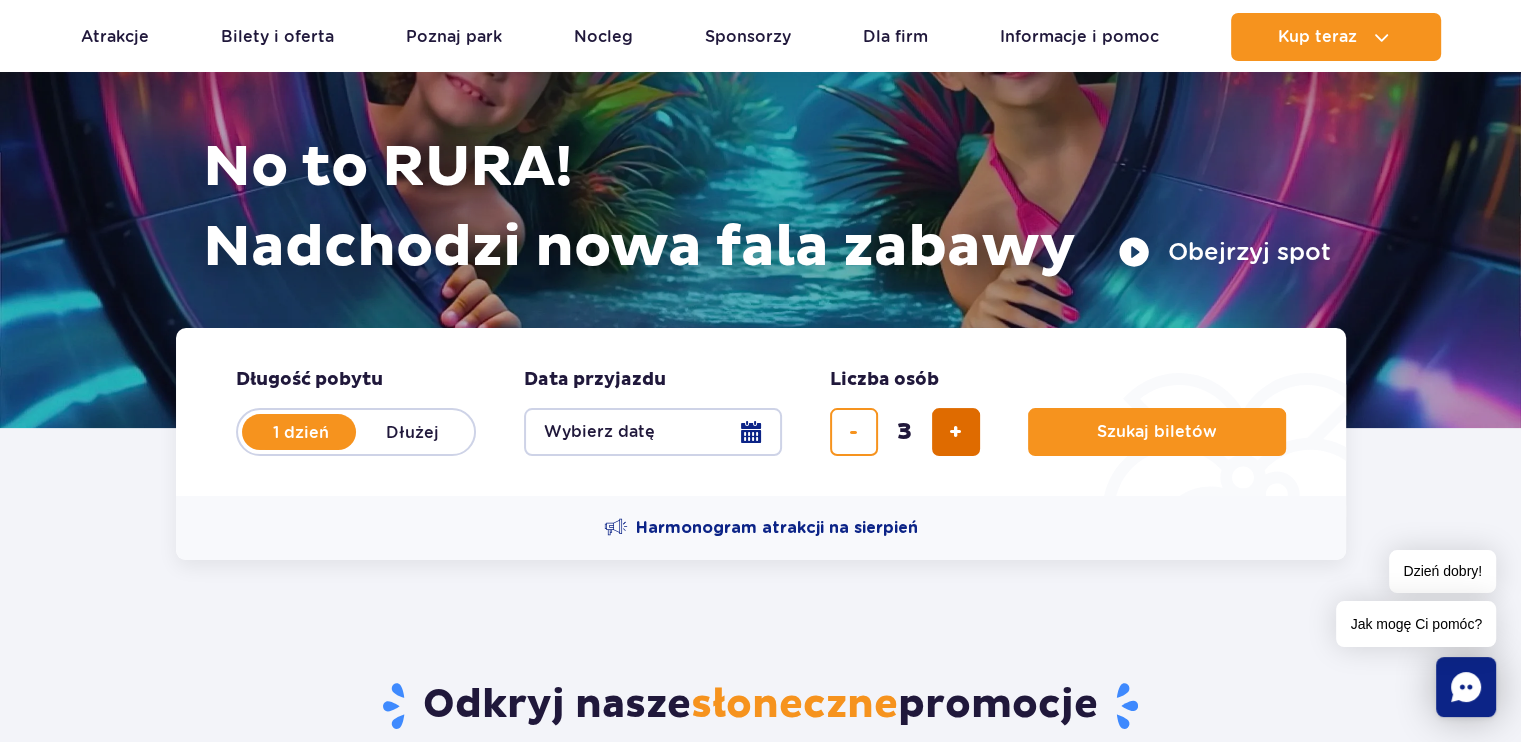 click at bounding box center (956, 432) 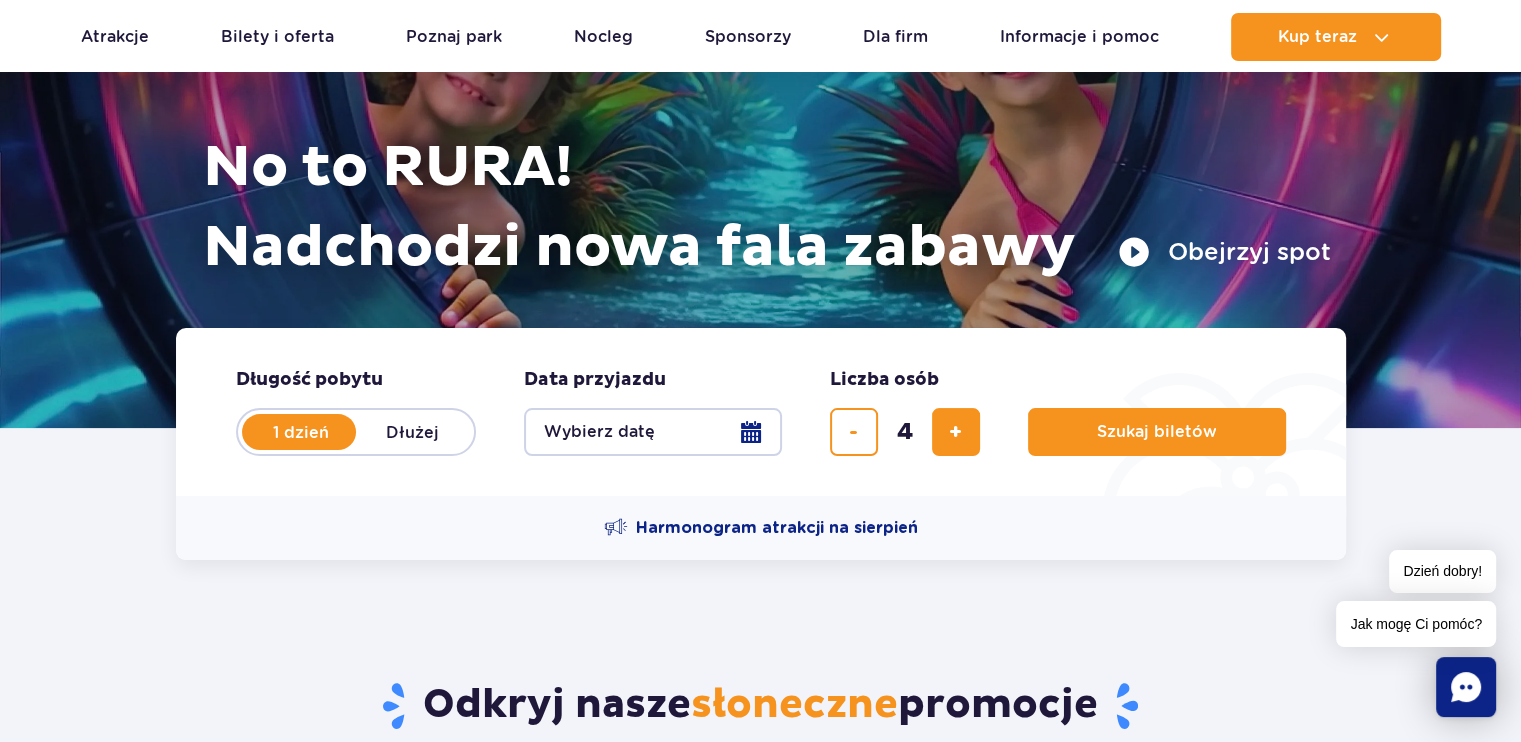 click on "Wybierz datę" at bounding box center (653, 432) 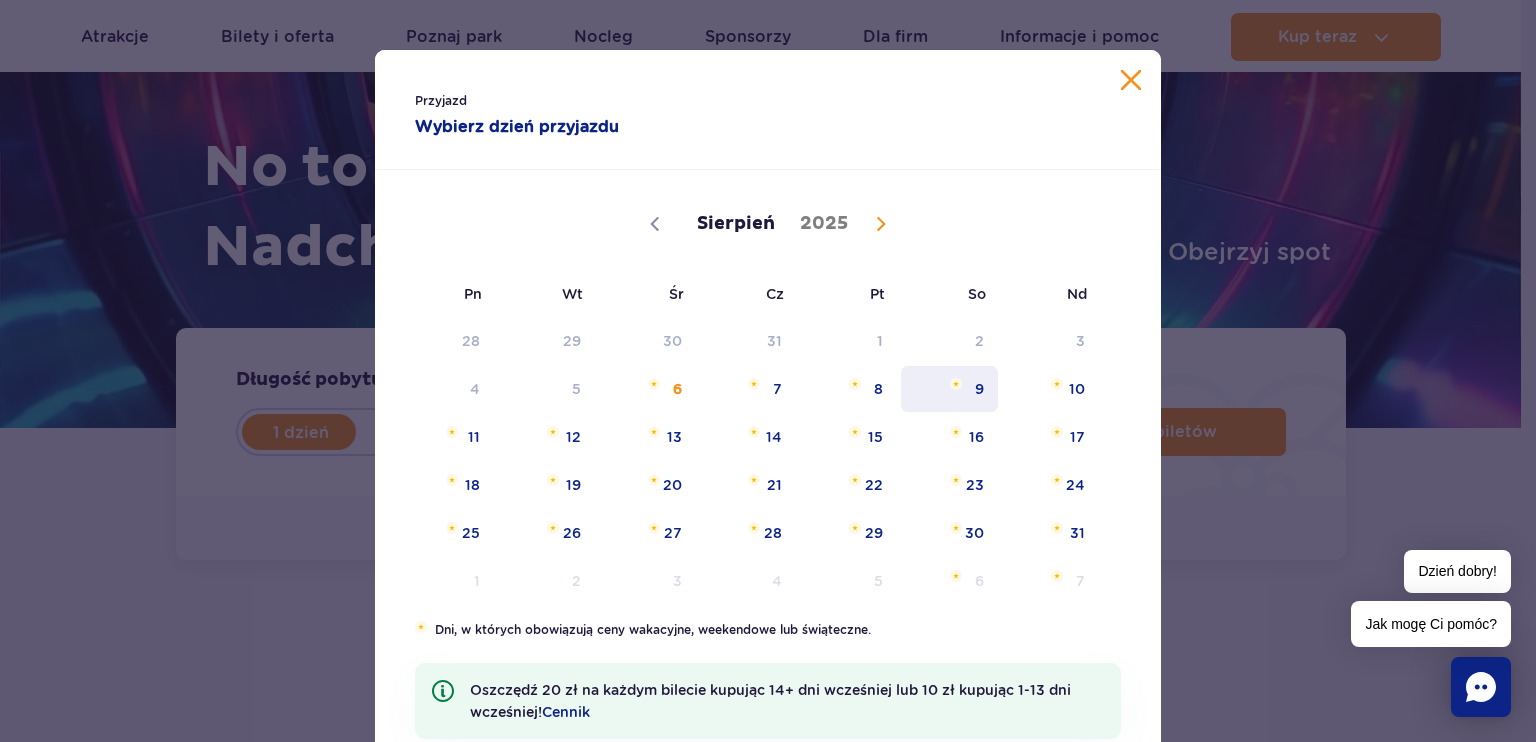 click on "9" at bounding box center (949, 389) 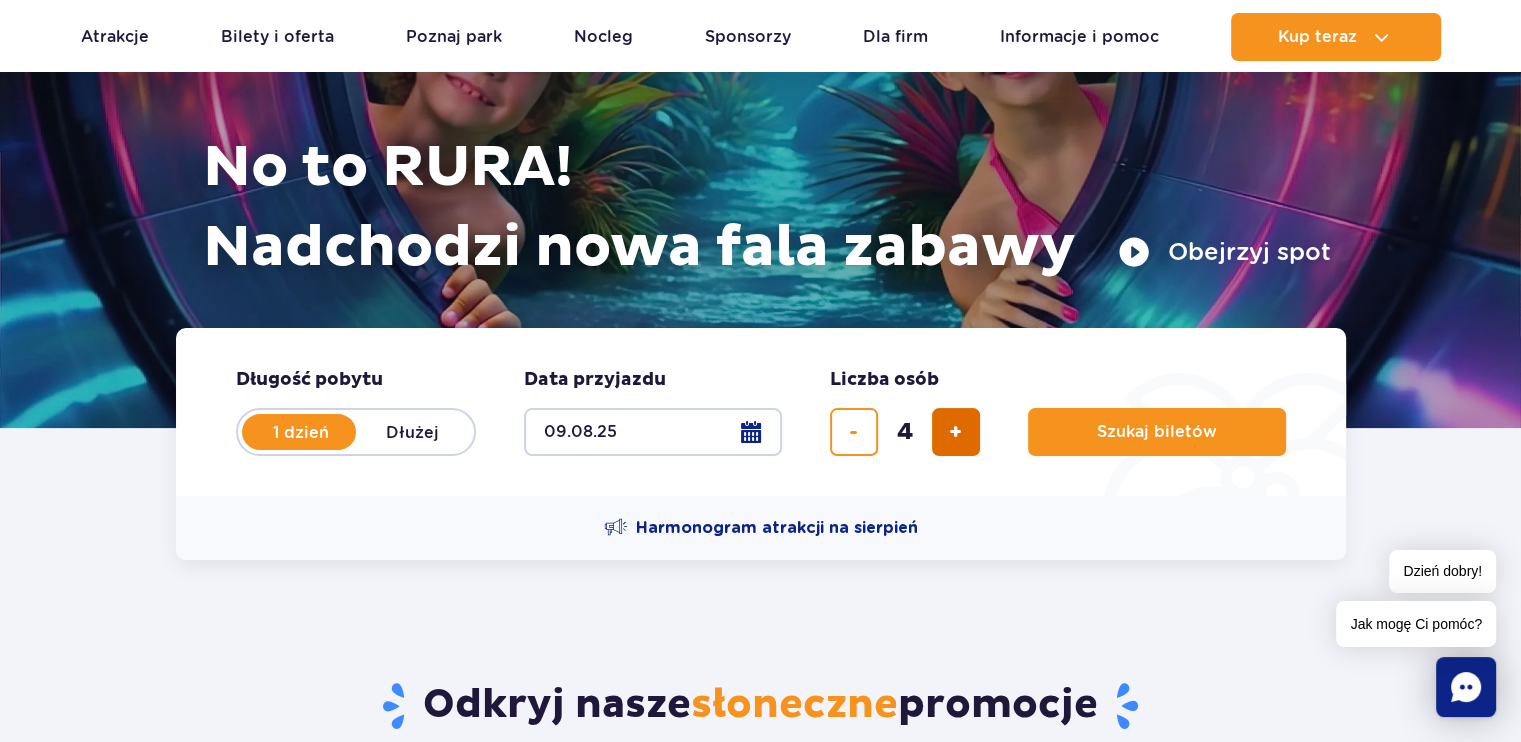 click at bounding box center [956, 432] 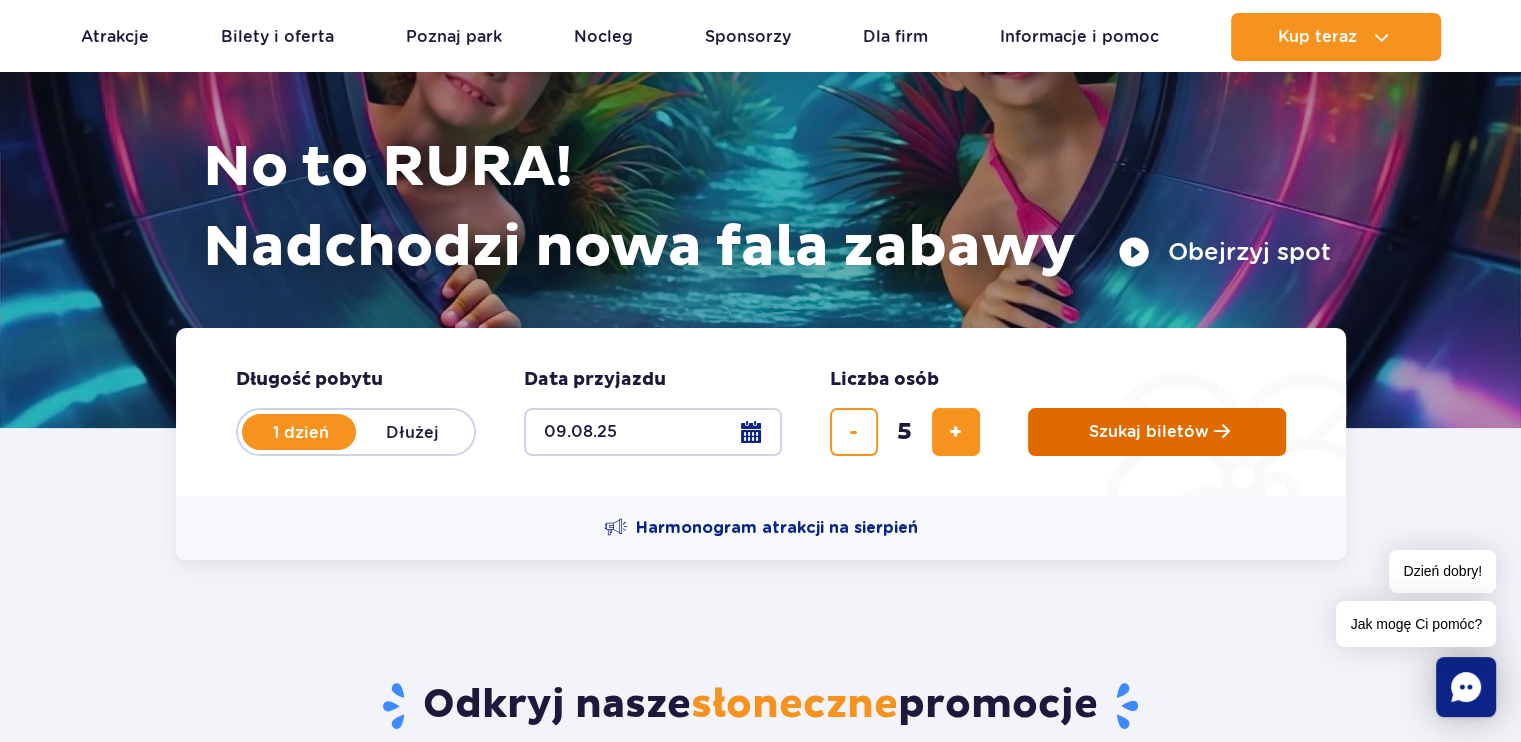 click on "Szukaj biletów" at bounding box center (1149, 432) 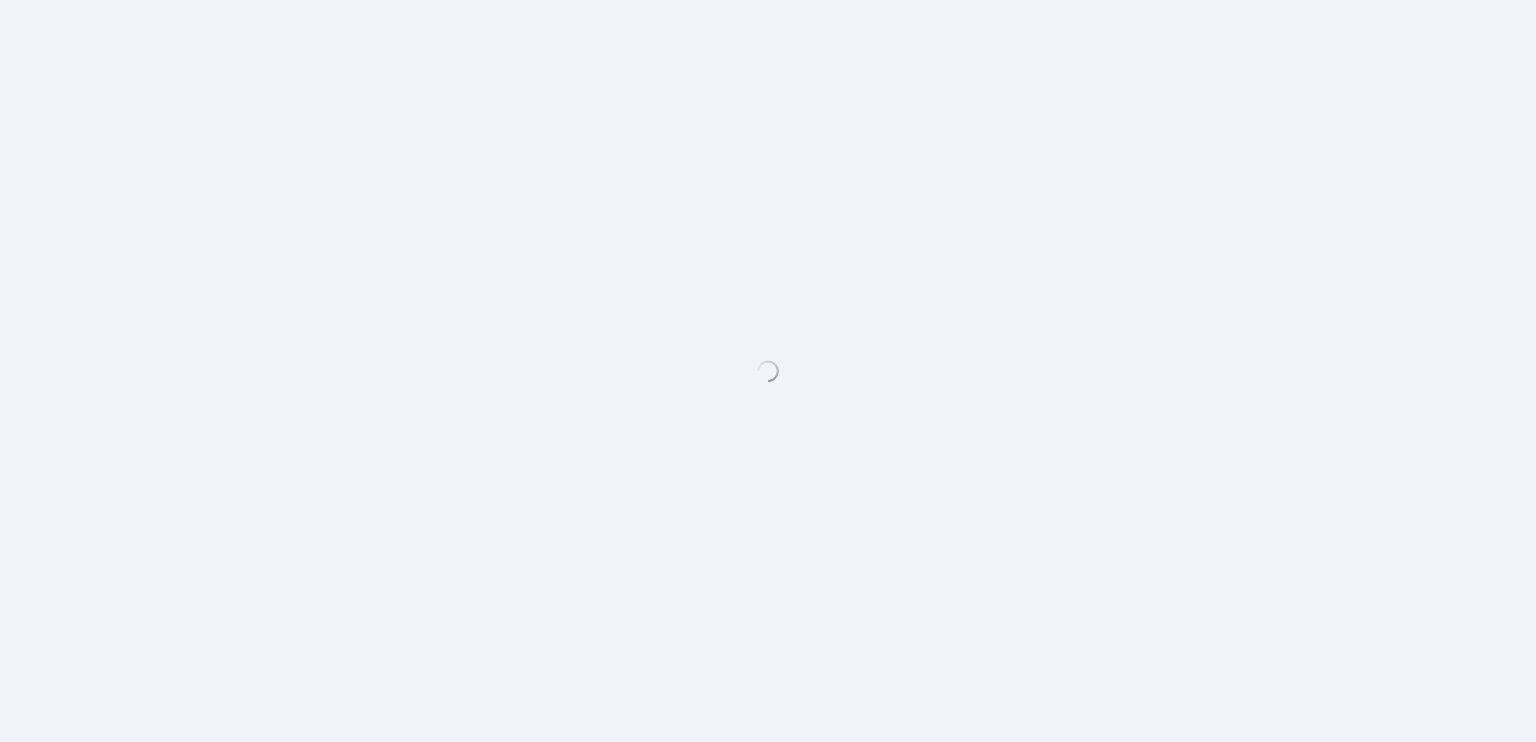 scroll, scrollTop: 0, scrollLeft: 0, axis: both 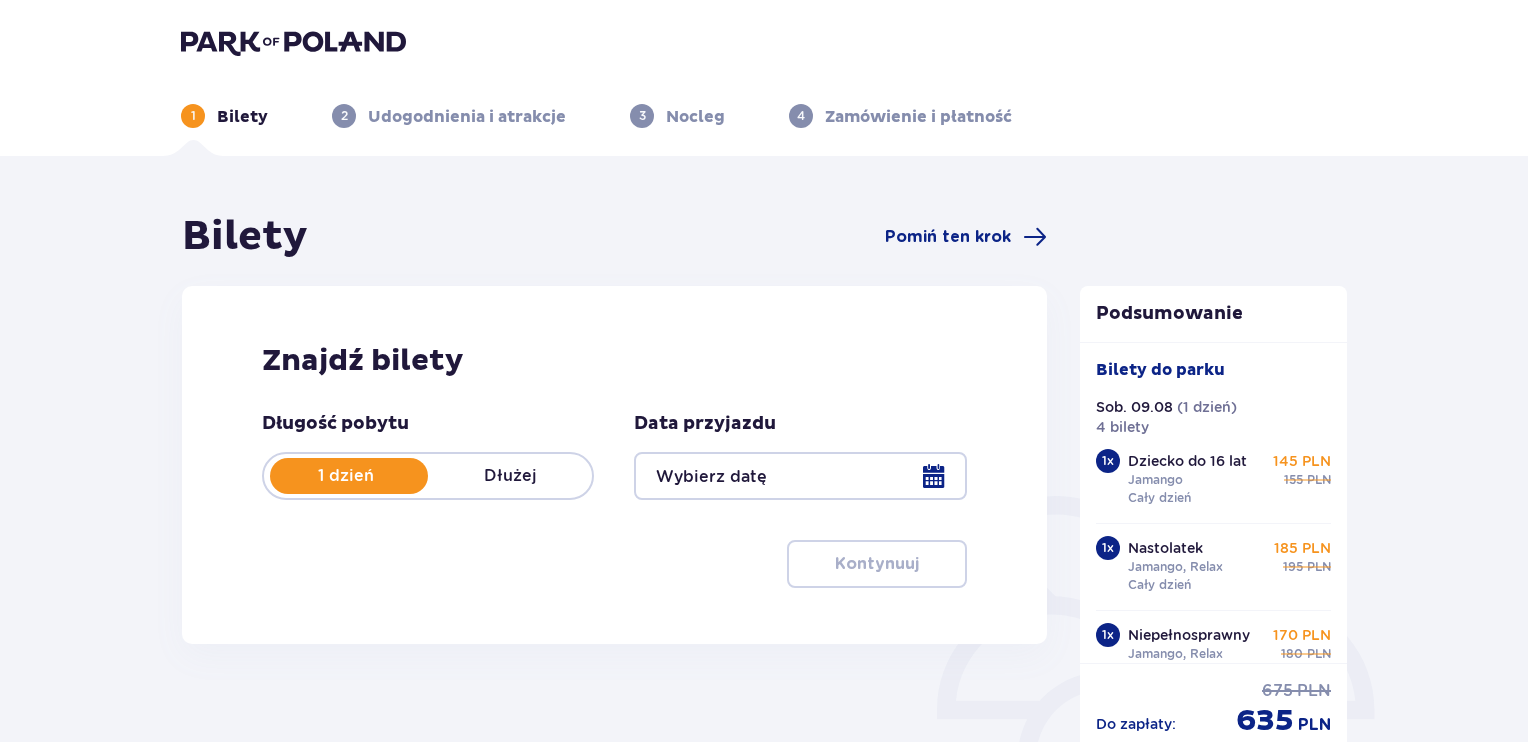 type on "09.08.25" 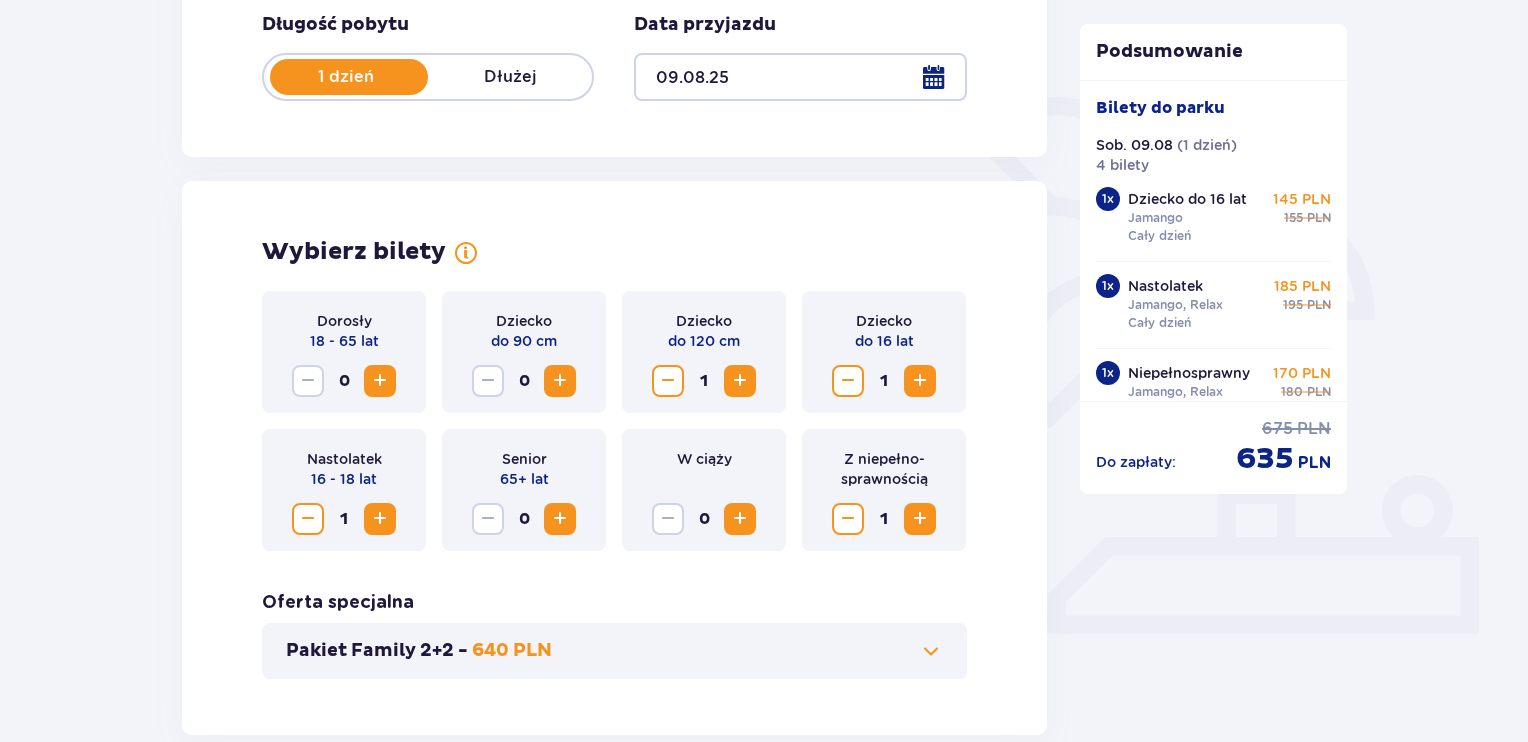 scroll, scrollTop: 400, scrollLeft: 0, axis: vertical 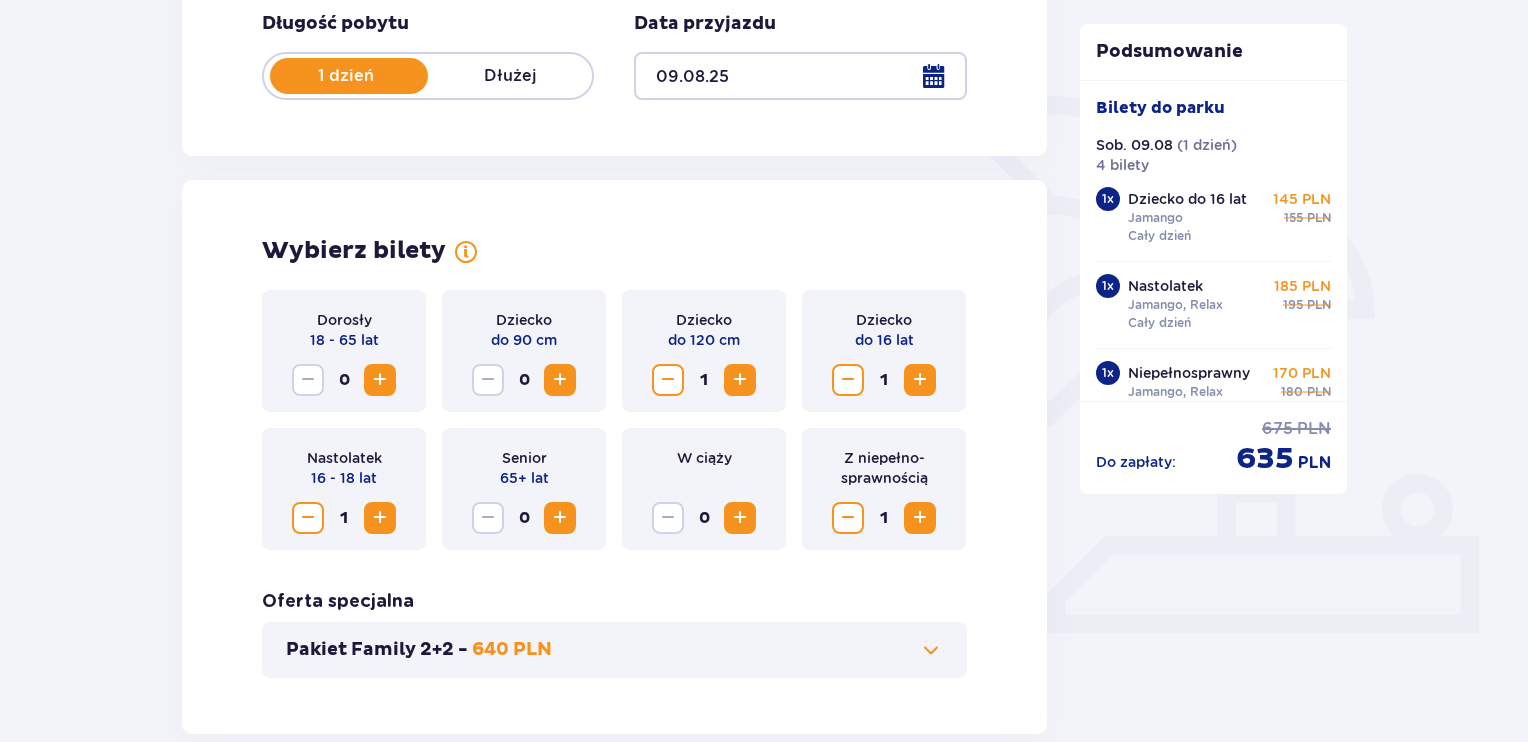click at bounding box center [848, 518] 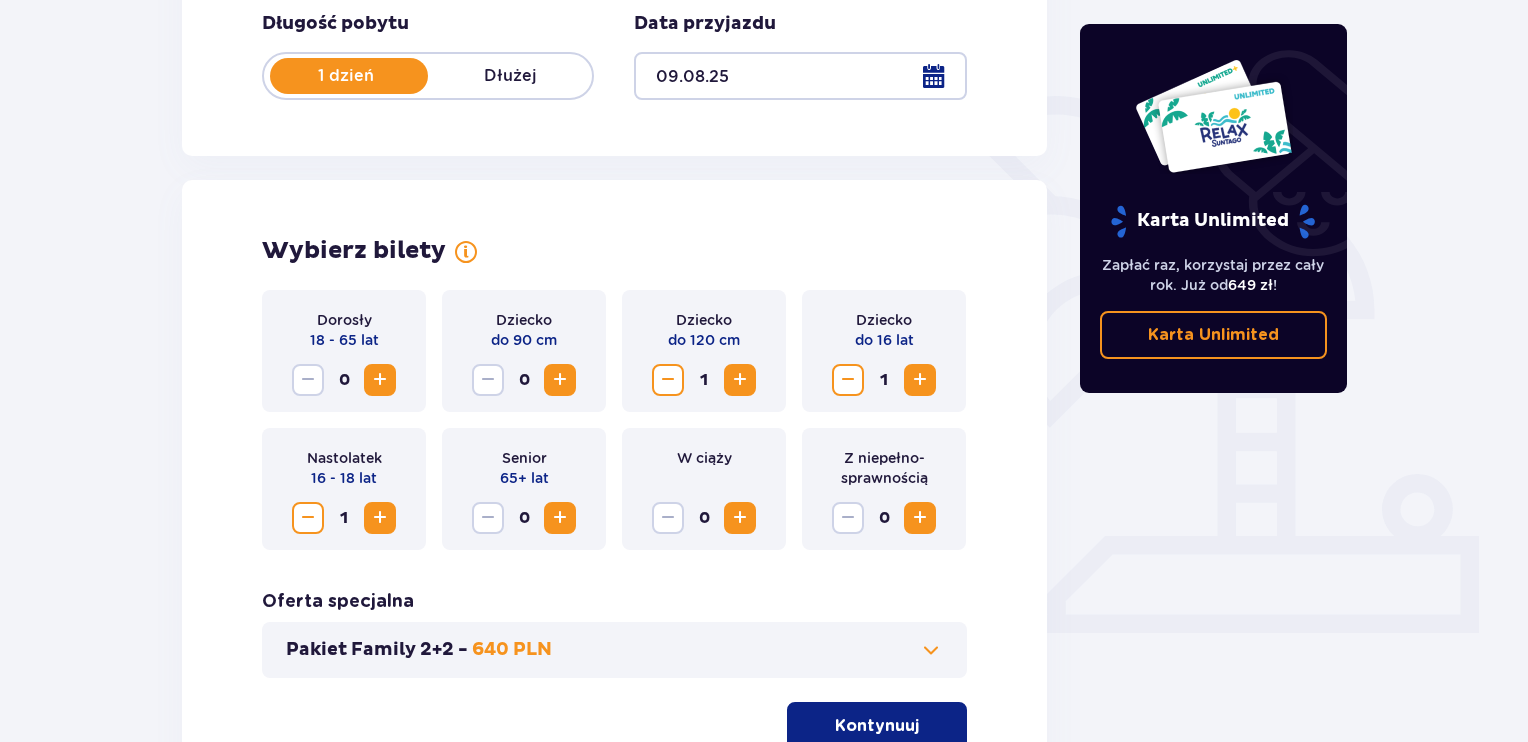 click at bounding box center [380, 380] 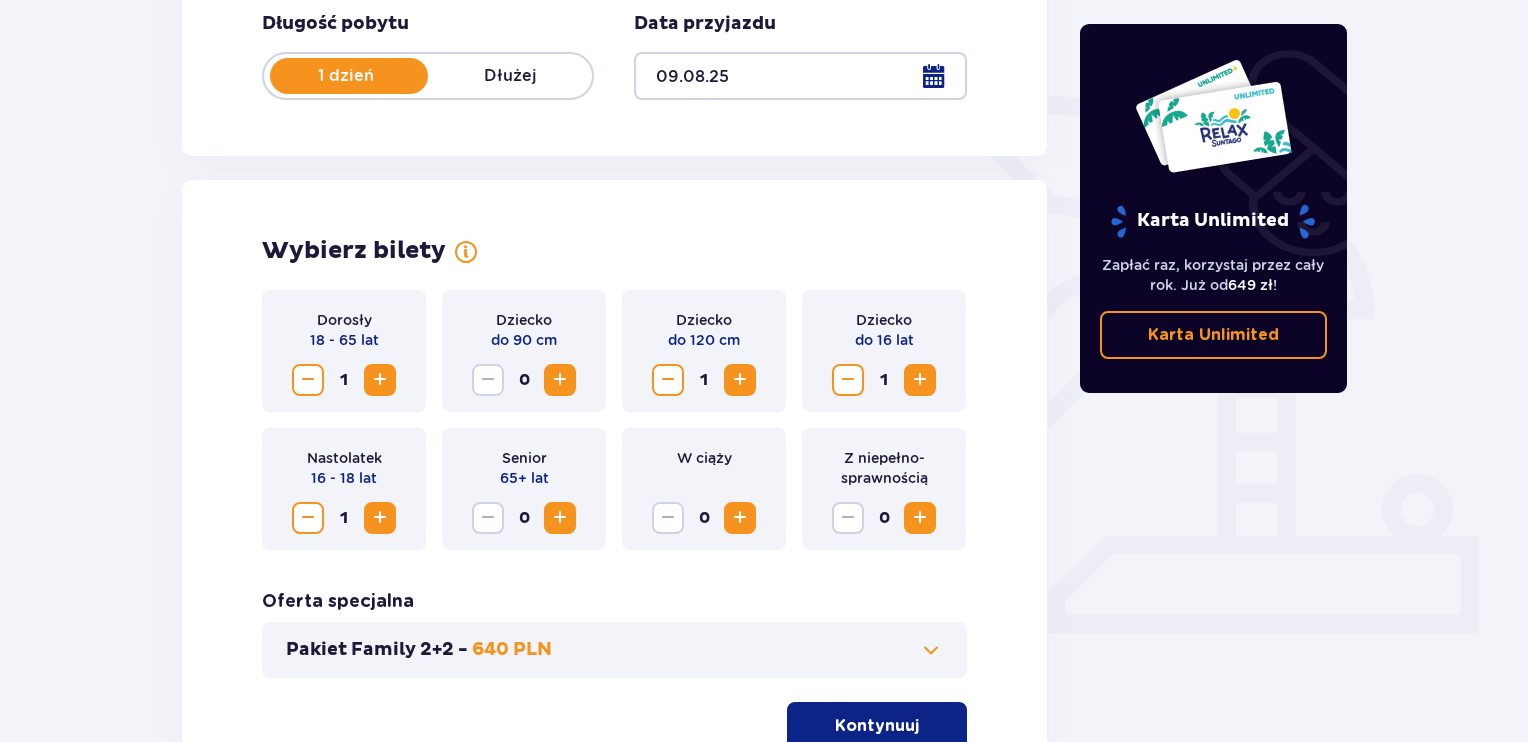 click at bounding box center (380, 518) 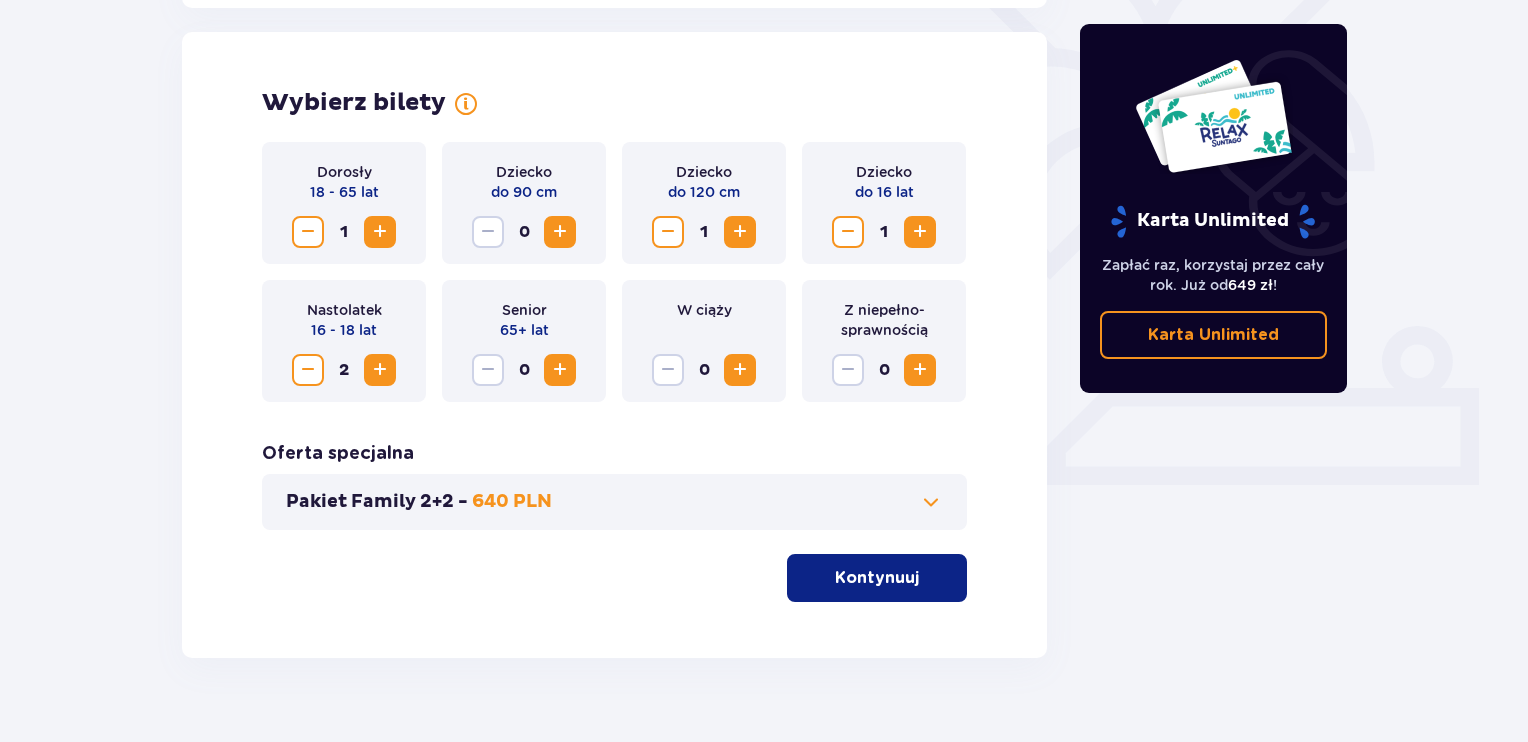 scroll, scrollTop: 584, scrollLeft: 0, axis: vertical 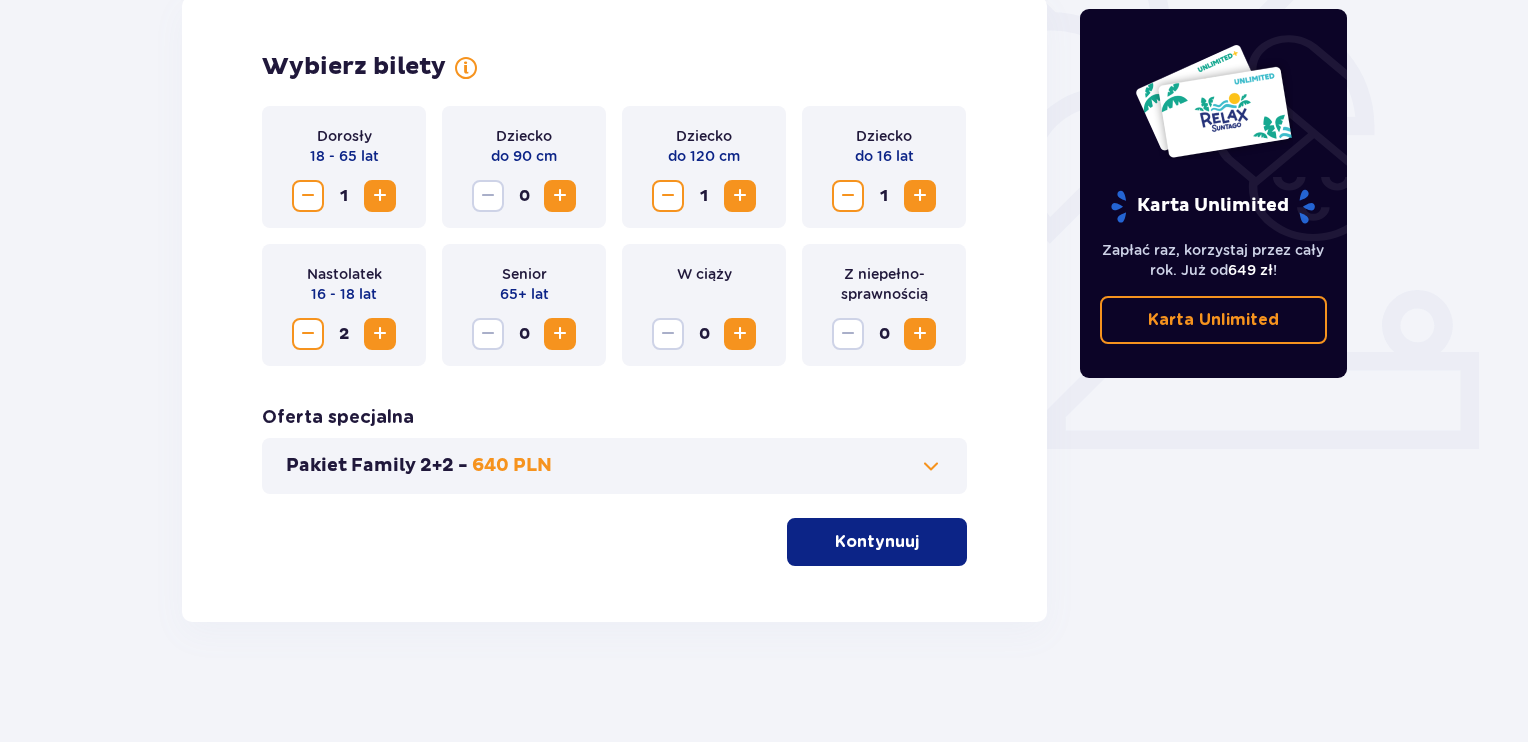 click at bounding box center (931, 466) 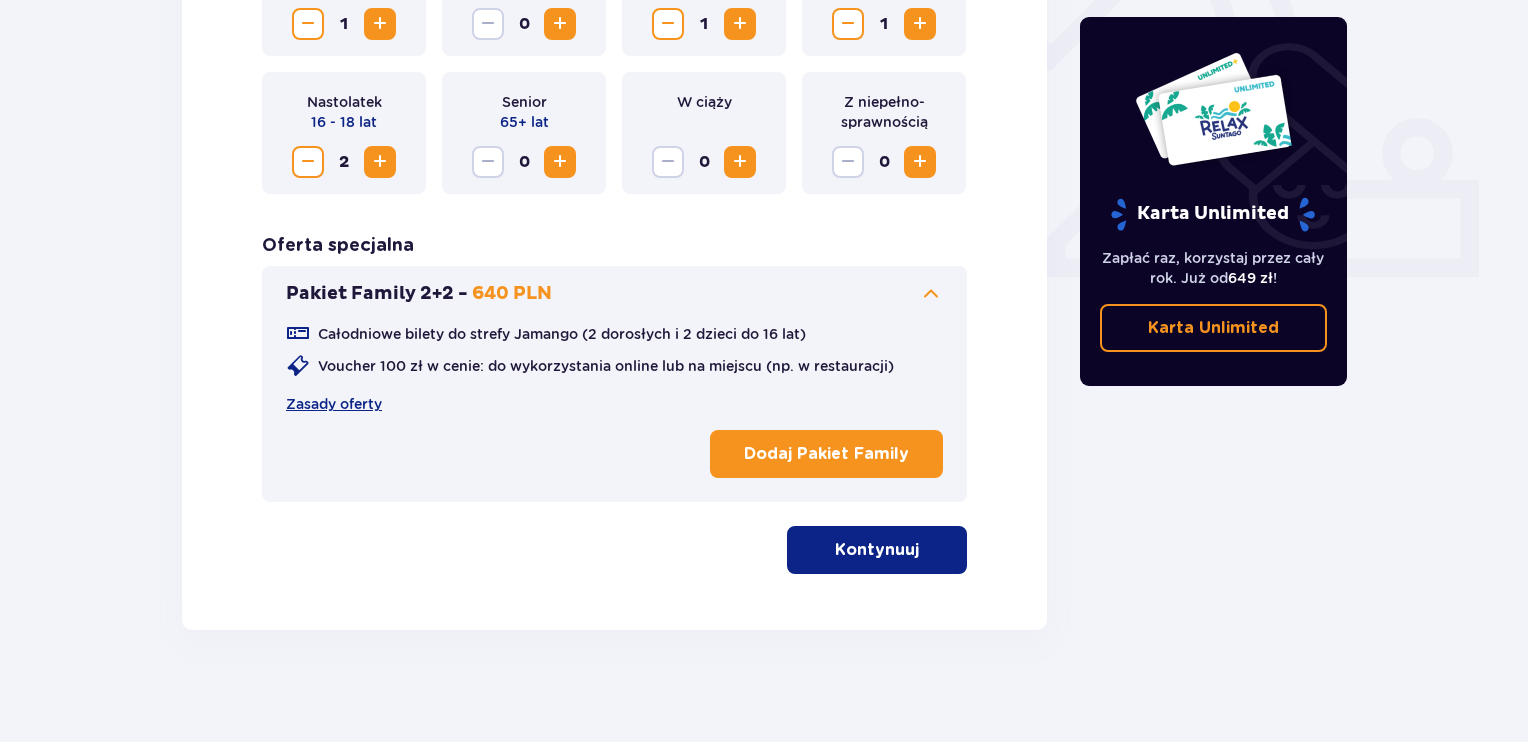 scroll, scrollTop: 764, scrollLeft: 0, axis: vertical 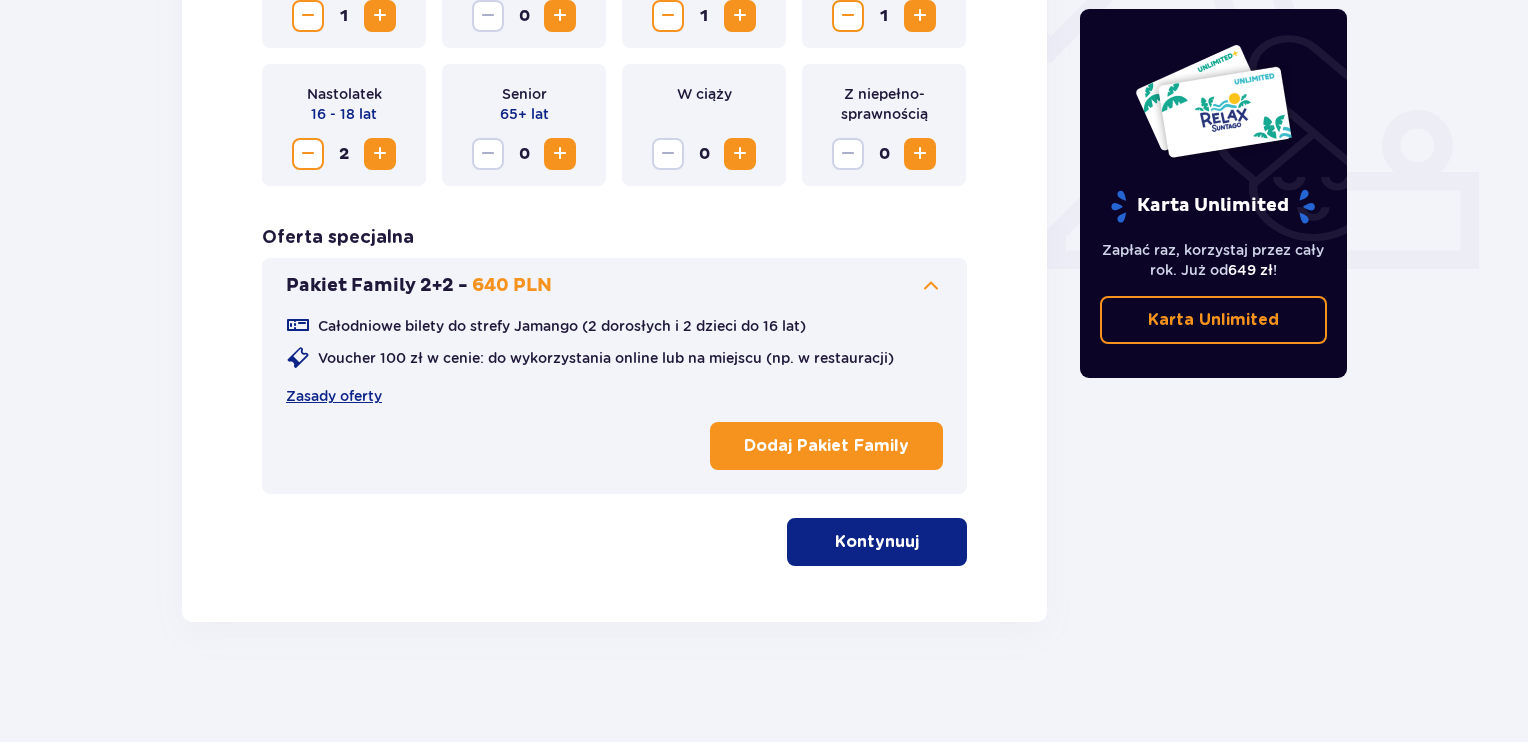 click at bounding box center (923, 542) 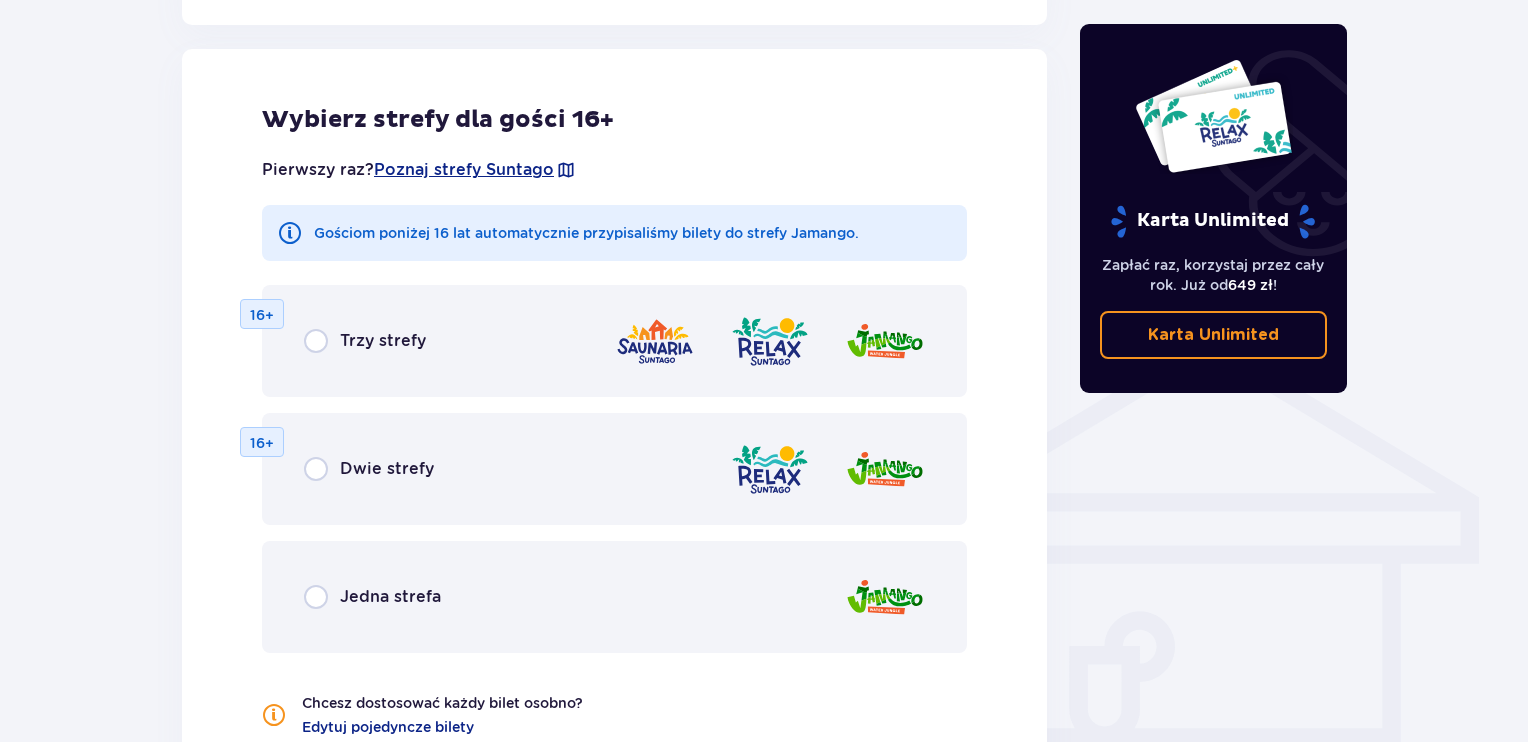 scroll, scrollTop: 1290, scrollLeft: 0, axis: vertical 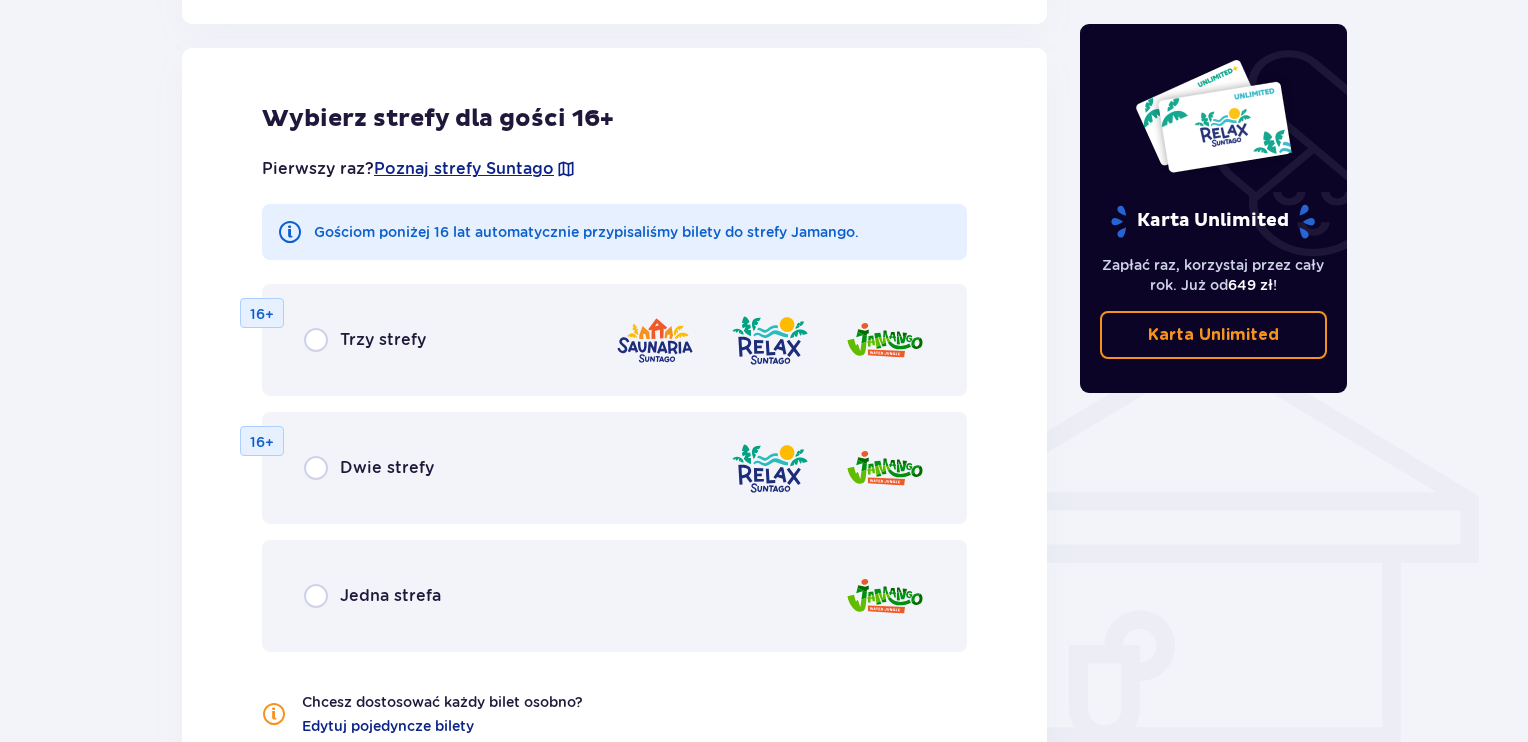 click on "Dwie strefy" at bounding box center (387, 468) 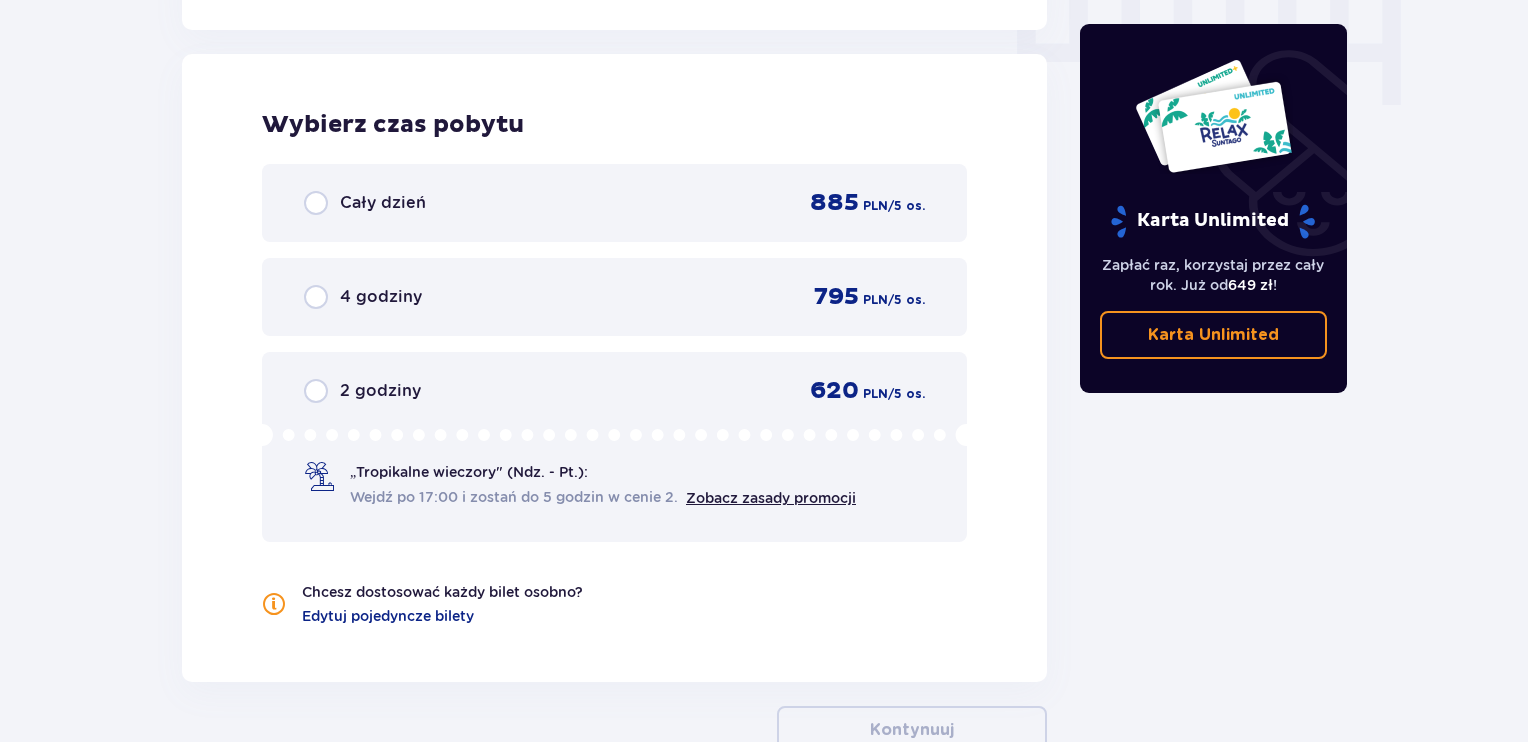 scroll, scrollTop: 2058, scrollLeft: 0, axis: vertical 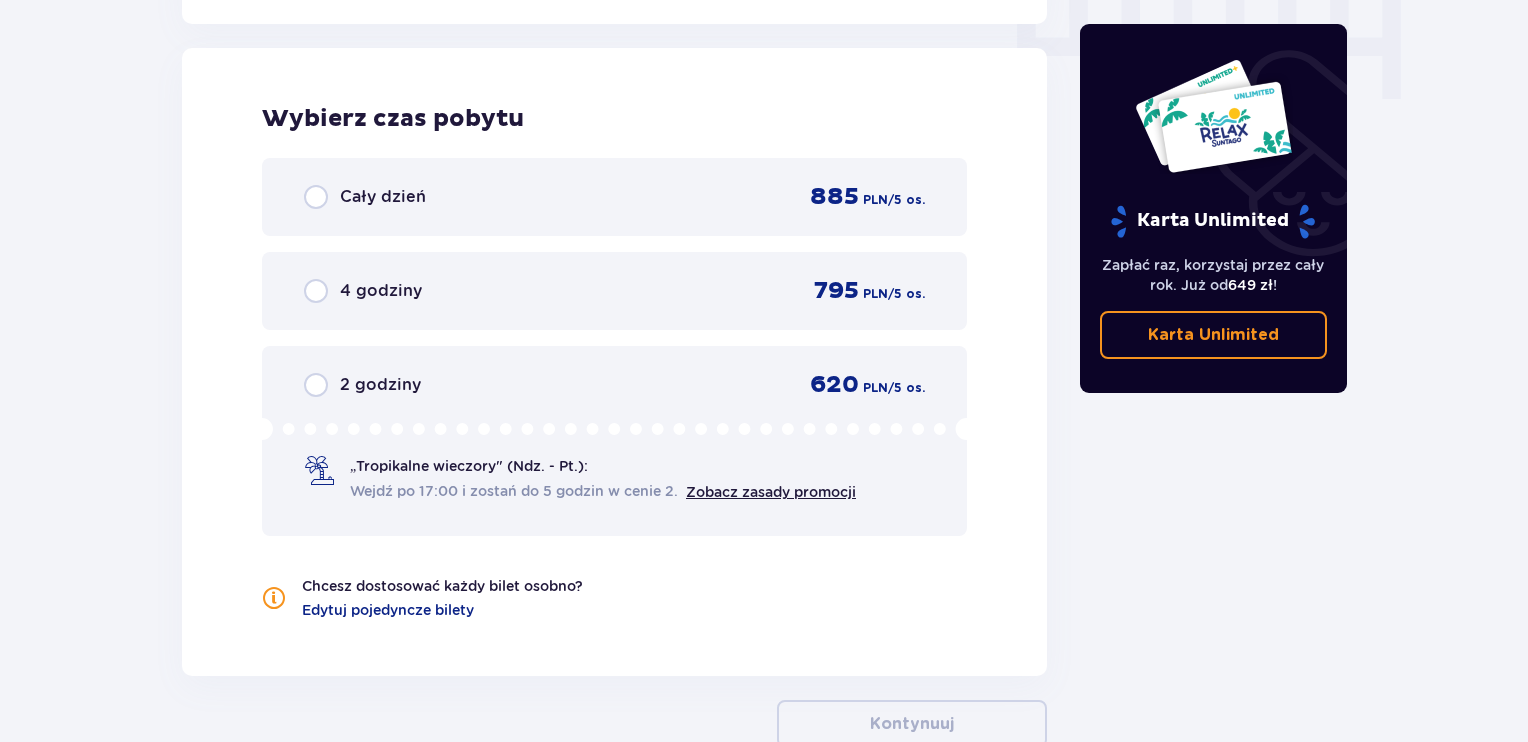 click on "Cały dzień" at bounding box center [383, 197] 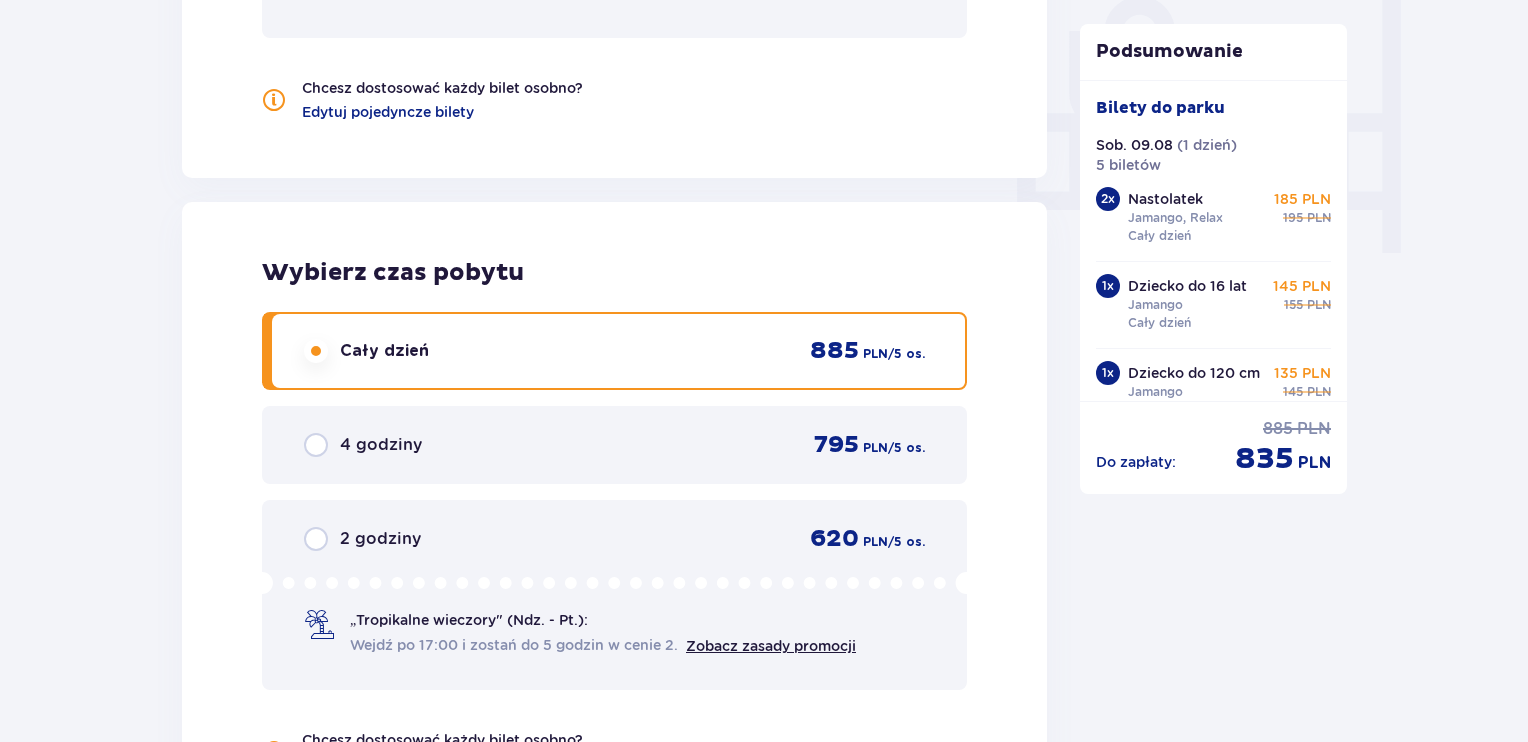 scroll, scrollTop: 1893, scrollLeft: 0, axis: vertical 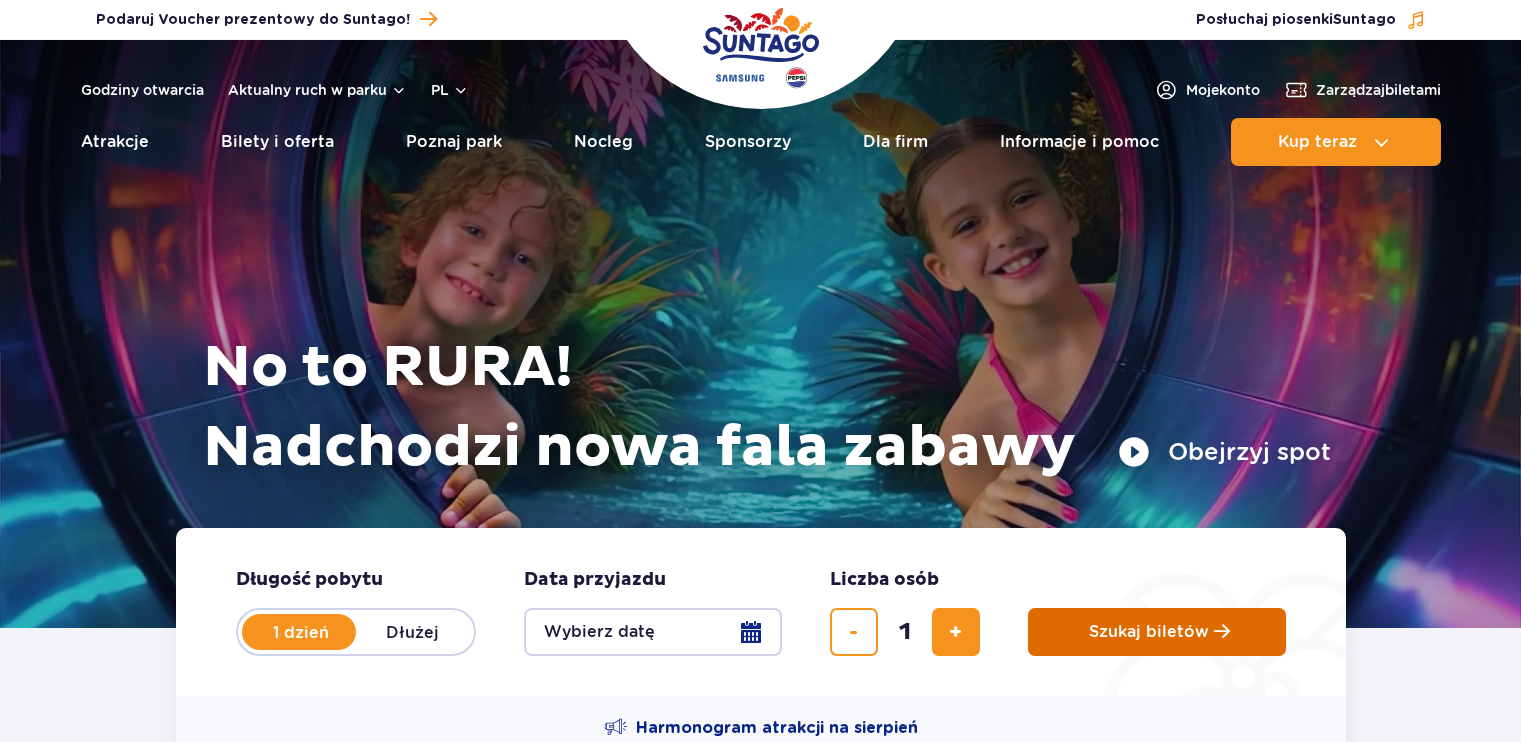 drag, startPoint x: 0, startPoint y: 0, endPoint x: 1152, endPoint y: 631, distance: 1313.4934 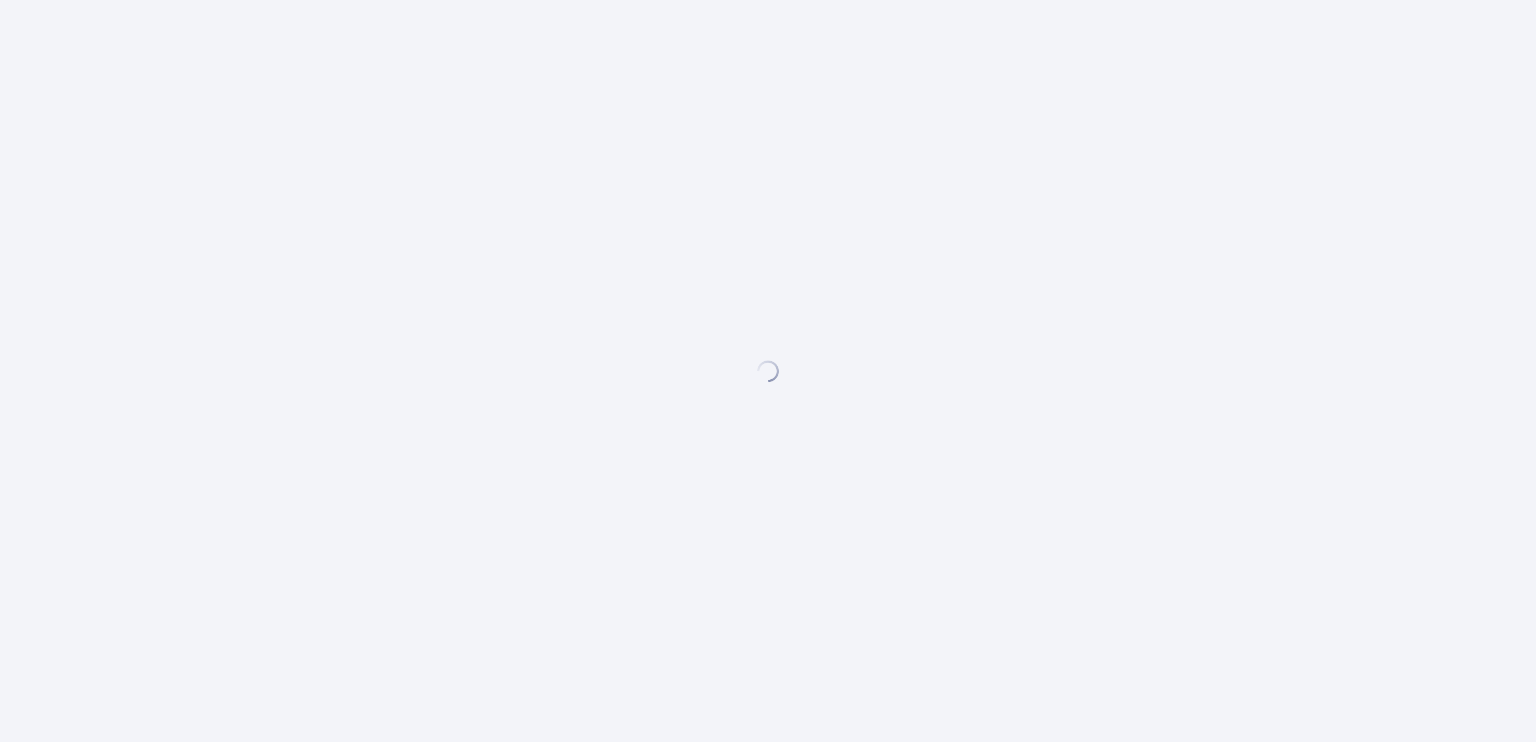 scroll, scrollTop: 0, scrollLeft: 0, axis: both 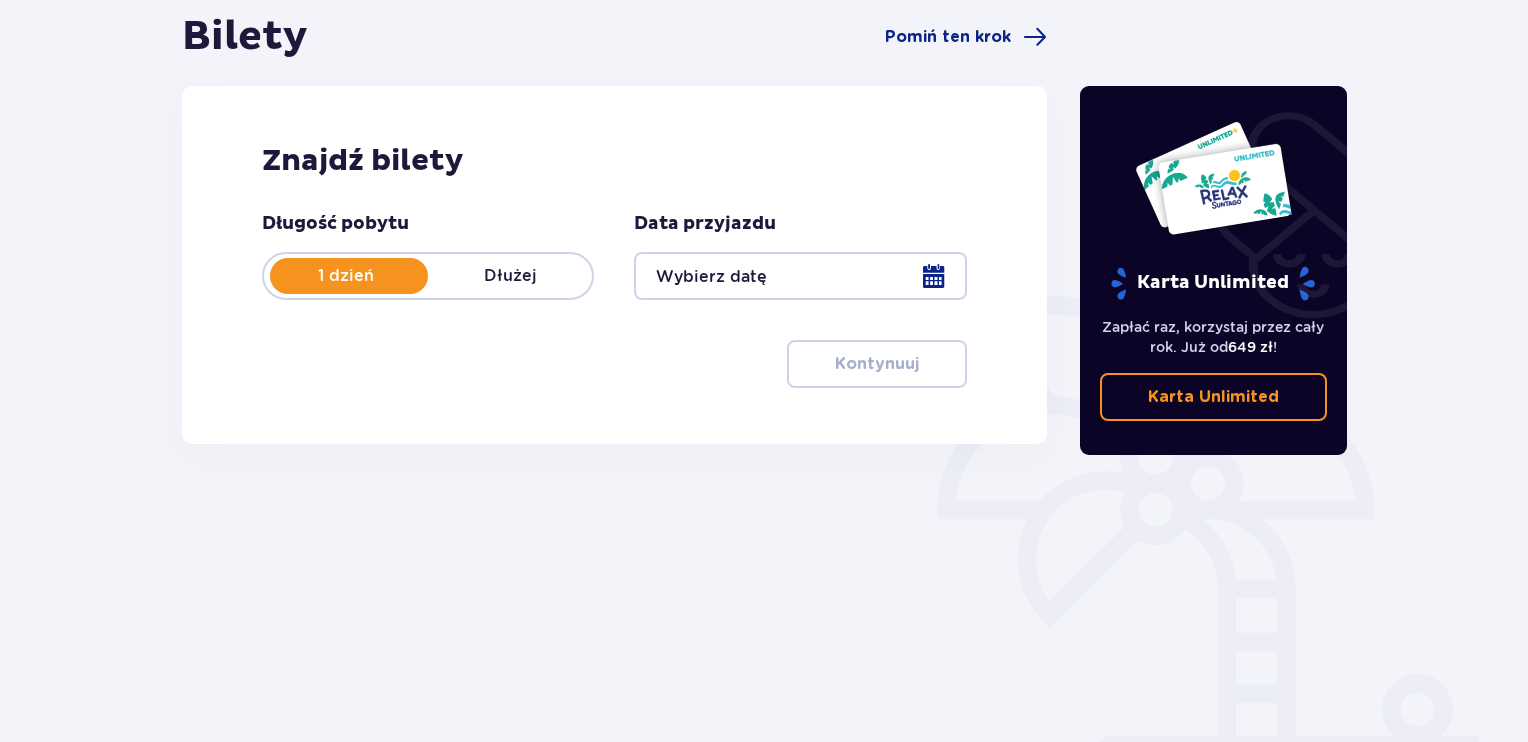 click at bounding box center (800, 276) 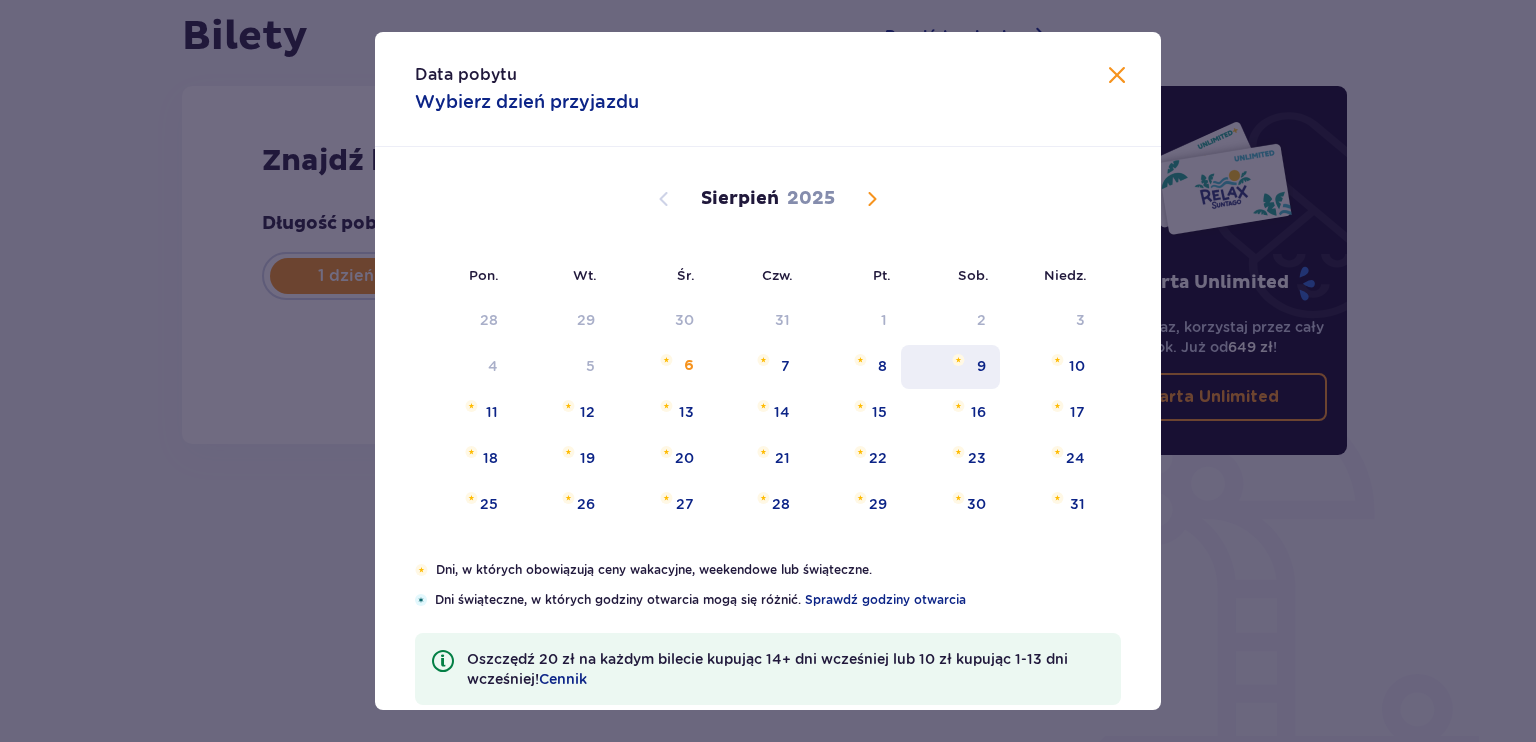 click on "9" at bounding box center [950, 367] 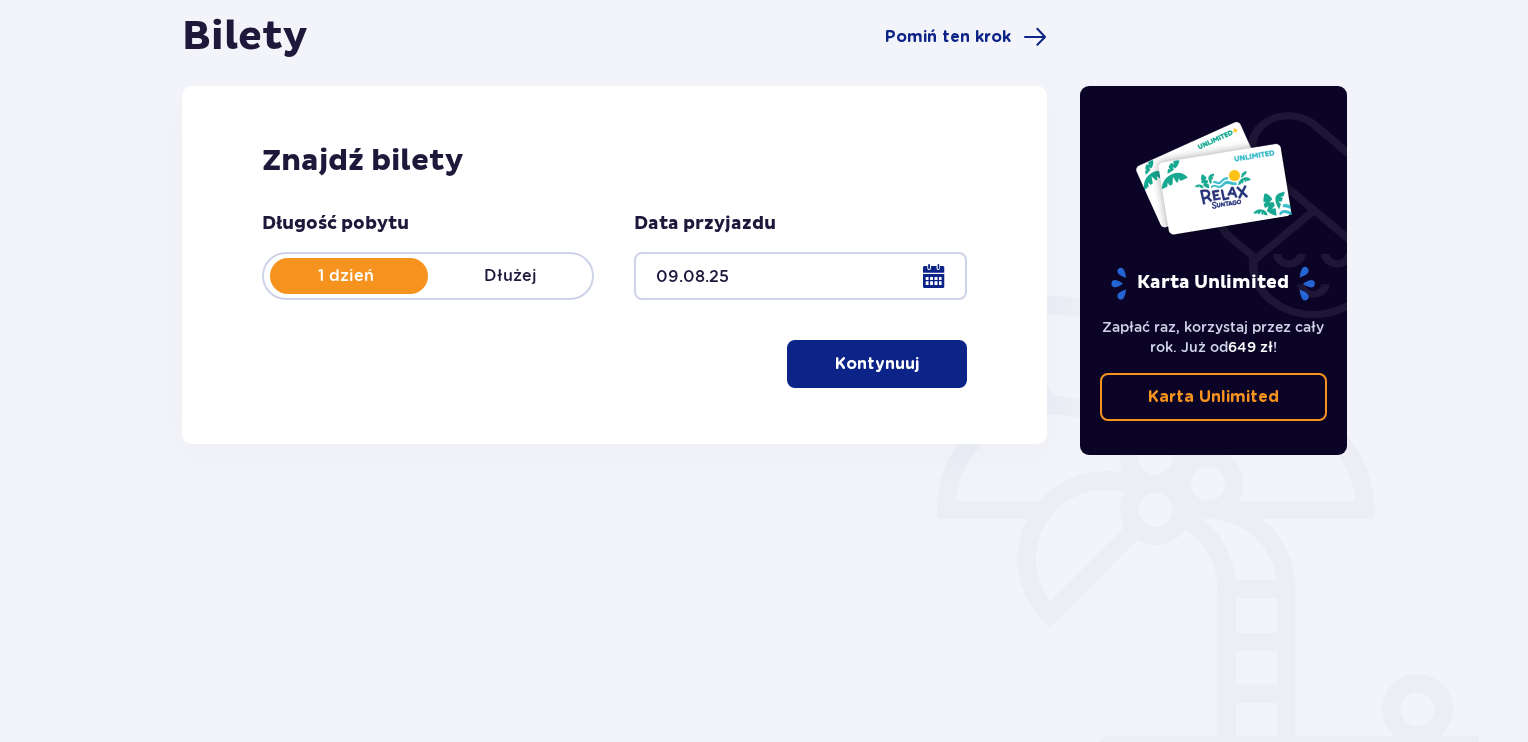 click on "Kontynuuj" at bounding box center (877, 364) 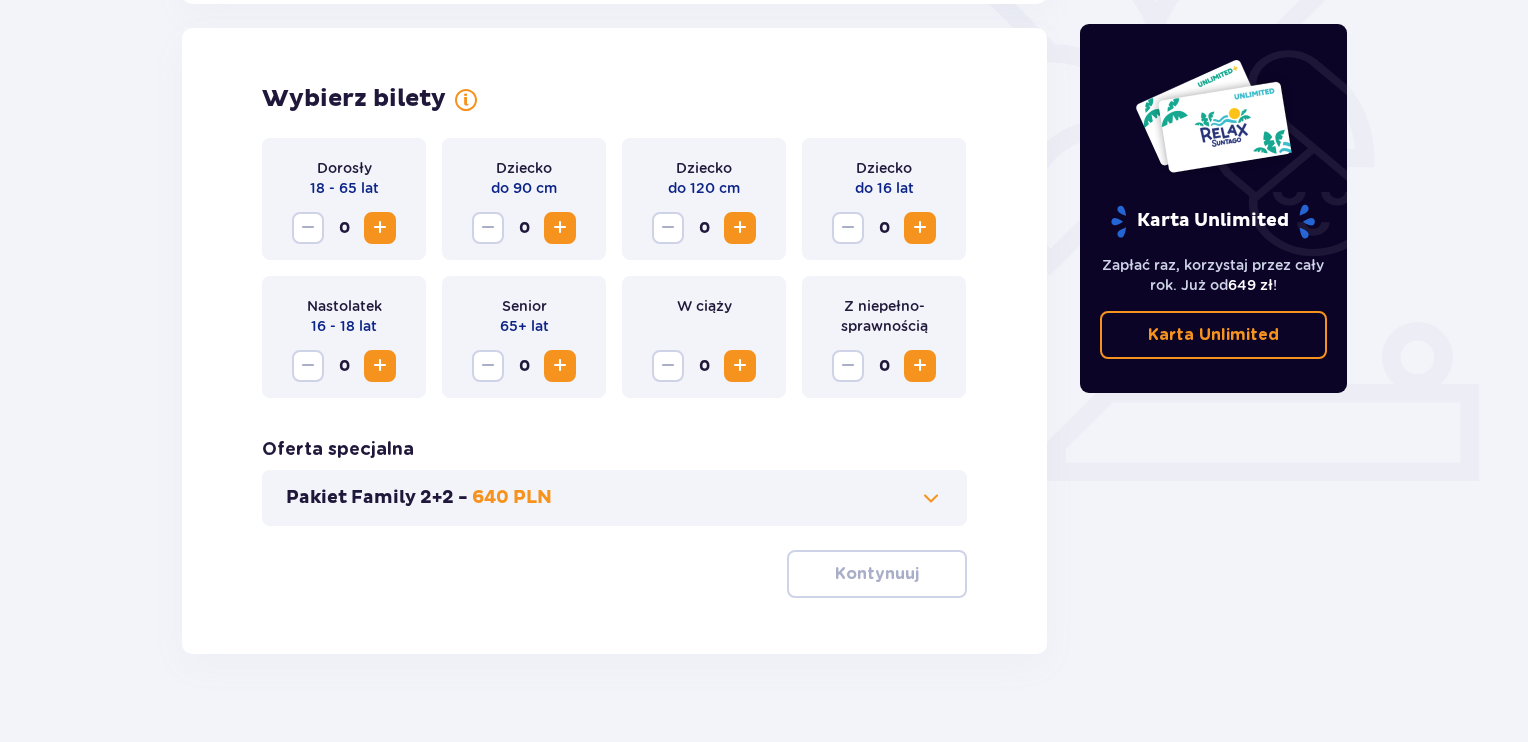 scroll, scrollTop: 556, scrollLeft: 0, axis: vertical 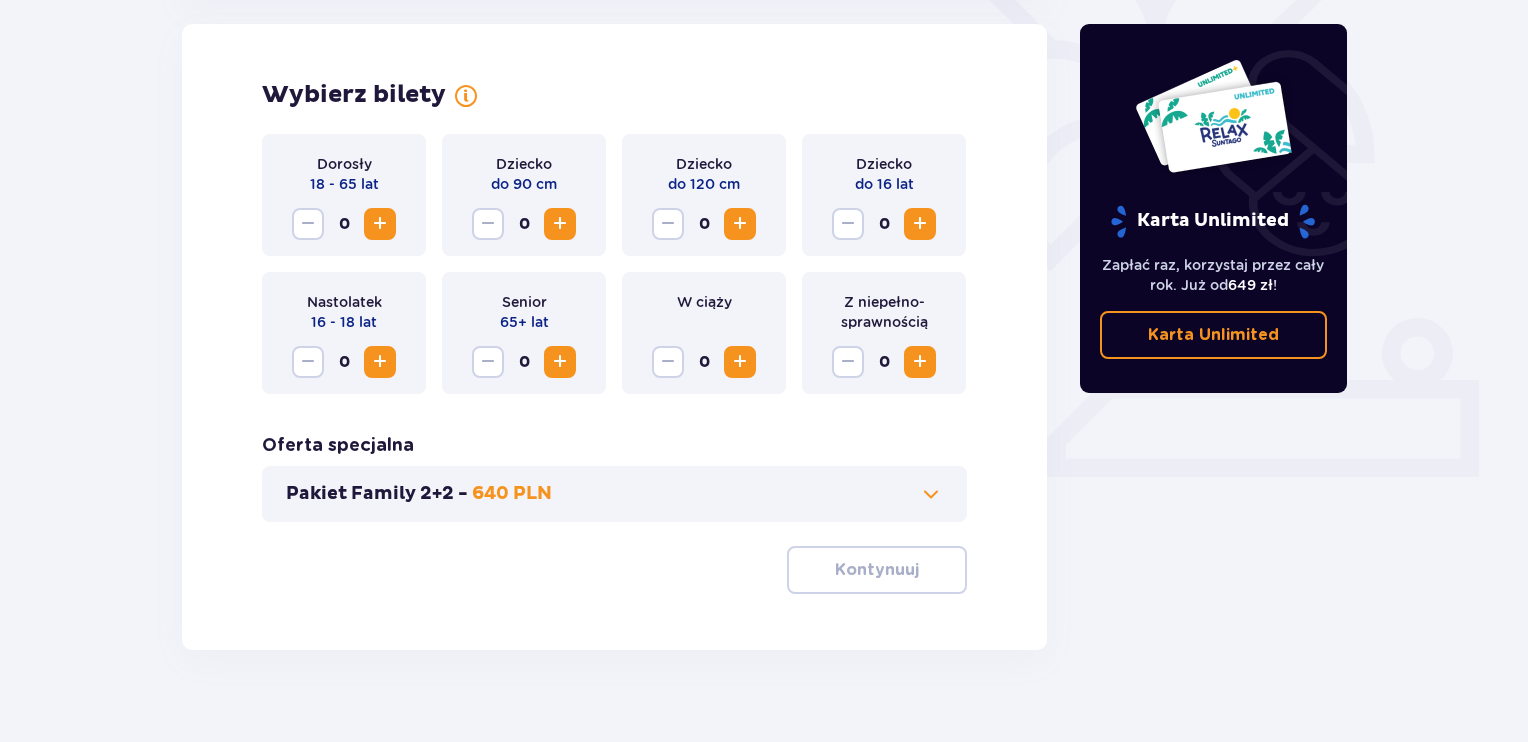 click on "640 PLN" at bounding box center [512, 494] 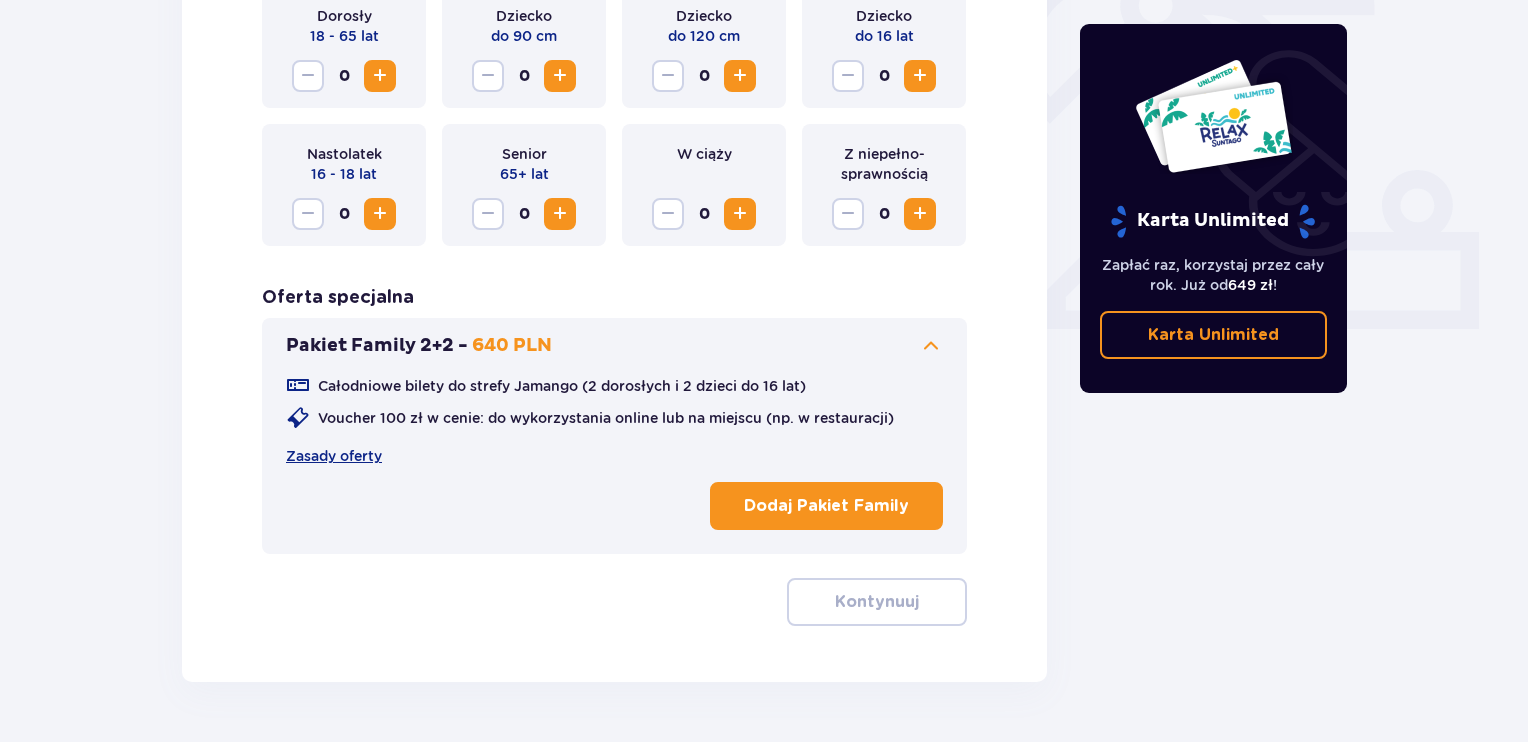 scroll, scrollTop: 756, scrollLeft: 0, axis: vertical 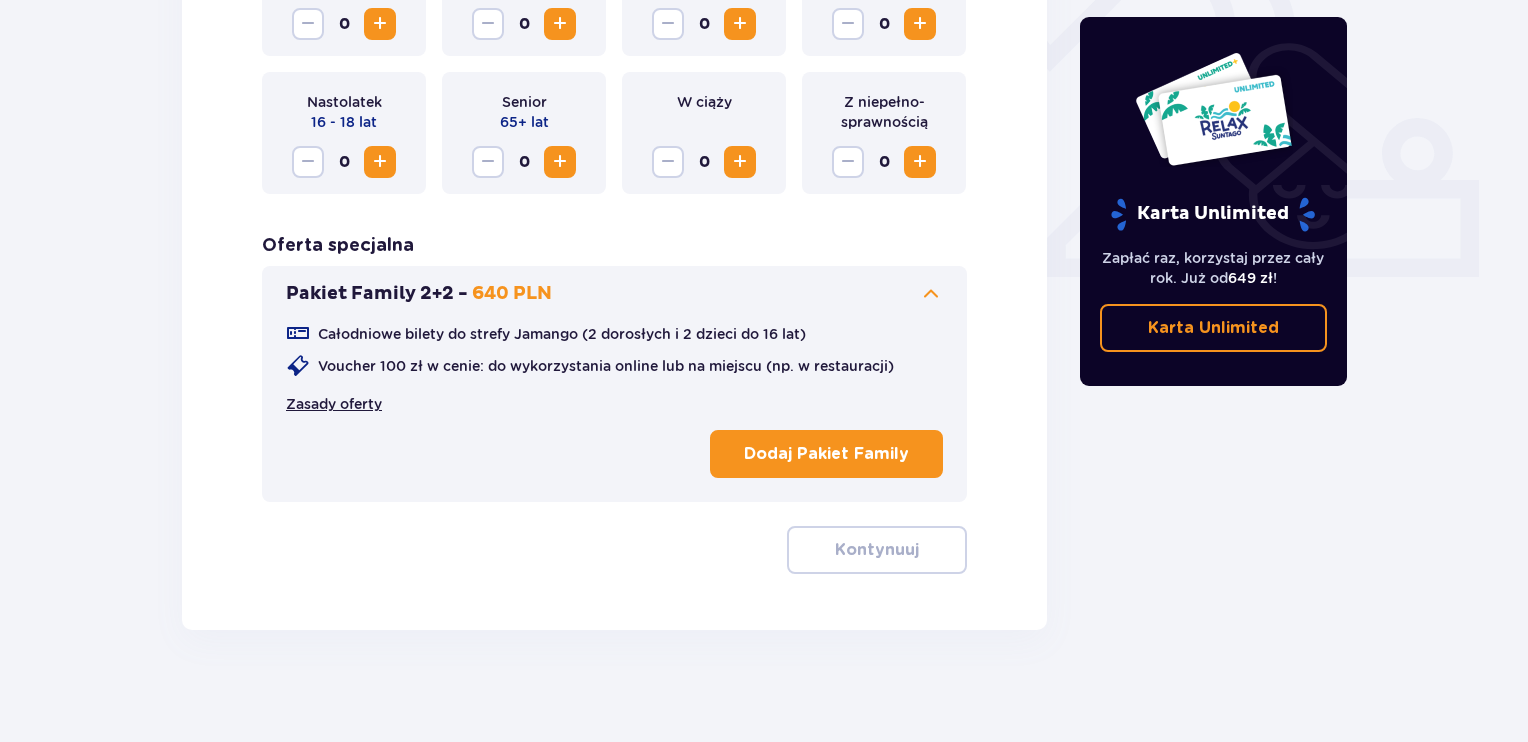 click on "Zasady oferty" at bounding box center [334, 404] 